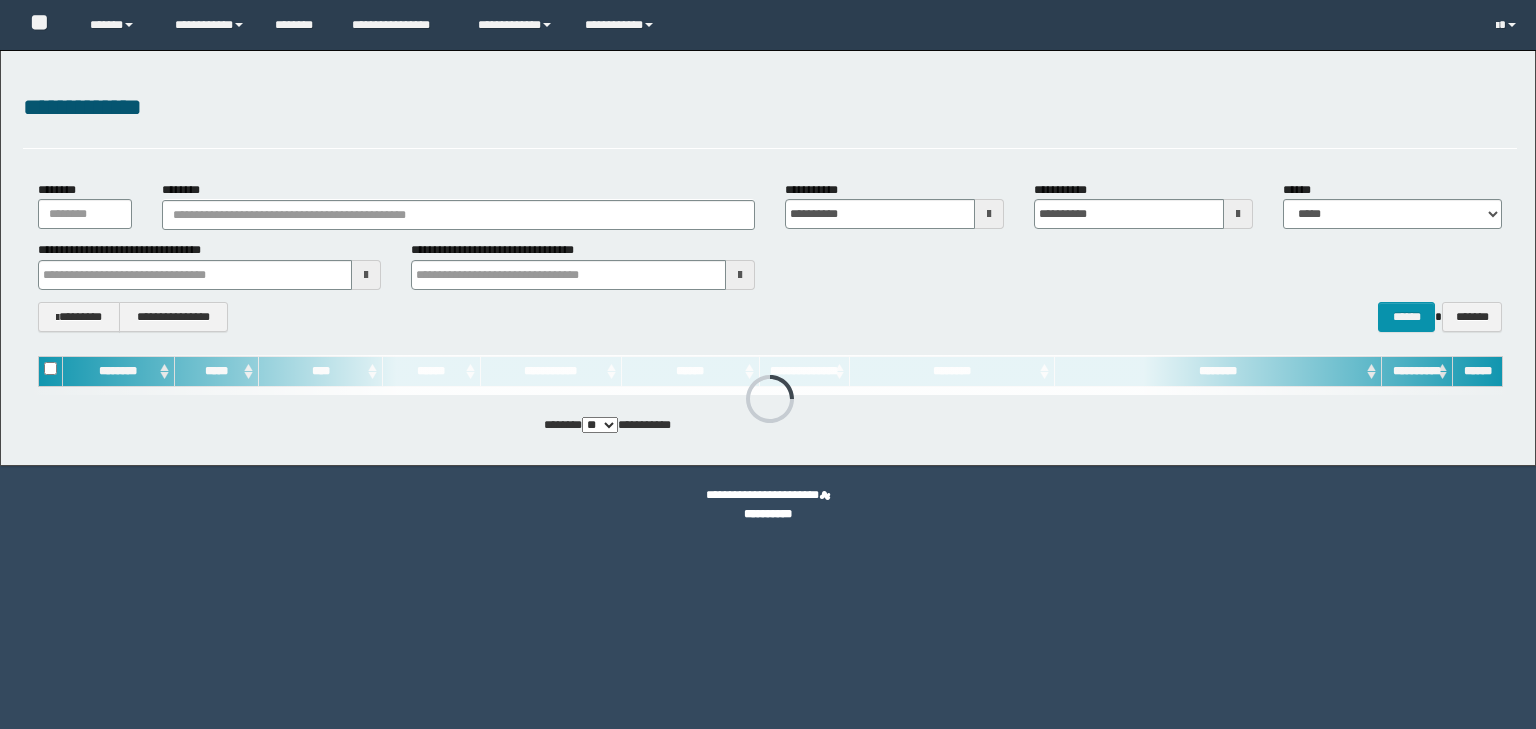 scroll, scrollTop: 0, scrollLeft: 0, axis: both 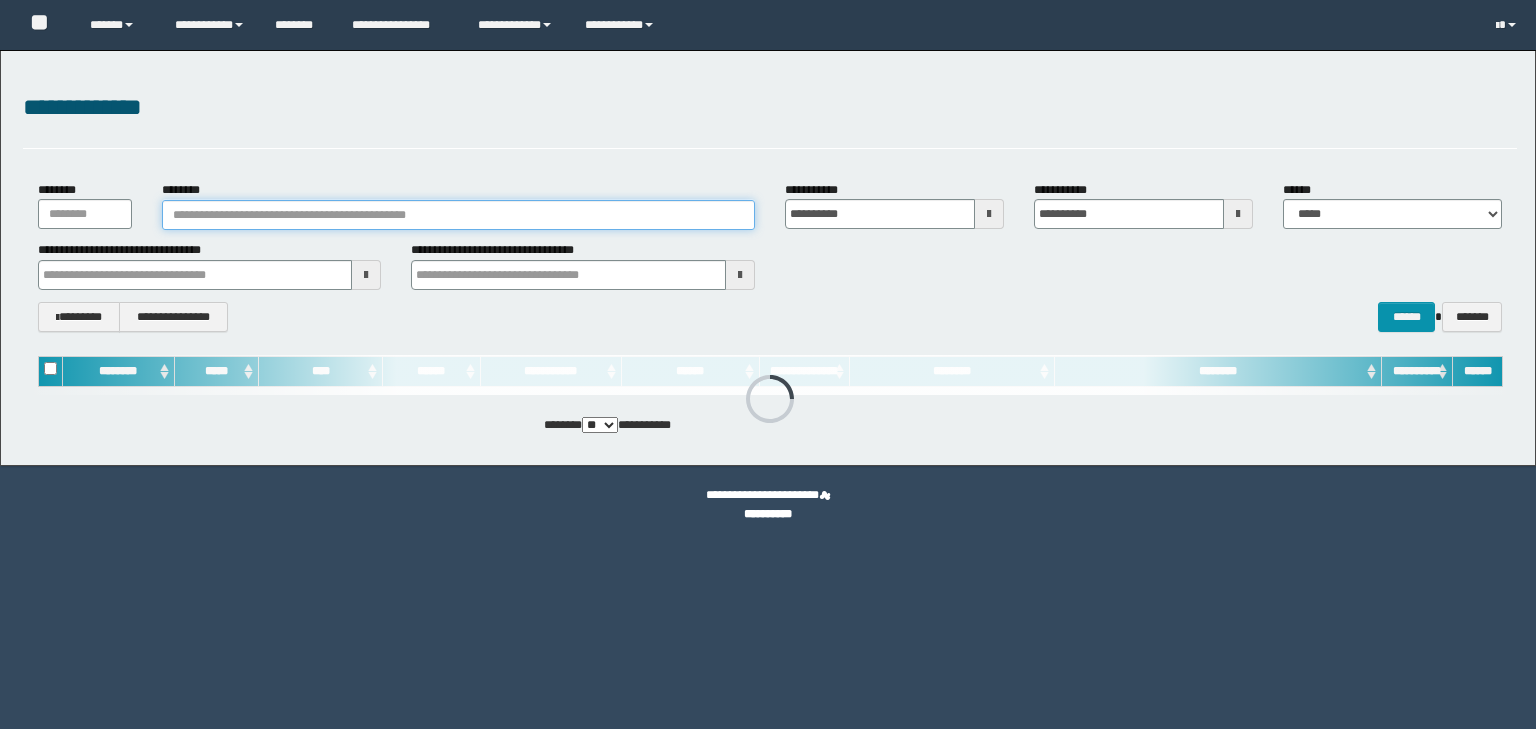 click on "********" at bounding box center (458, 215) 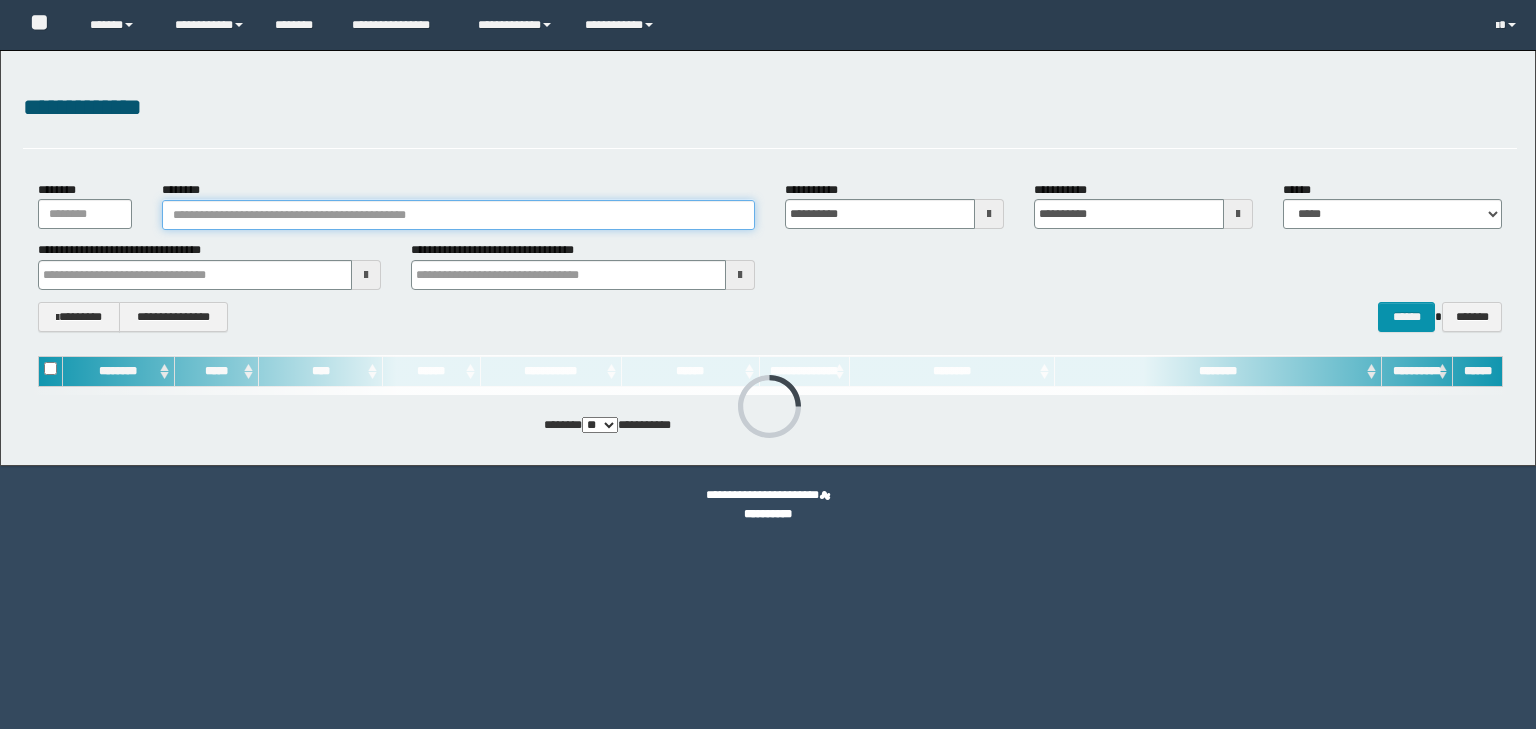 scroll, scrollTop: 0, scrollLeft: 0, axis: both 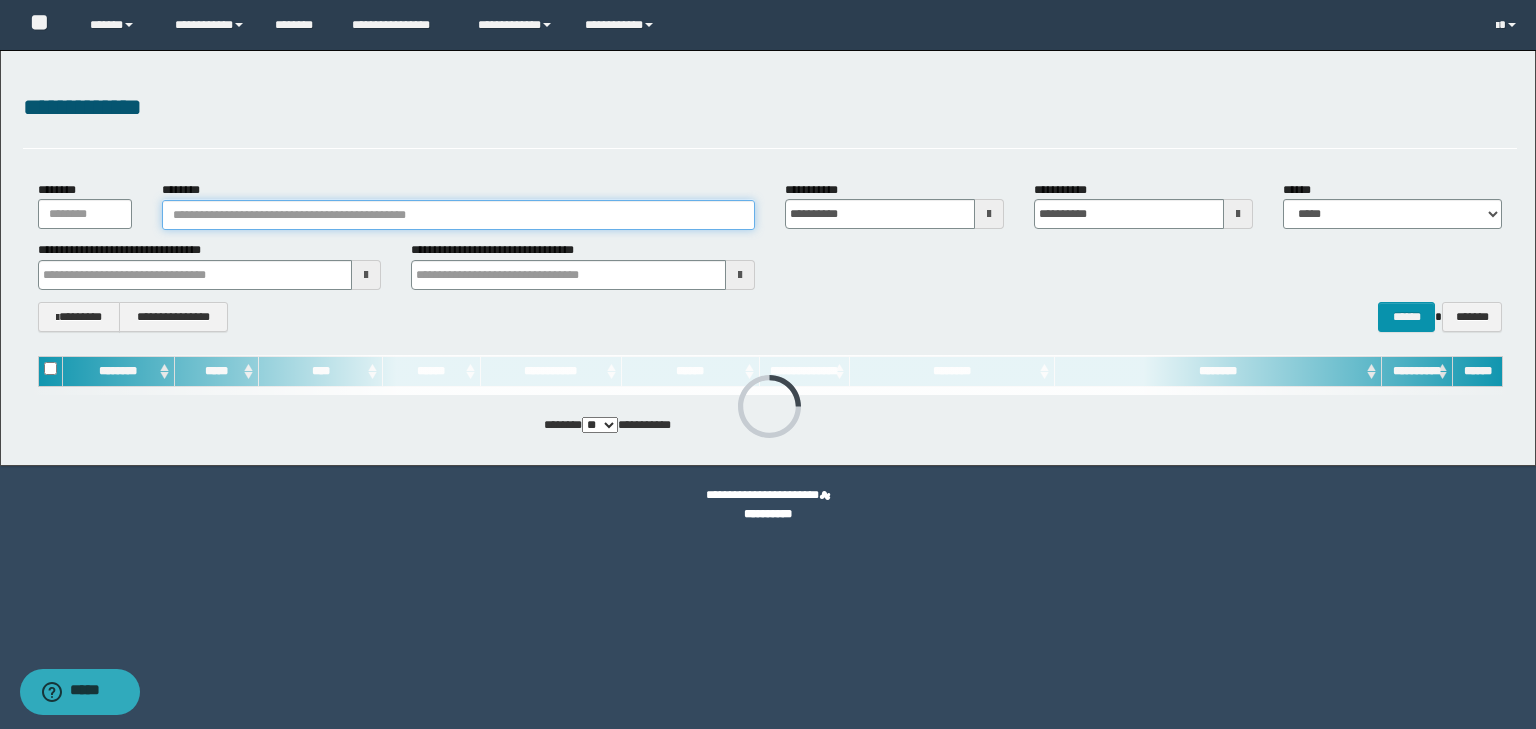 paste on "********" 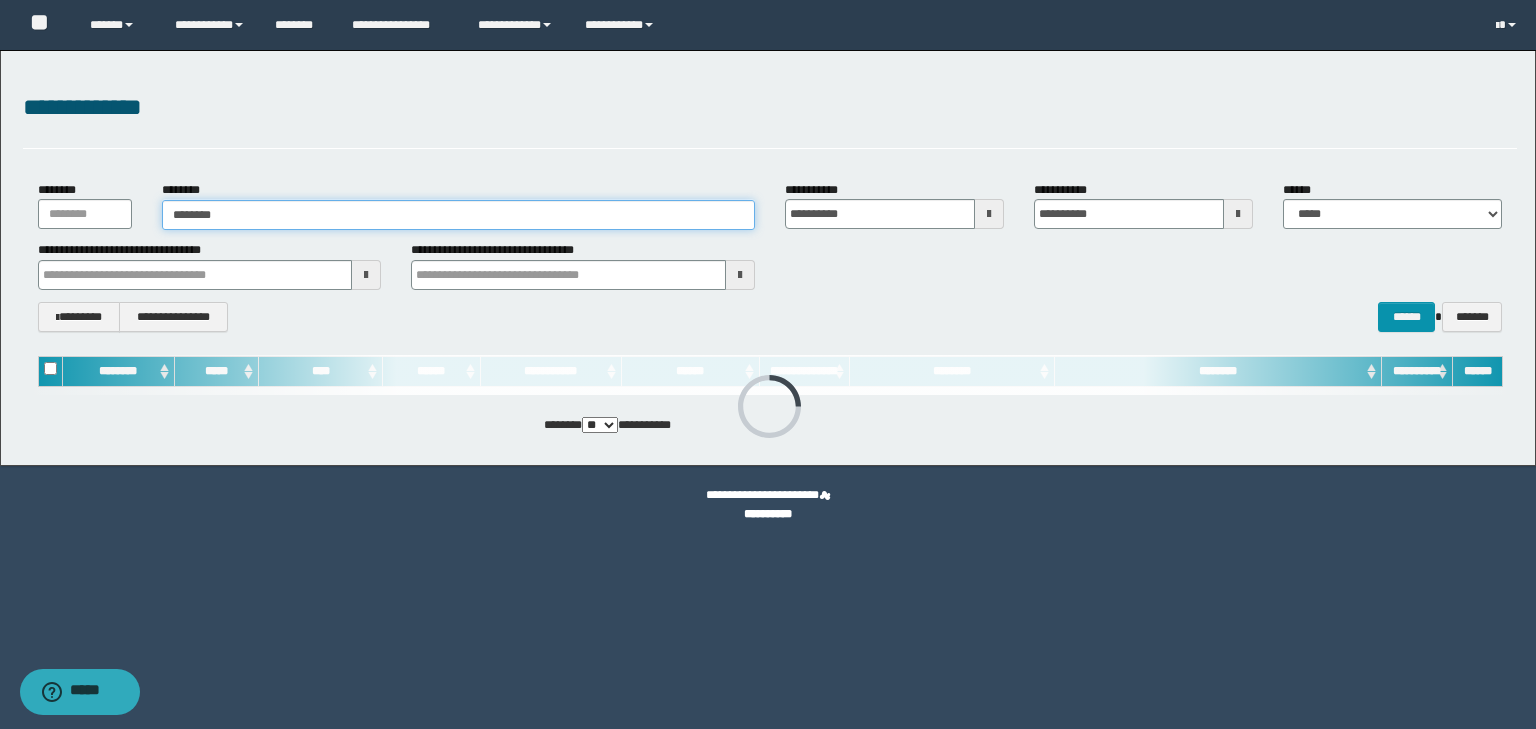 type on "********" 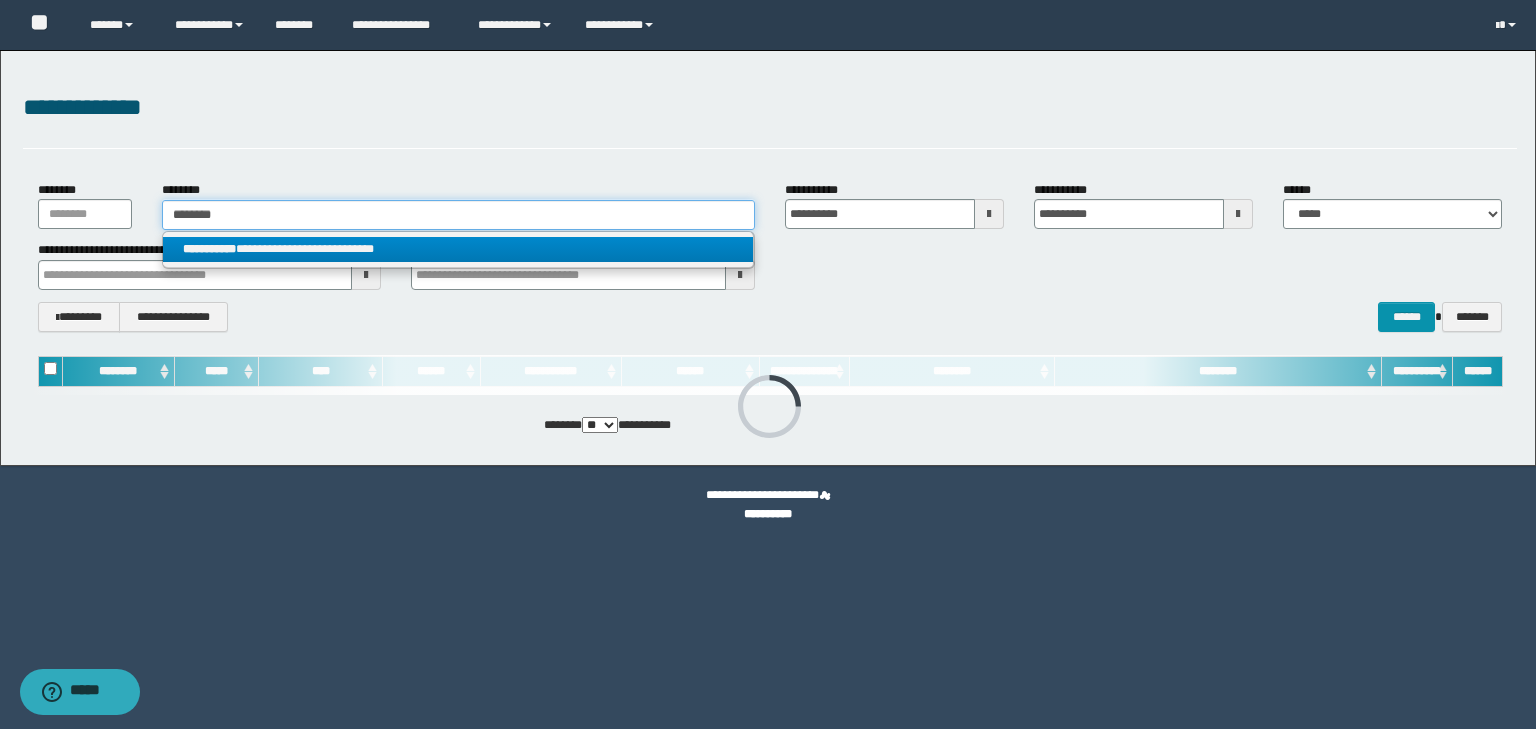 type on "********" 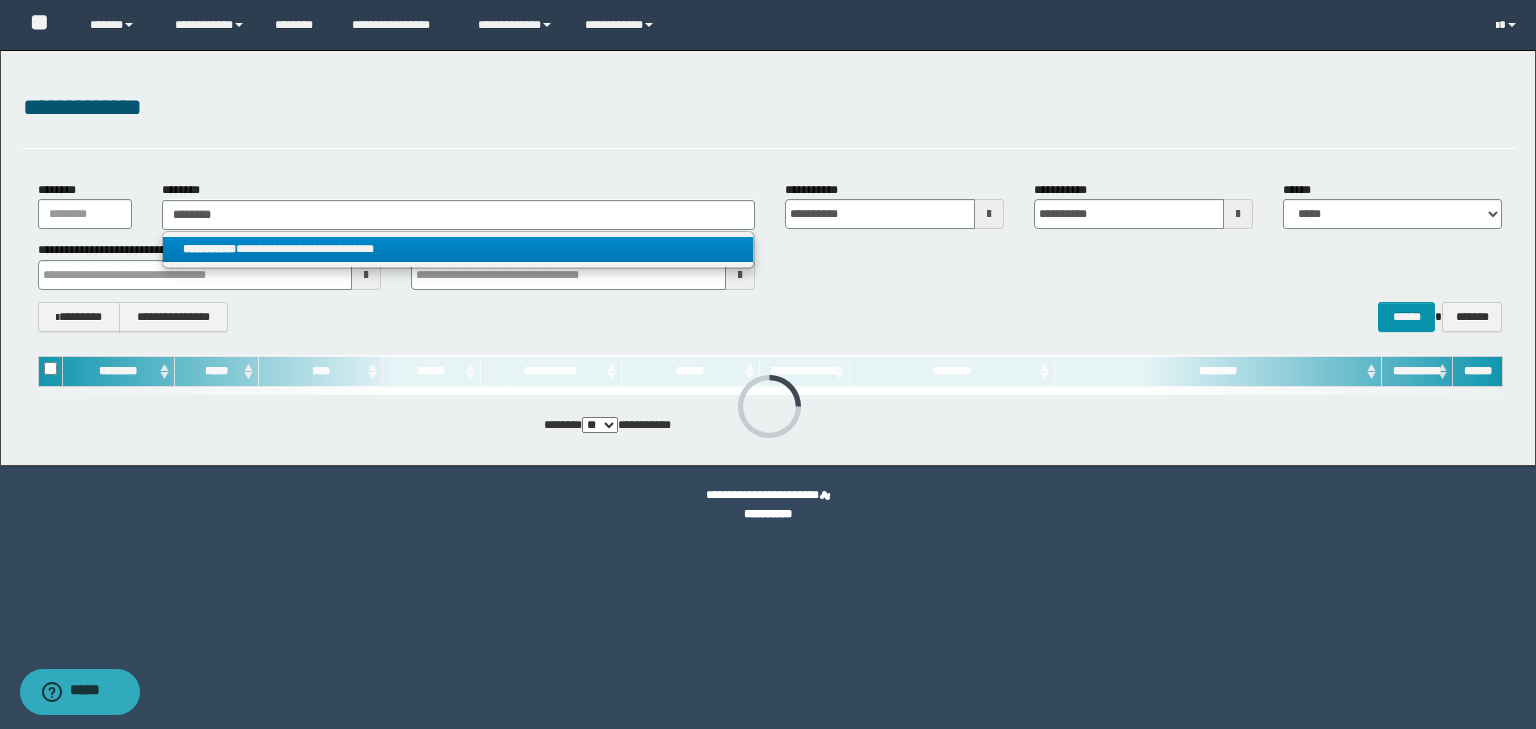 click on "**********" at bounding box center (458, 249) 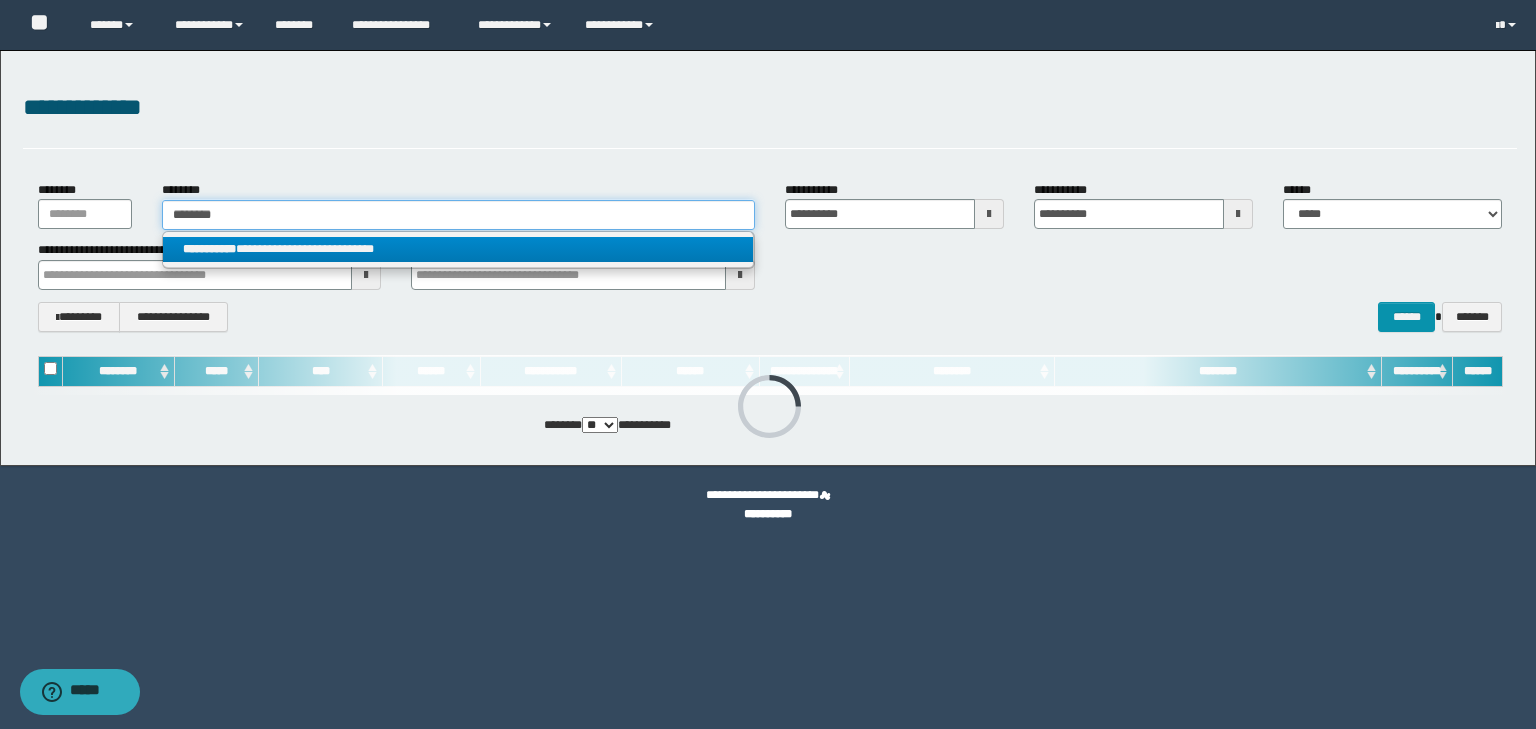 type 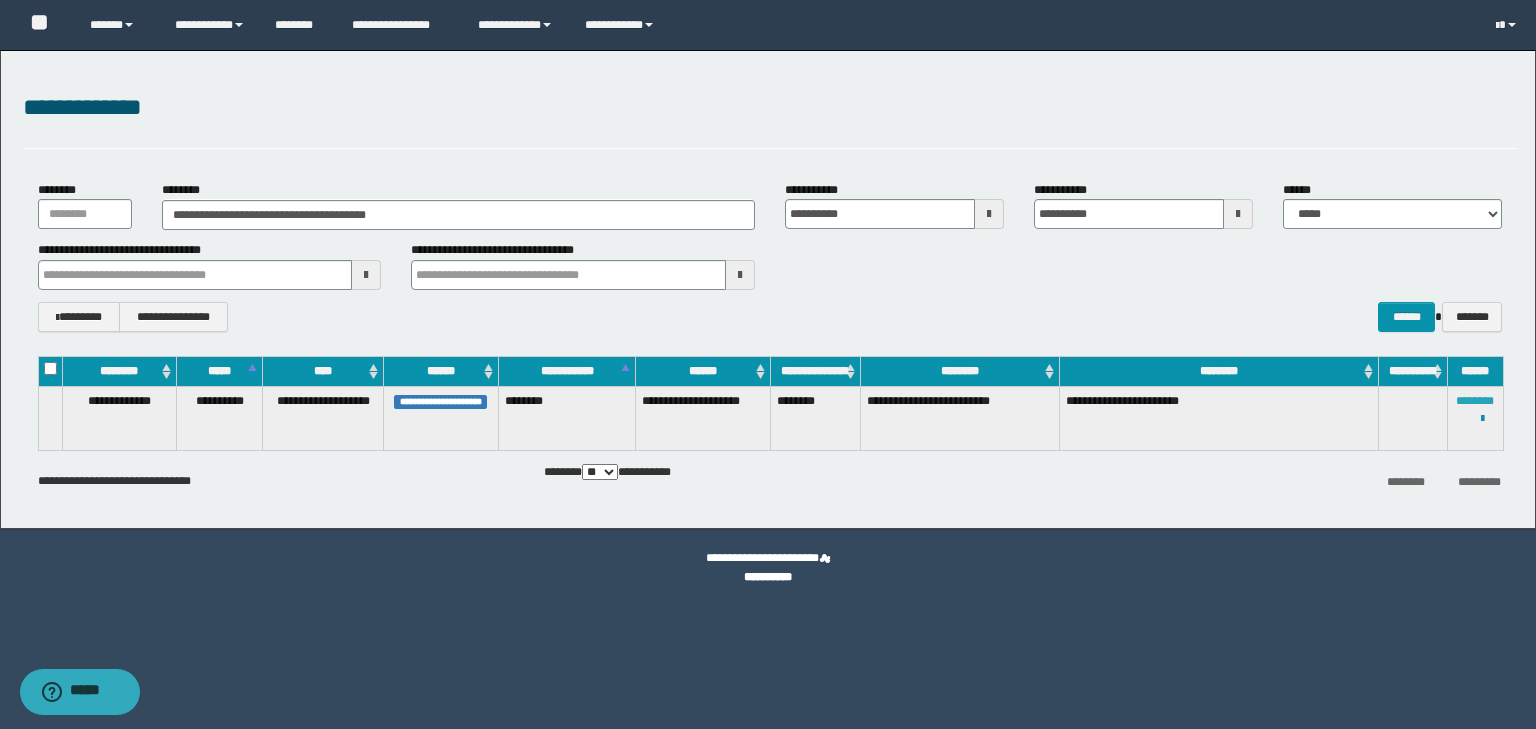 click on "********" at bounding box center (1475, 401) 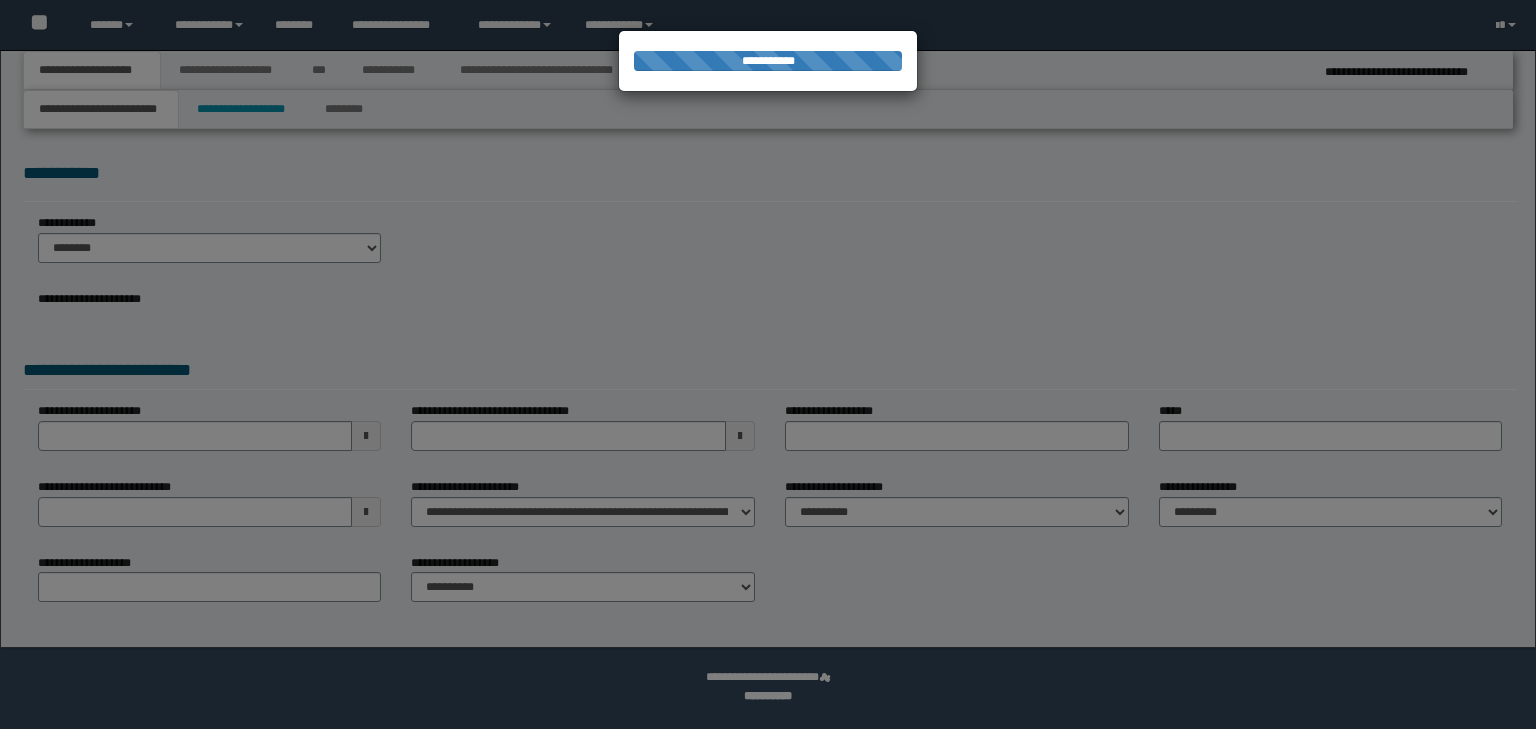 scroll, scrollTop: 0, scrollLeft: 0, axis: both 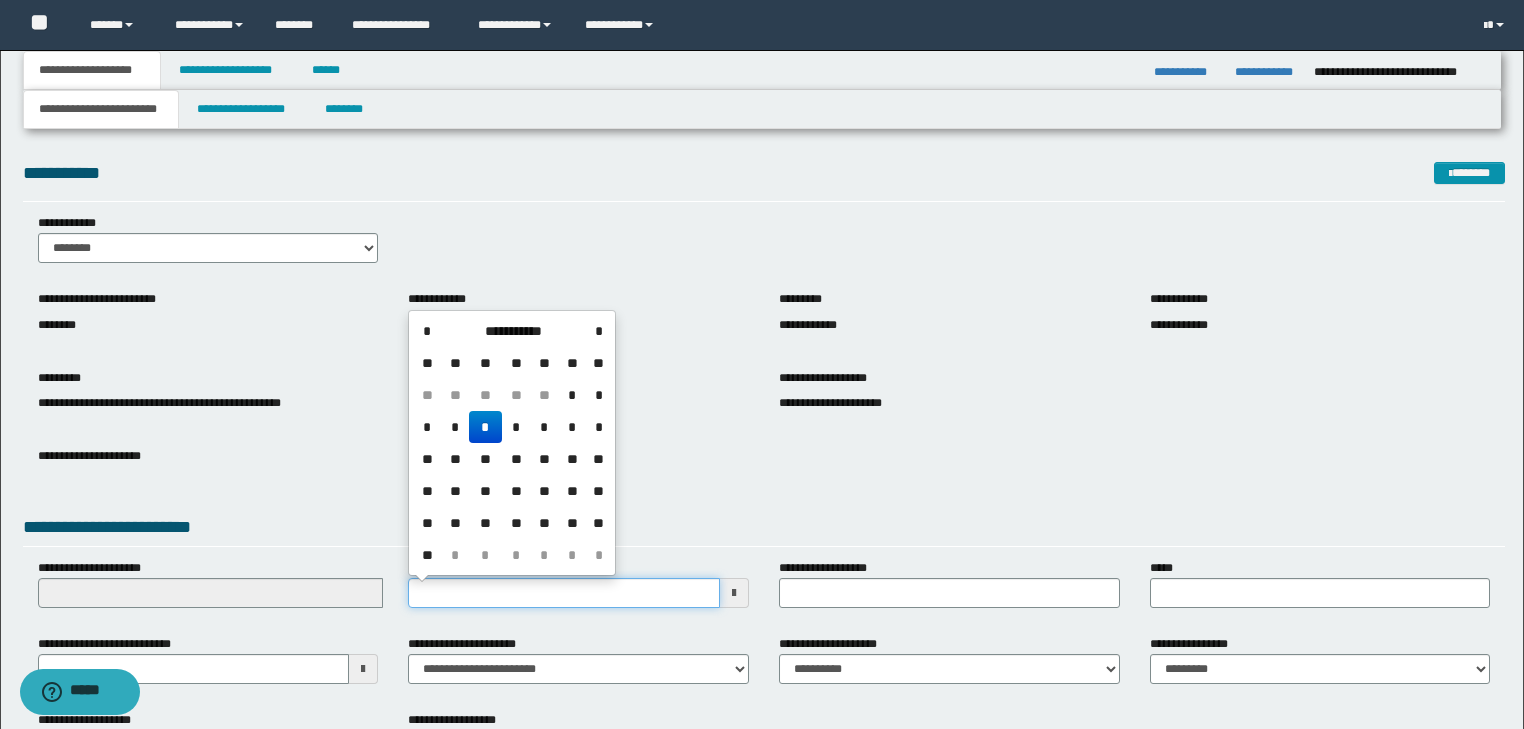click on "**********" at bounding box center [564, 593] 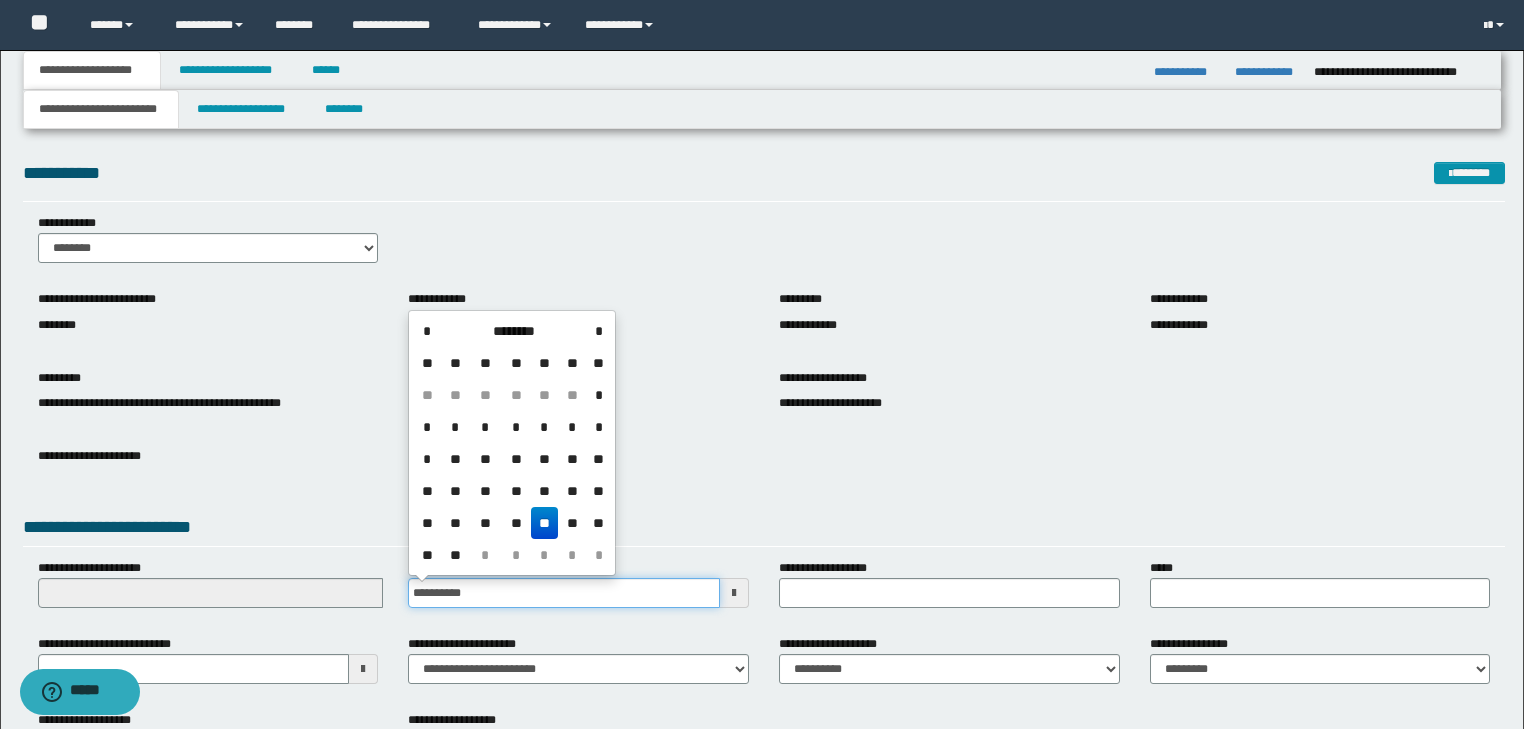 type on "**********" 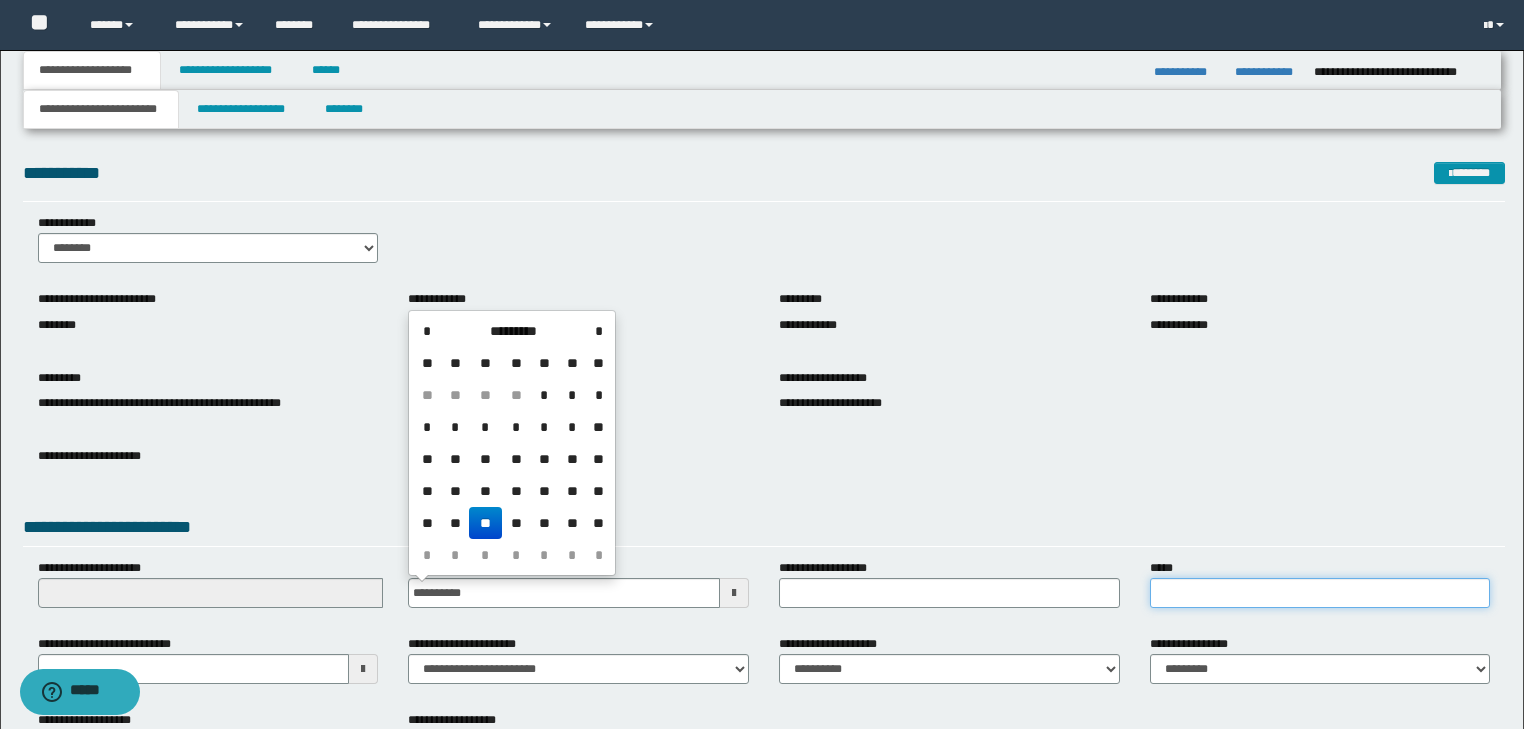 click on "*****" at bounding box center (1320, 593) 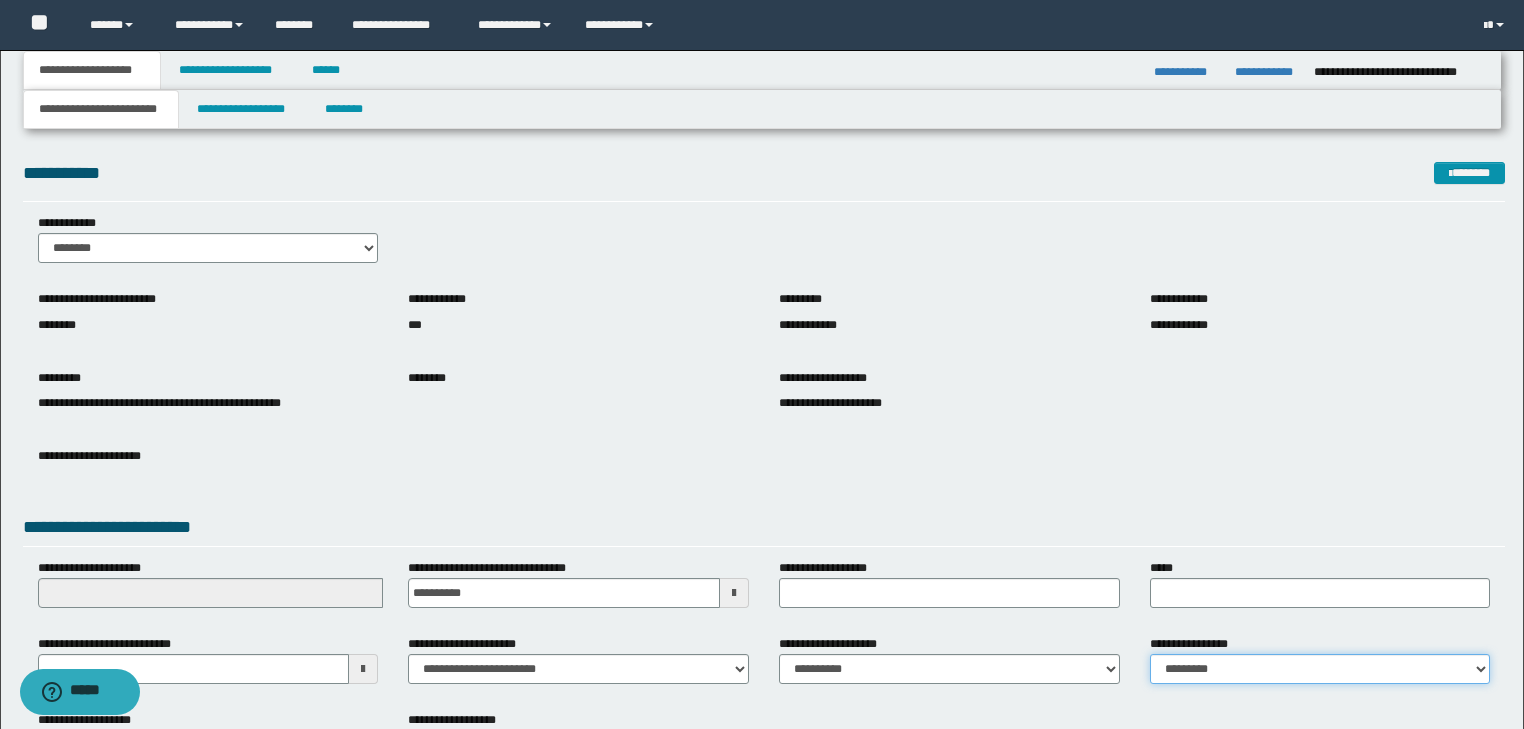 click on "**********" at bounding box center [1320, 669] 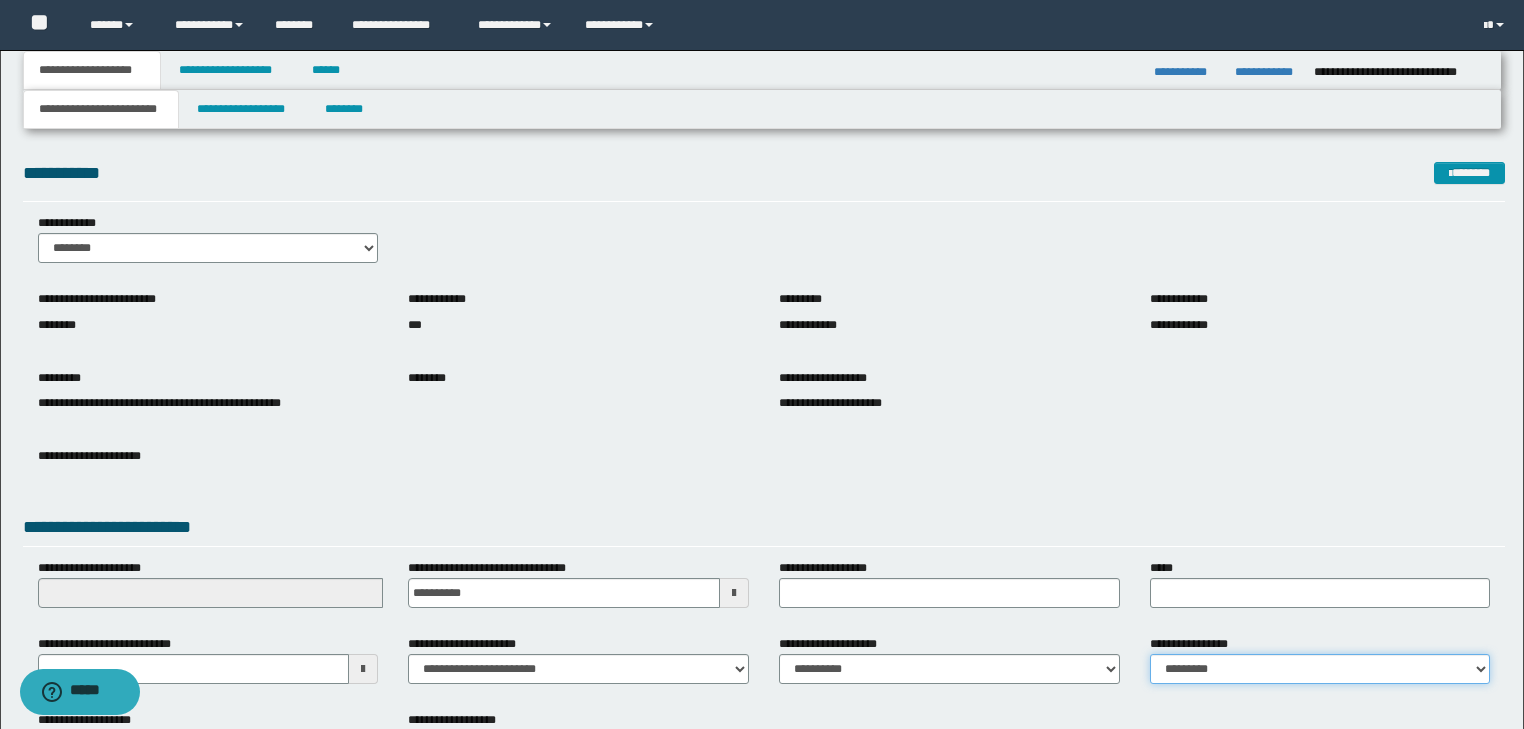 select on "*" 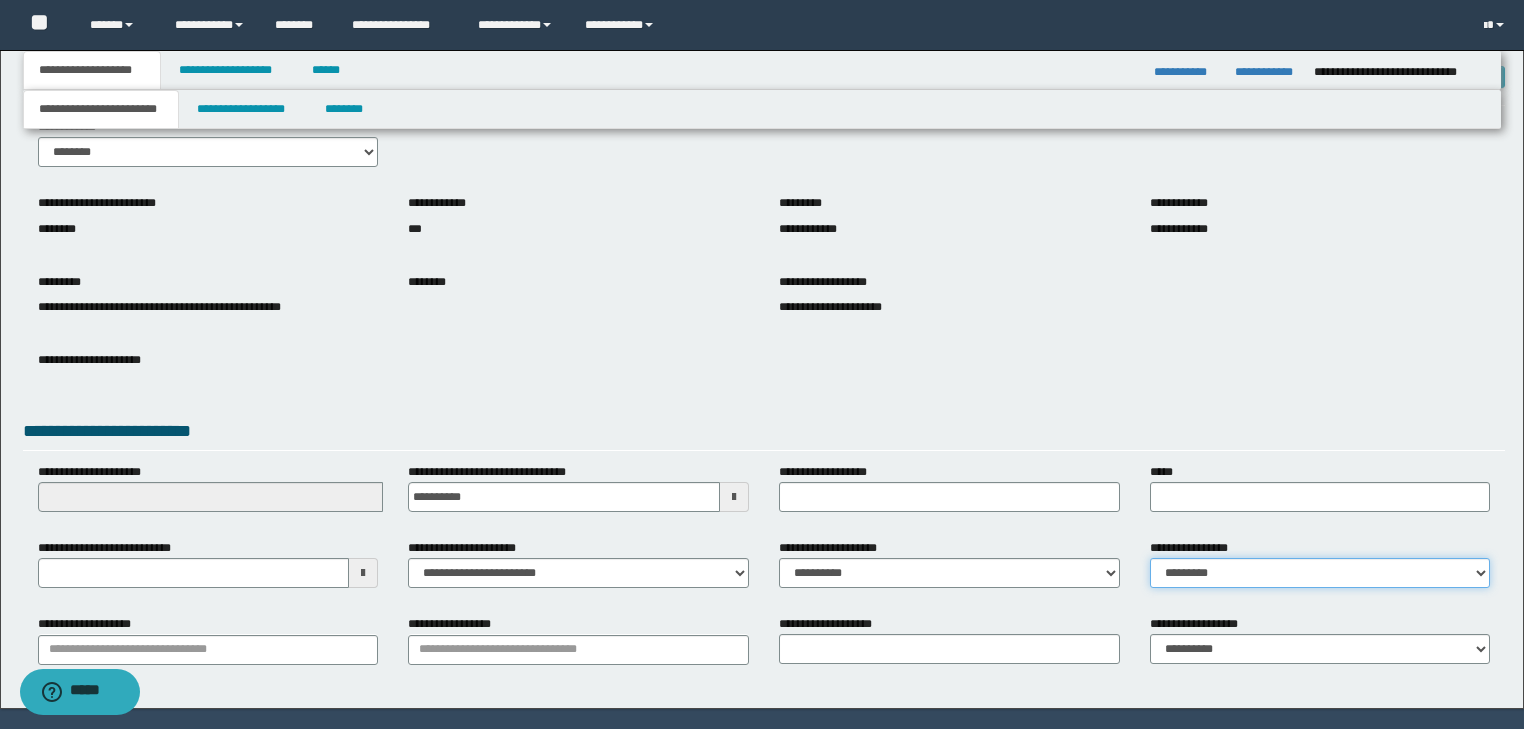 scroll, scrollTop: 154, scrollLeft: 0, axis: vertical 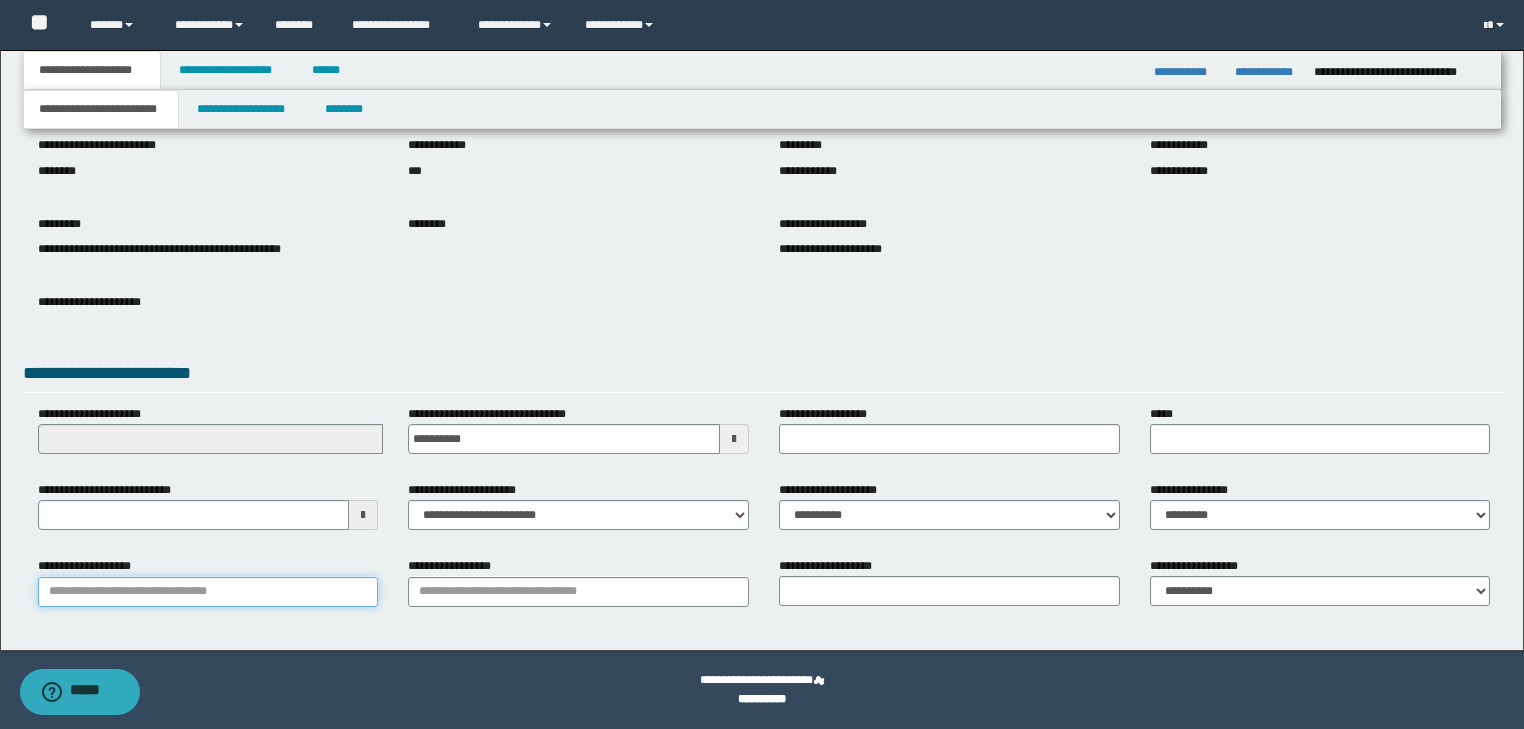 click on "**********" at bounding box center [208, 592] 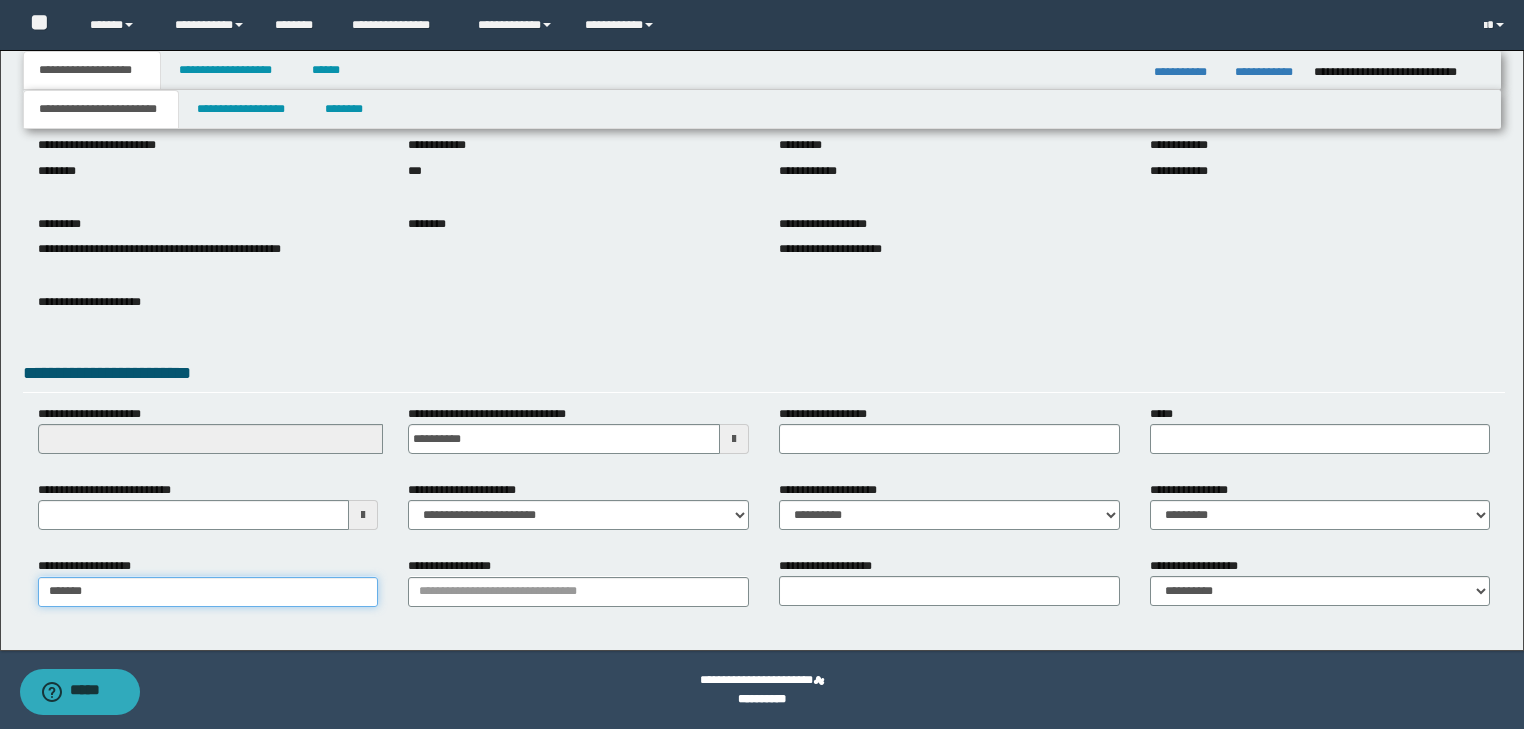 type on "********" 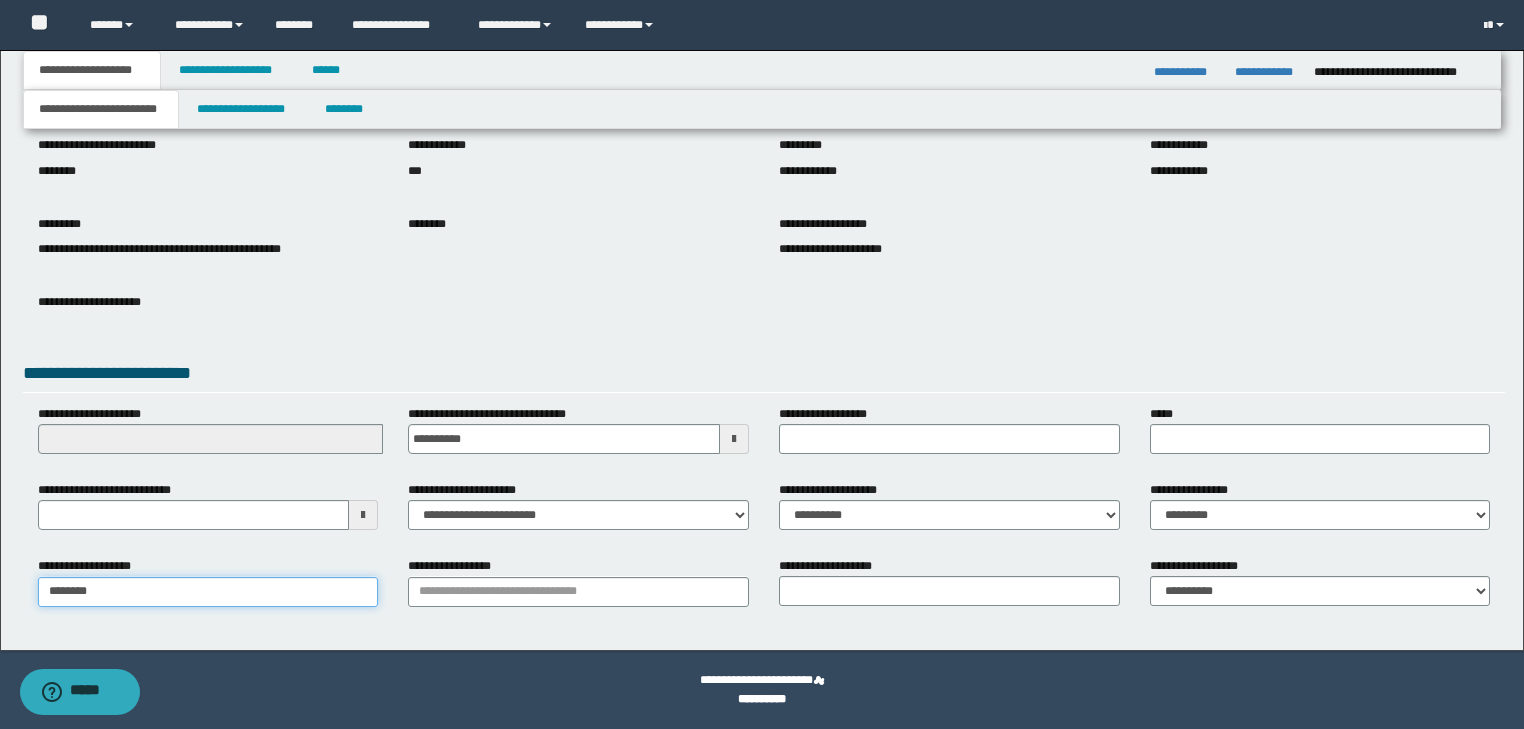 type on "********" 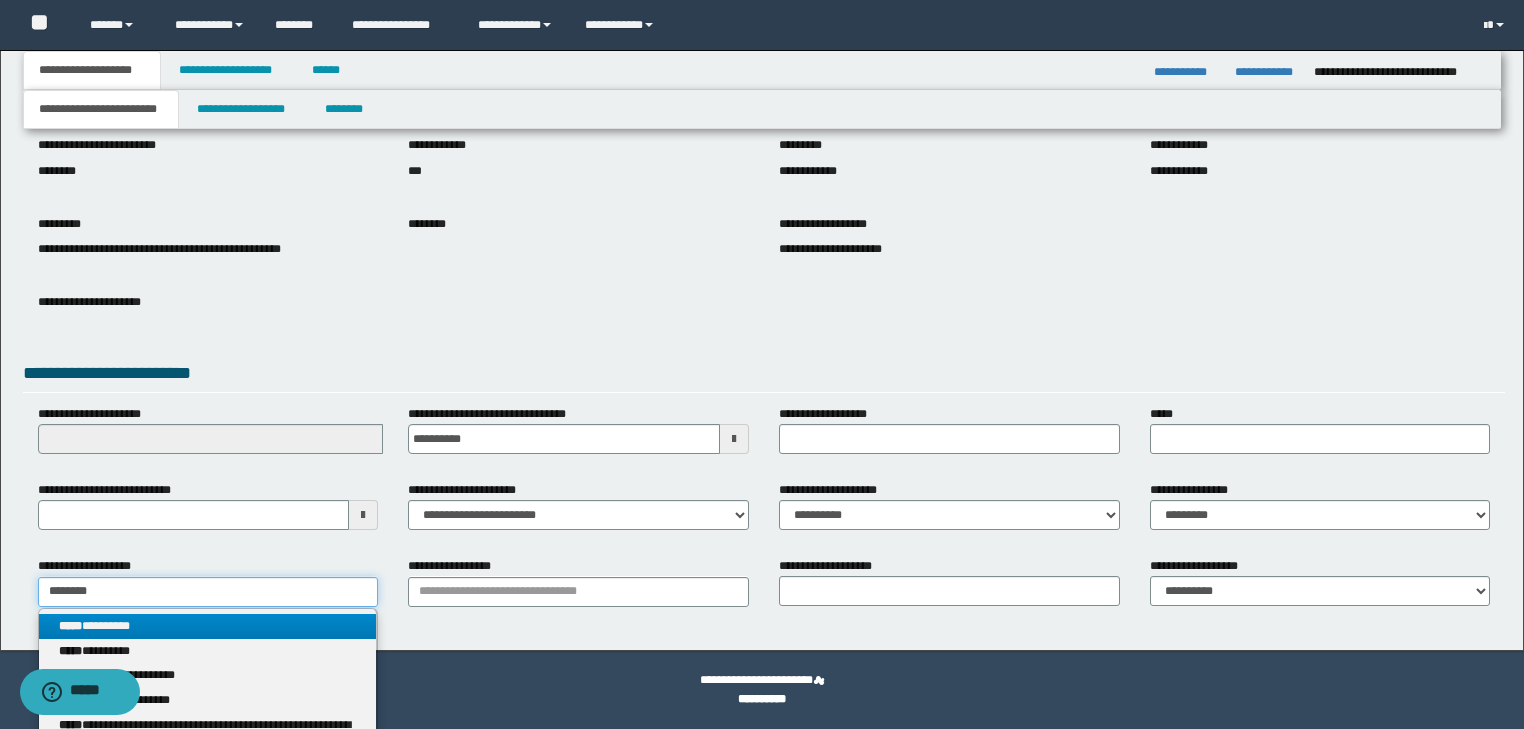 type on "********" 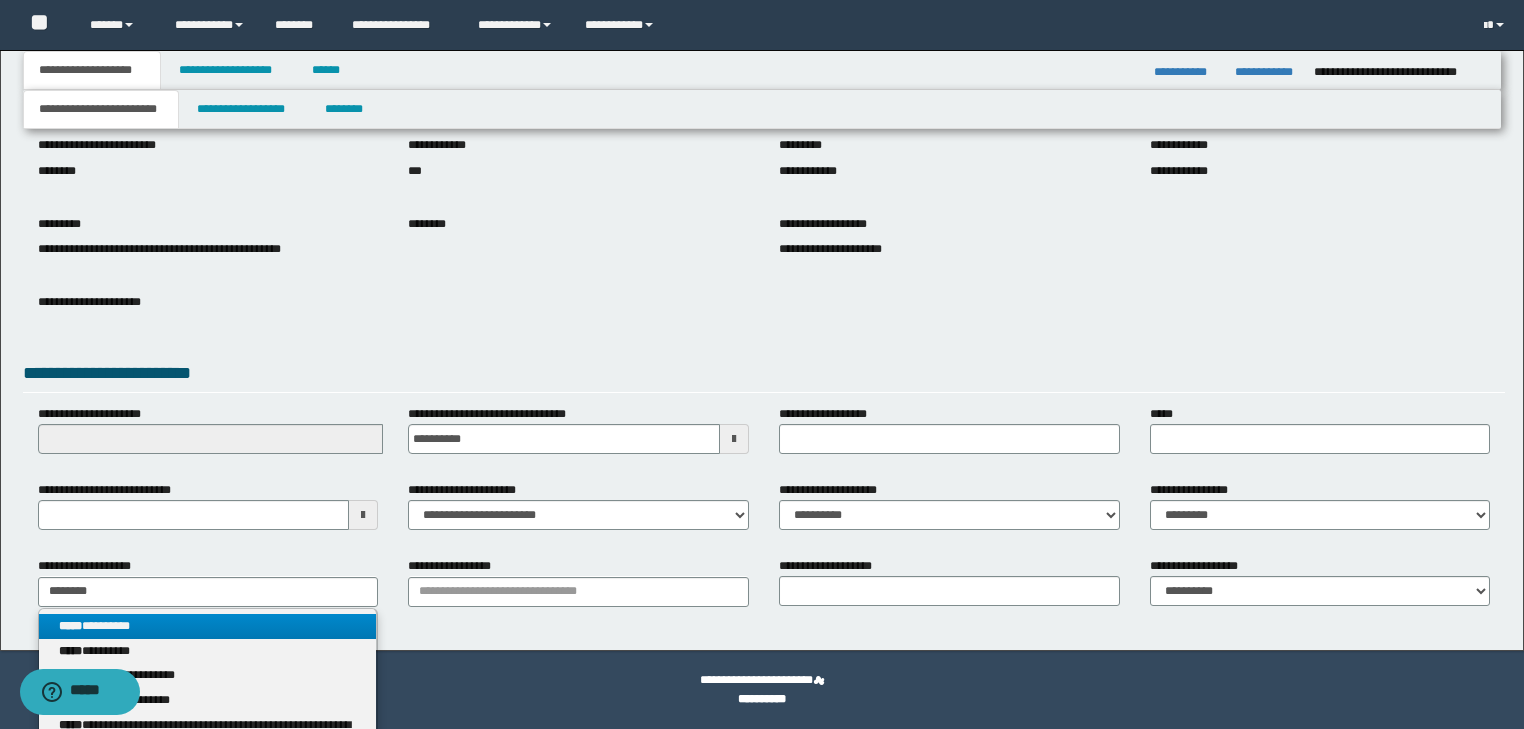 click on "**********" at bounding box center [208, 626] 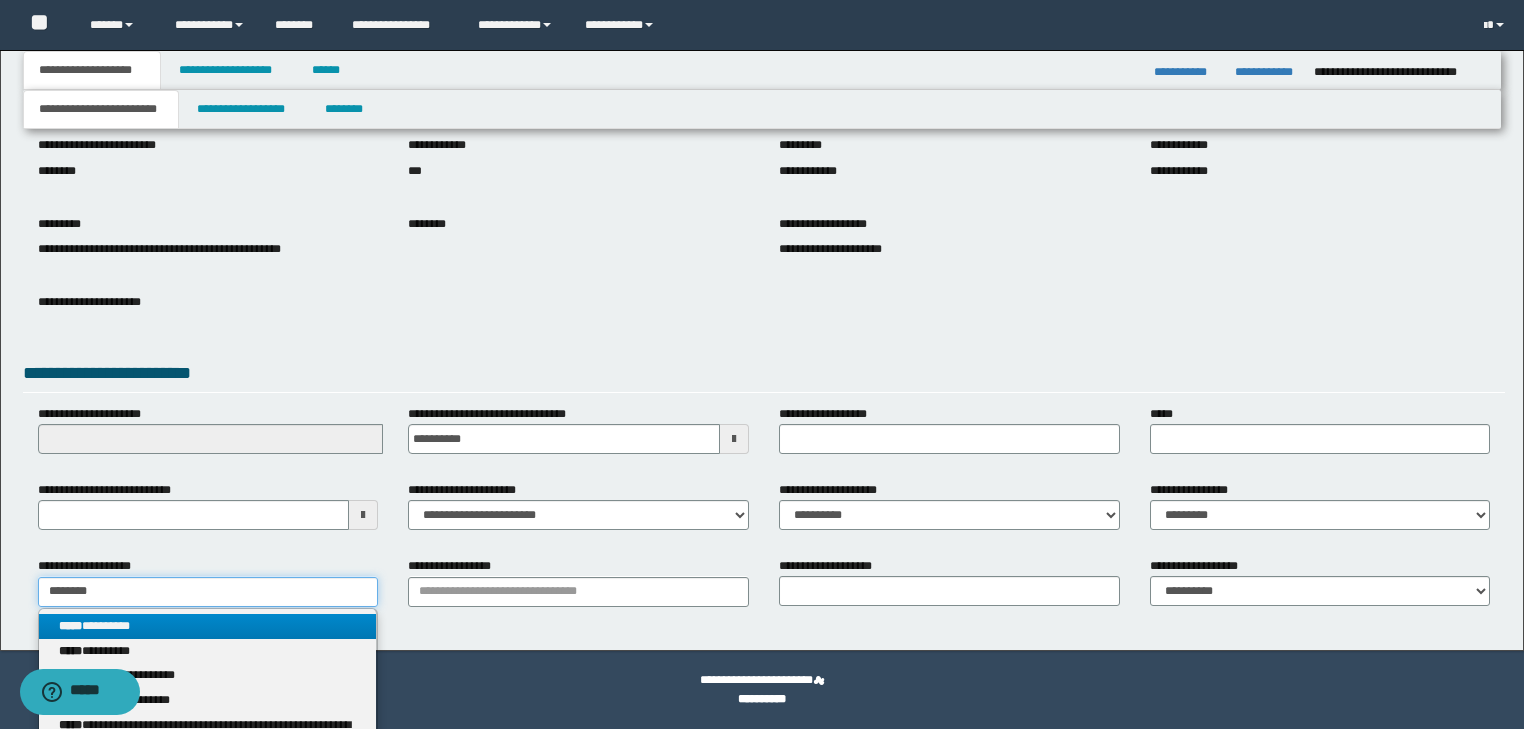 type 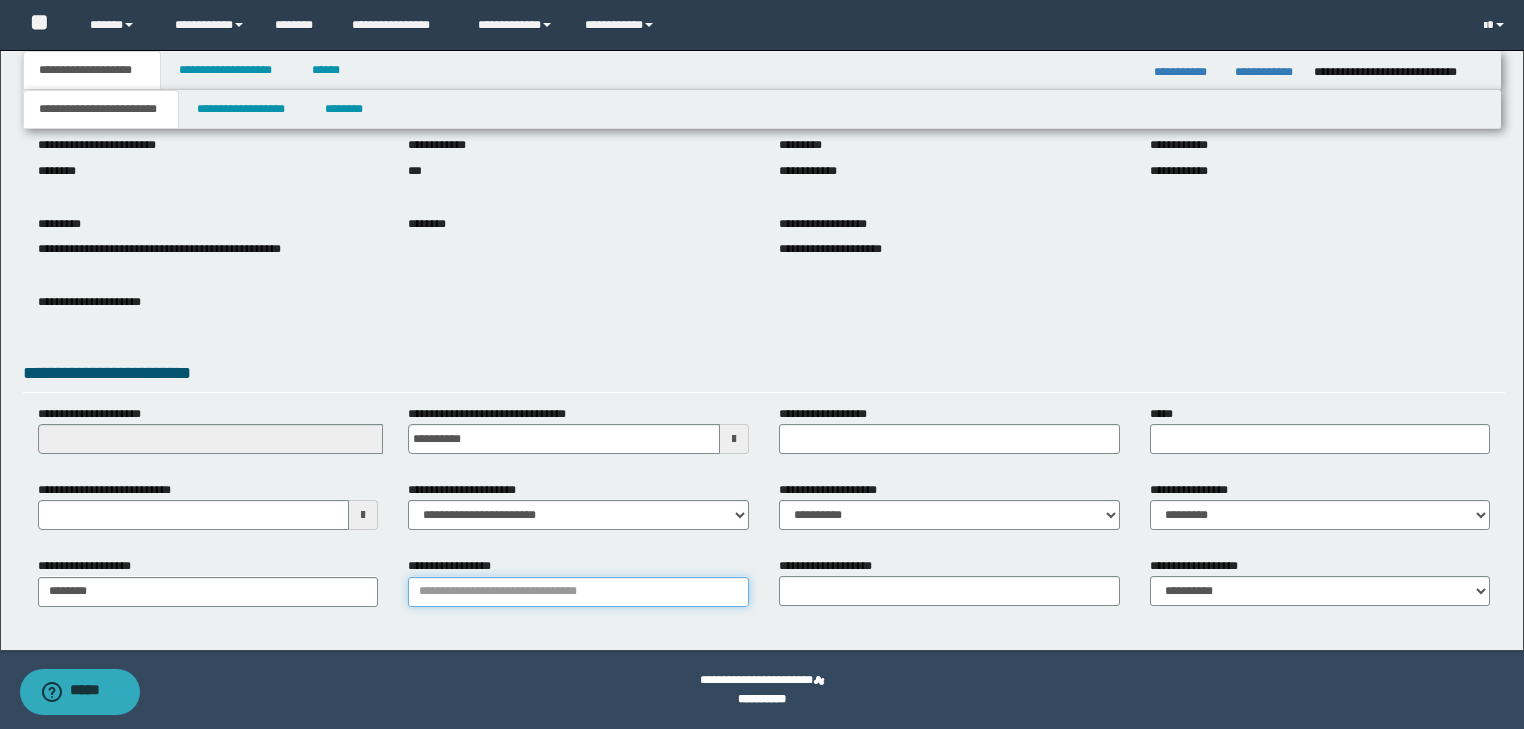 click on "**********" at bounding box center [578, 592] 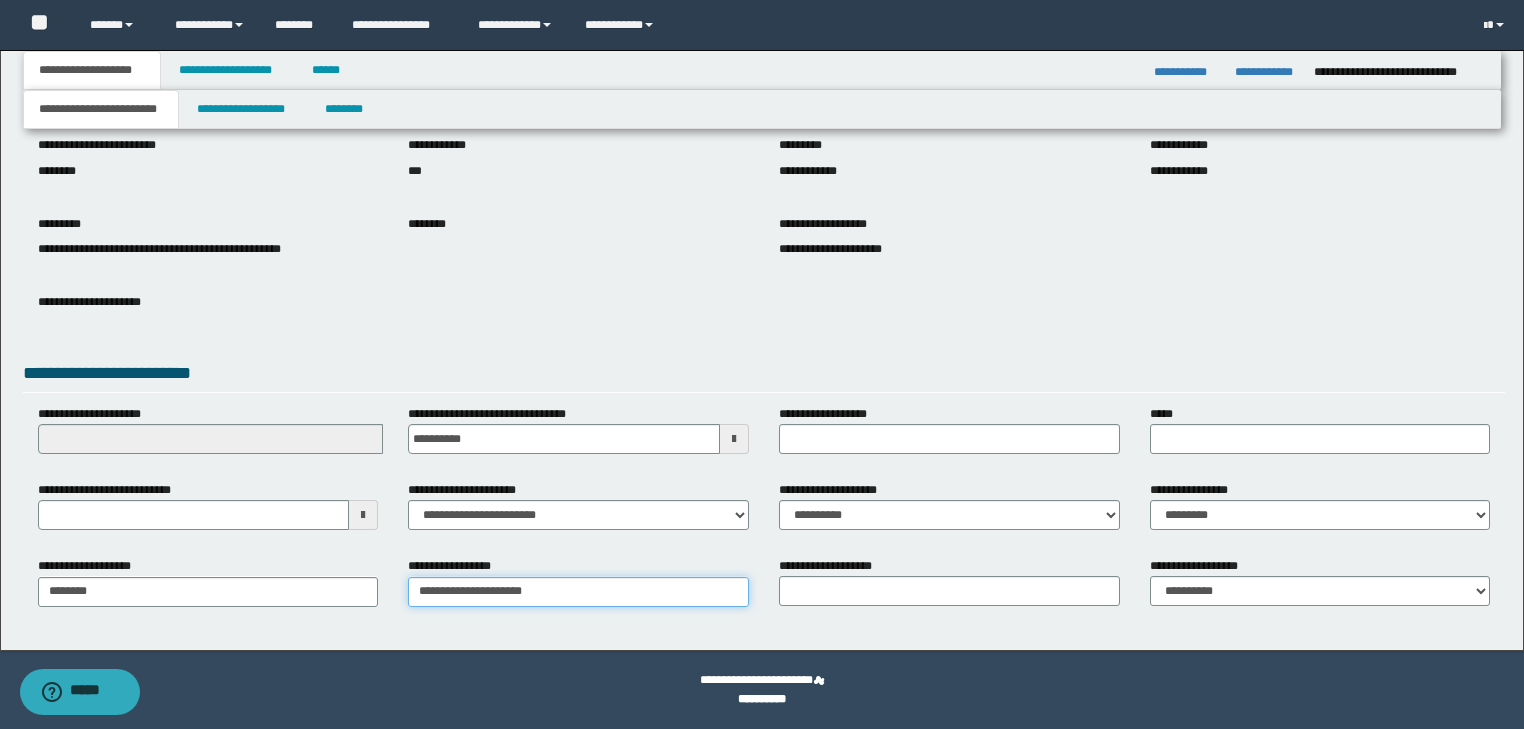 type on "**********" 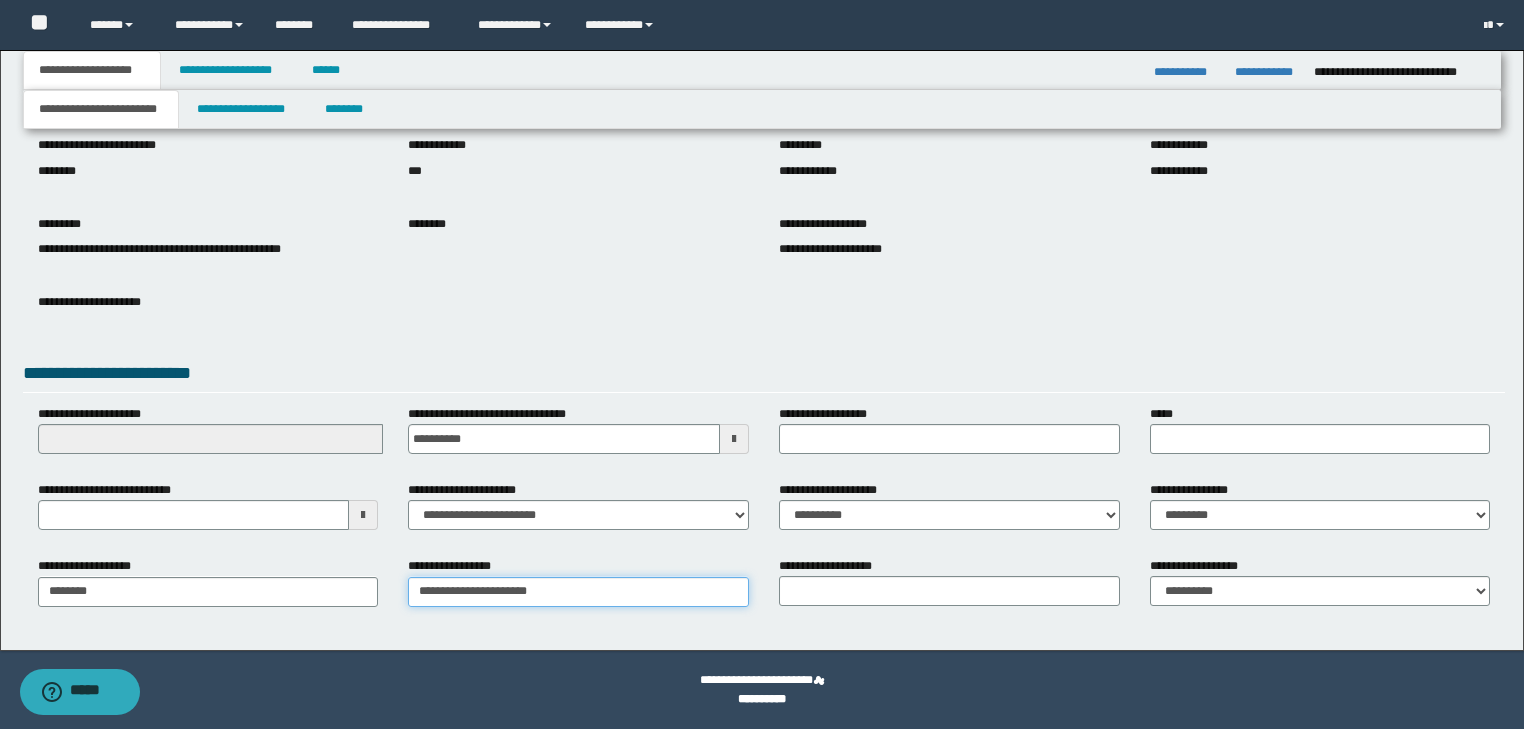type on "**********" 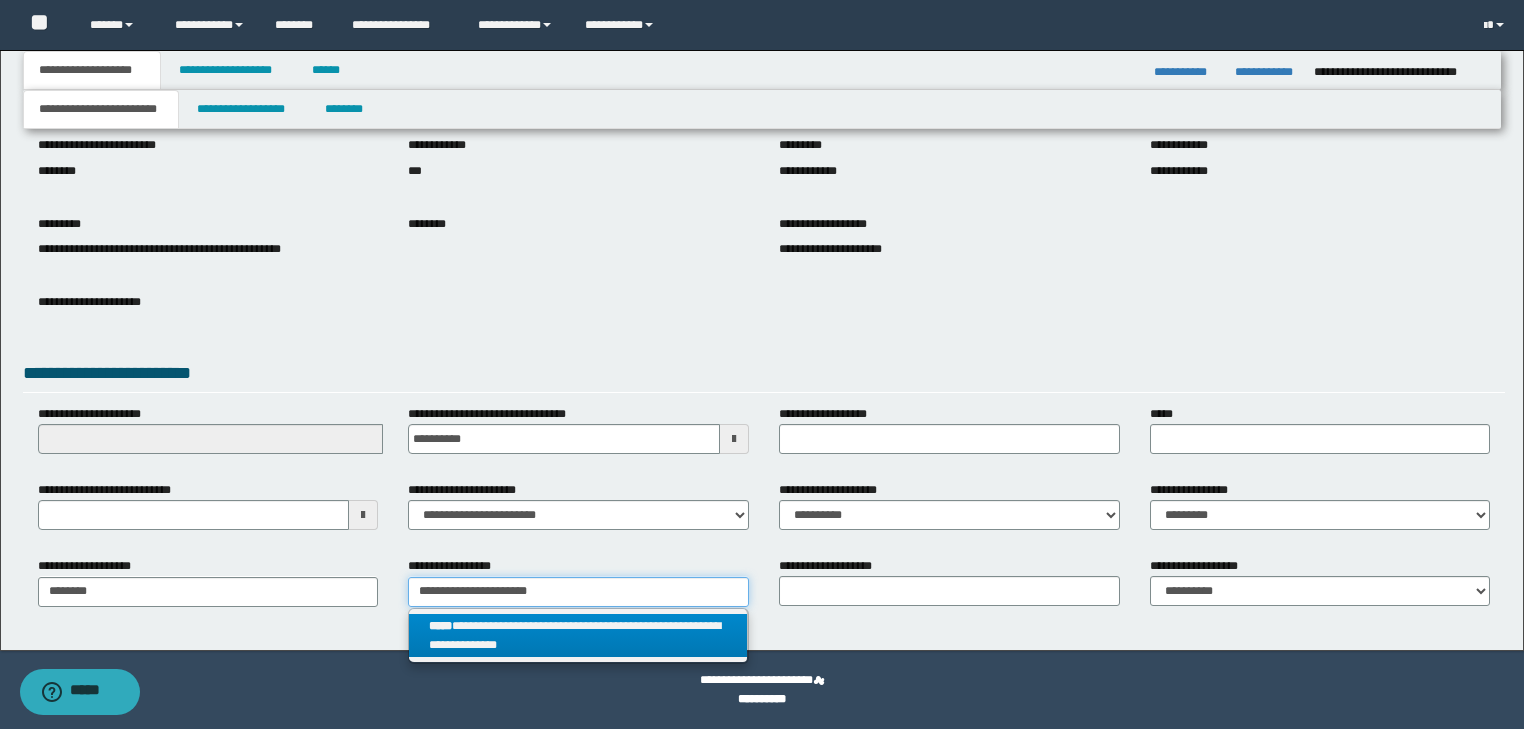 type on "**********" 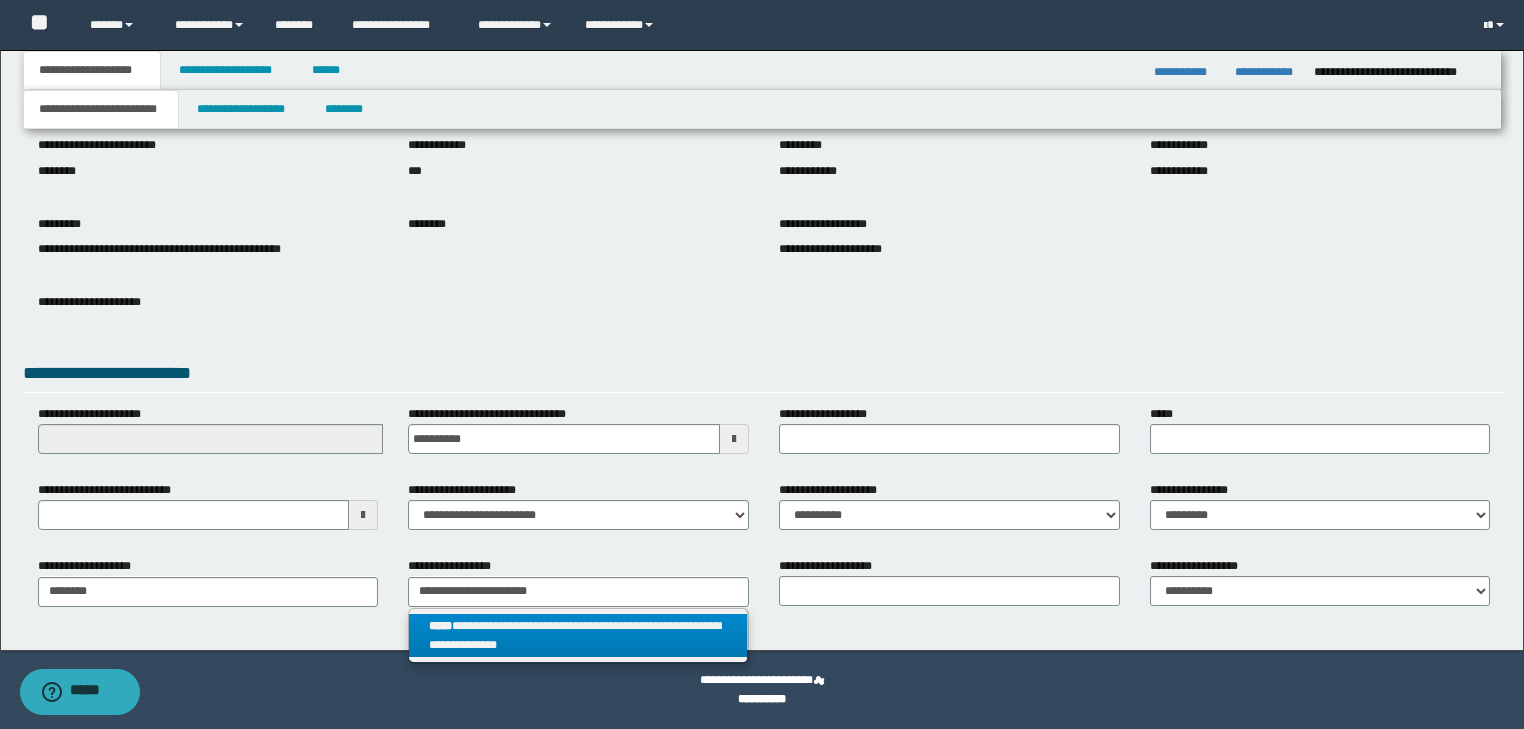 click on "**********" at bounding box center [578, 636] 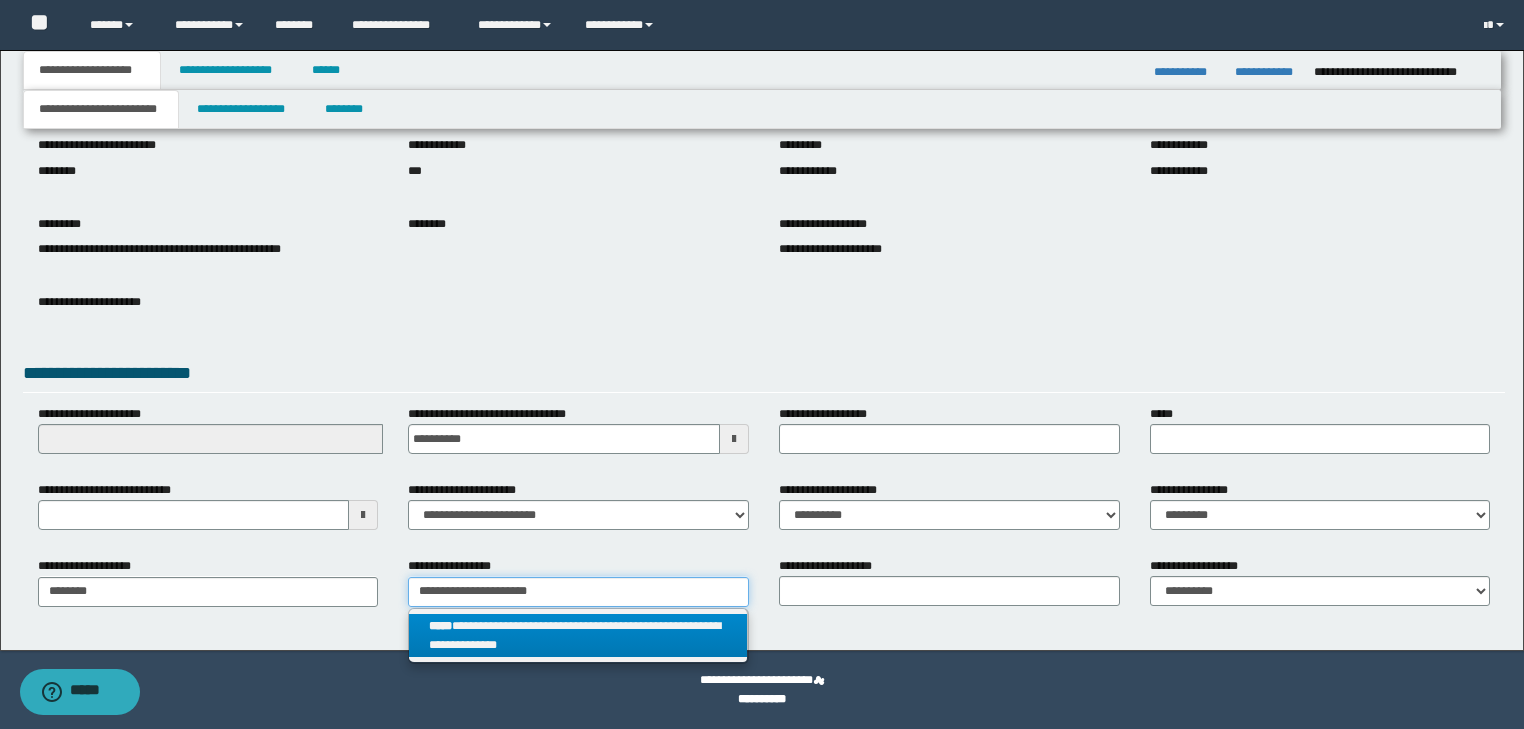 type 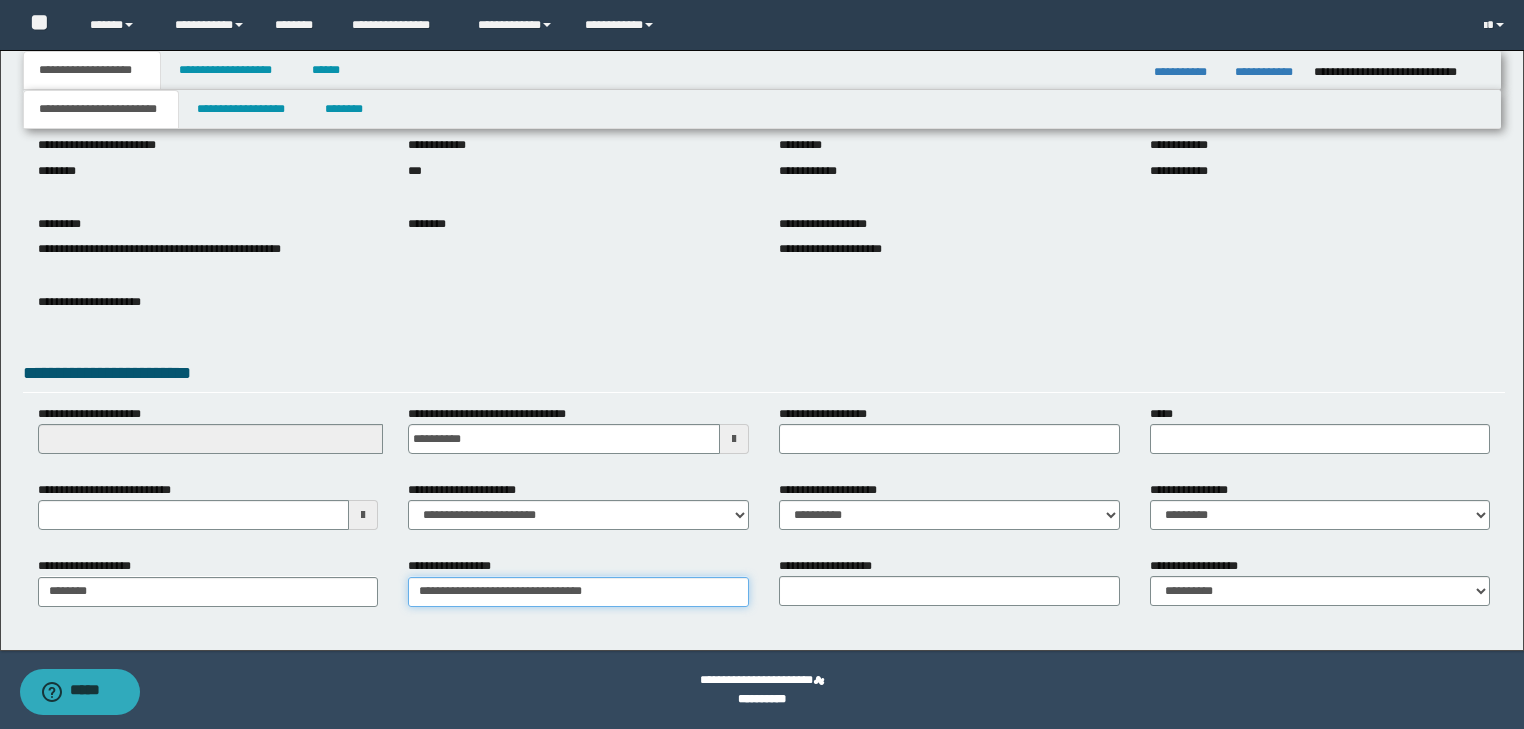 type on "**********" 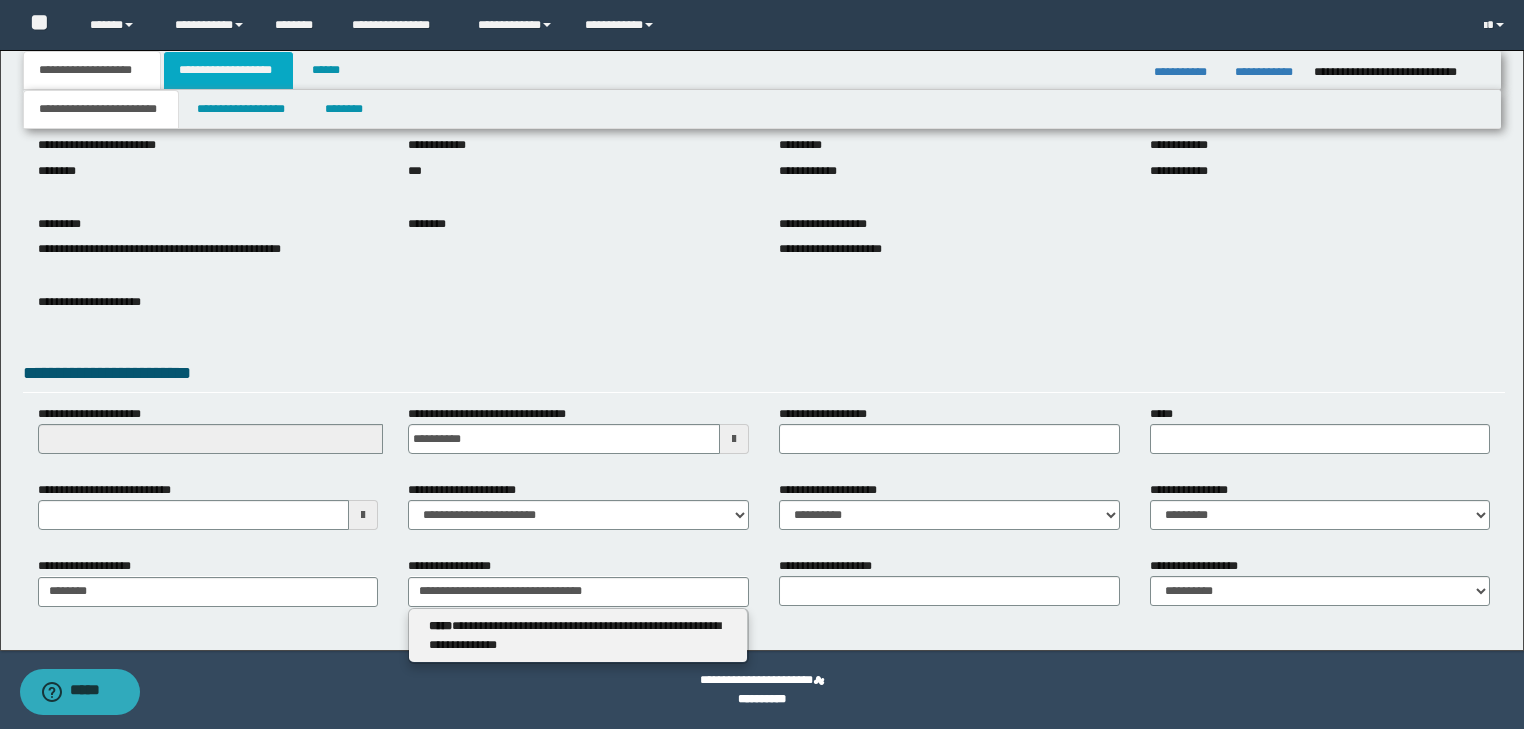 type 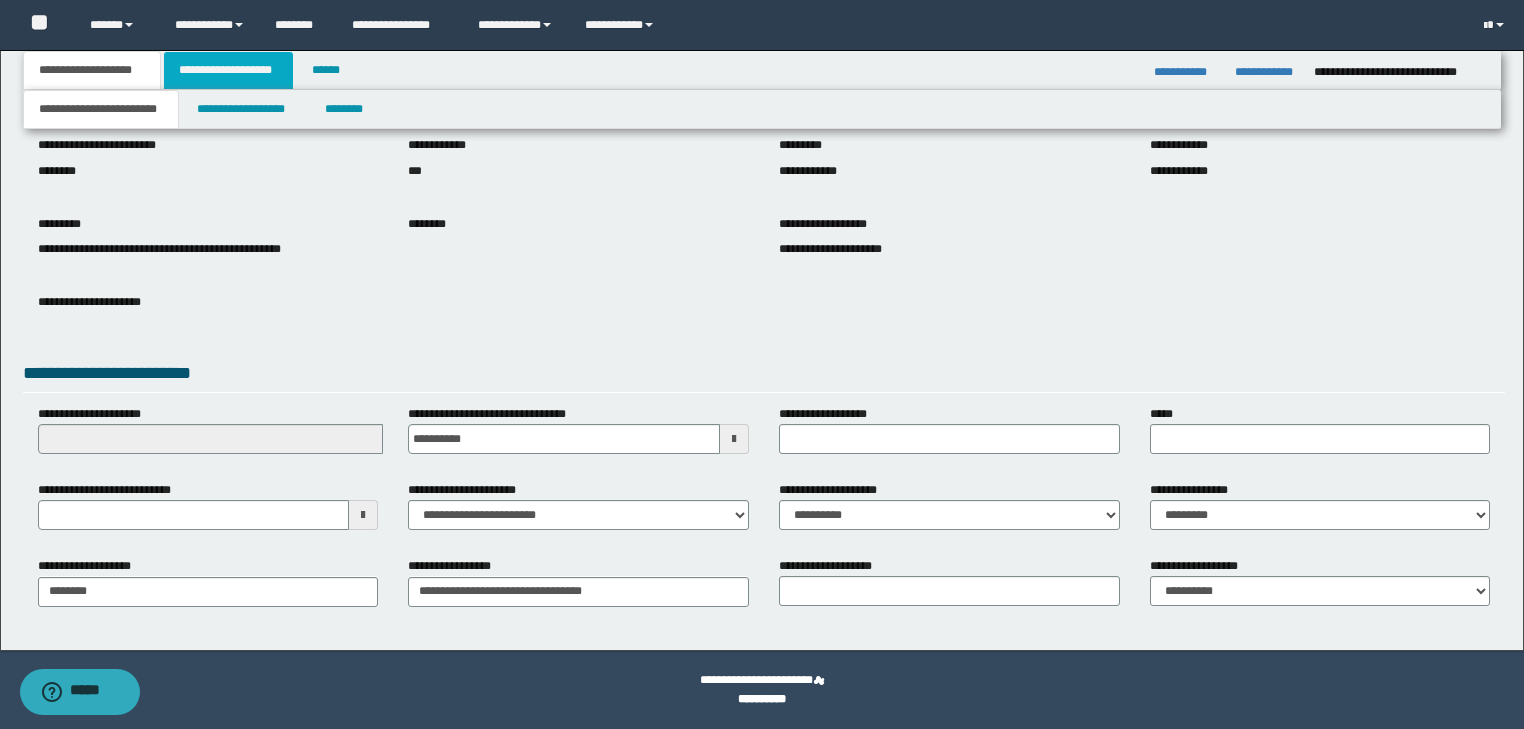 click on "**********" at bounding box center (228, 70) 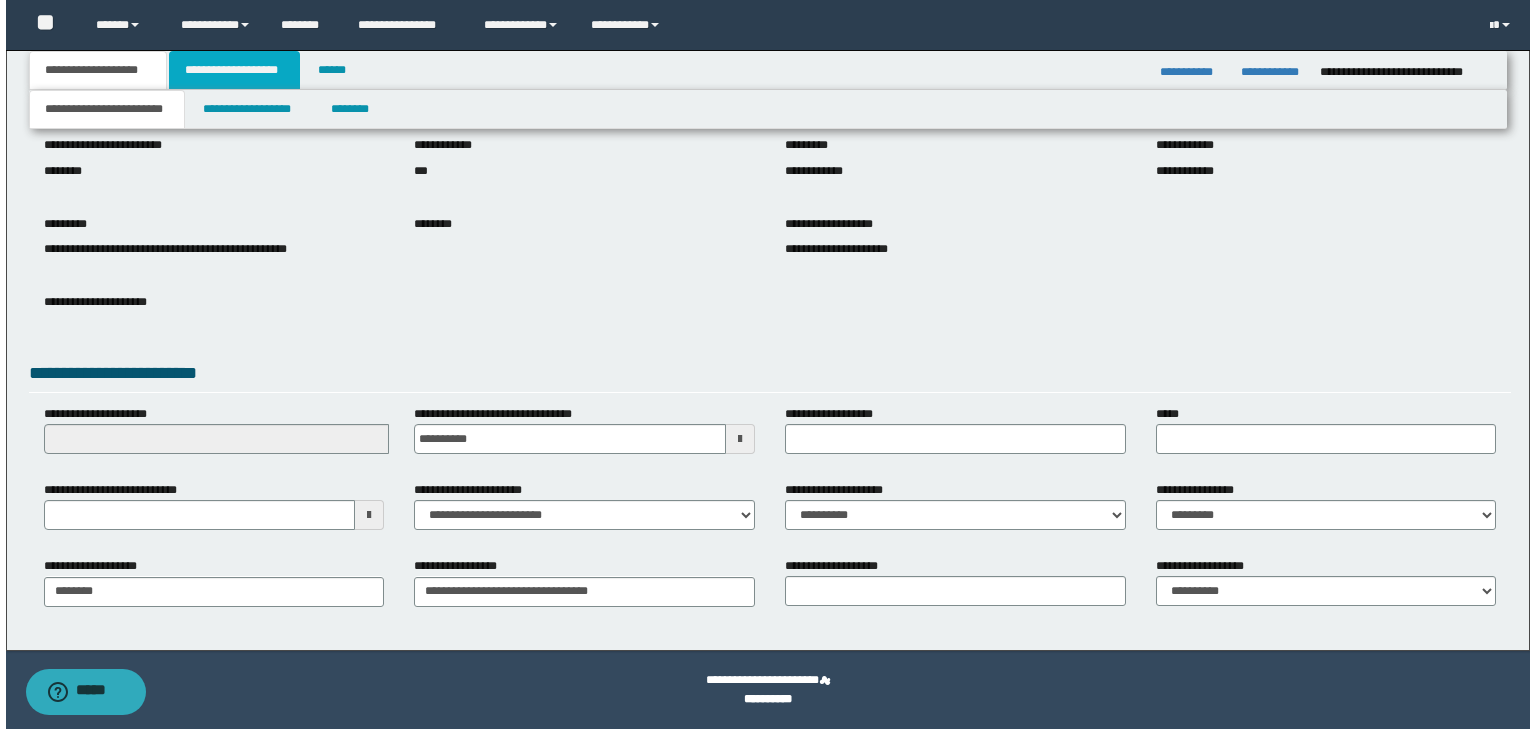 scroll, scrollTop: 0, scrollLeft: 0, axis: both 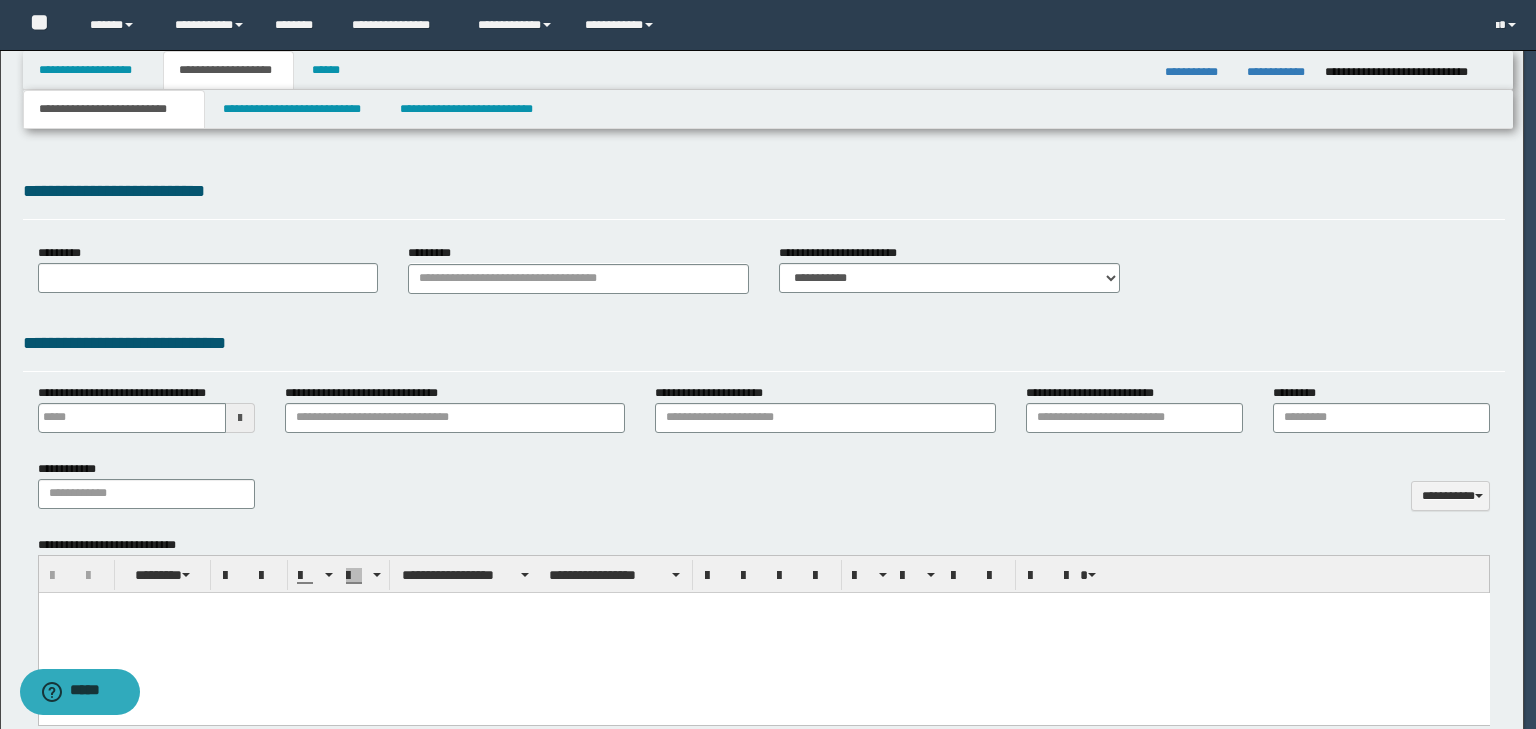 select on "*" 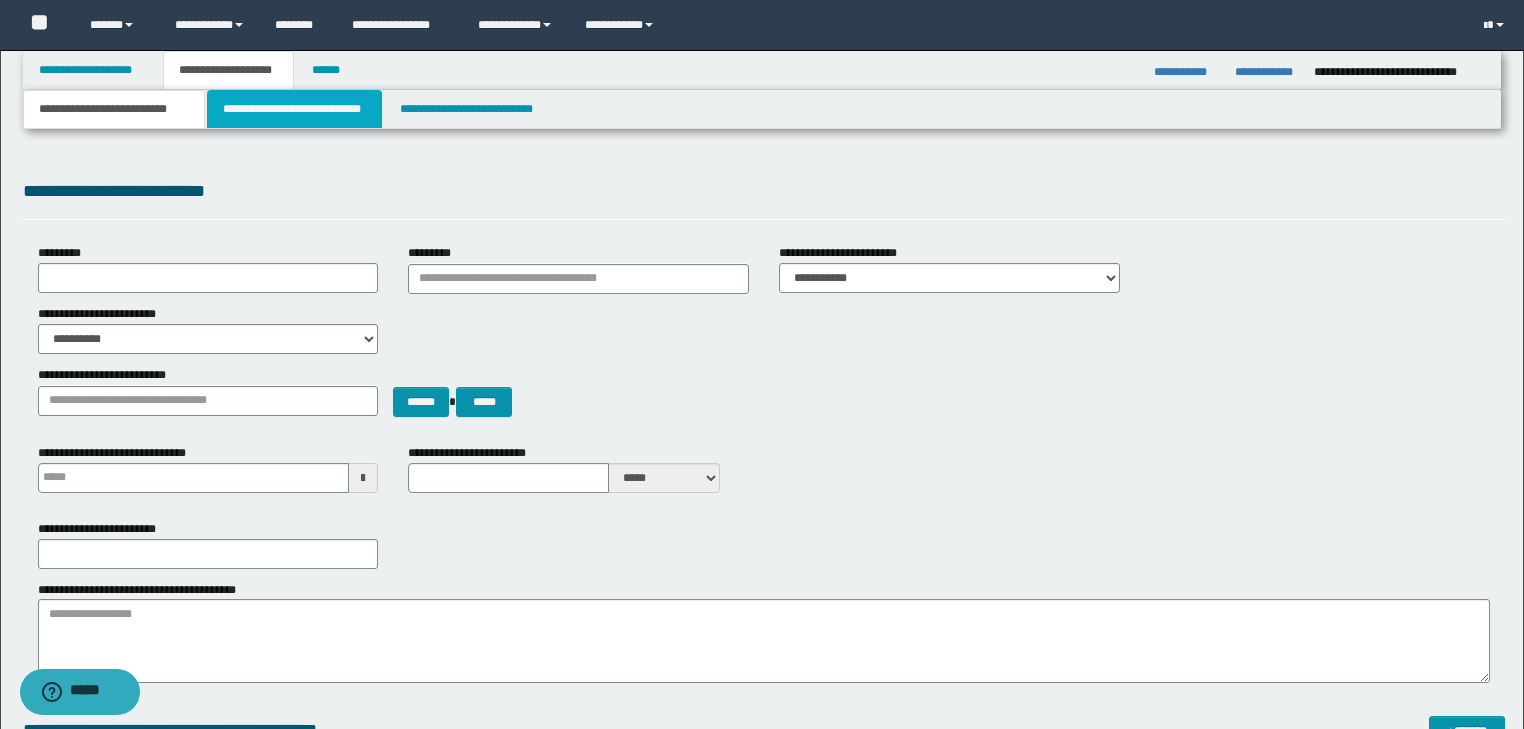 click on "**********" at bounding box center [294, 109] 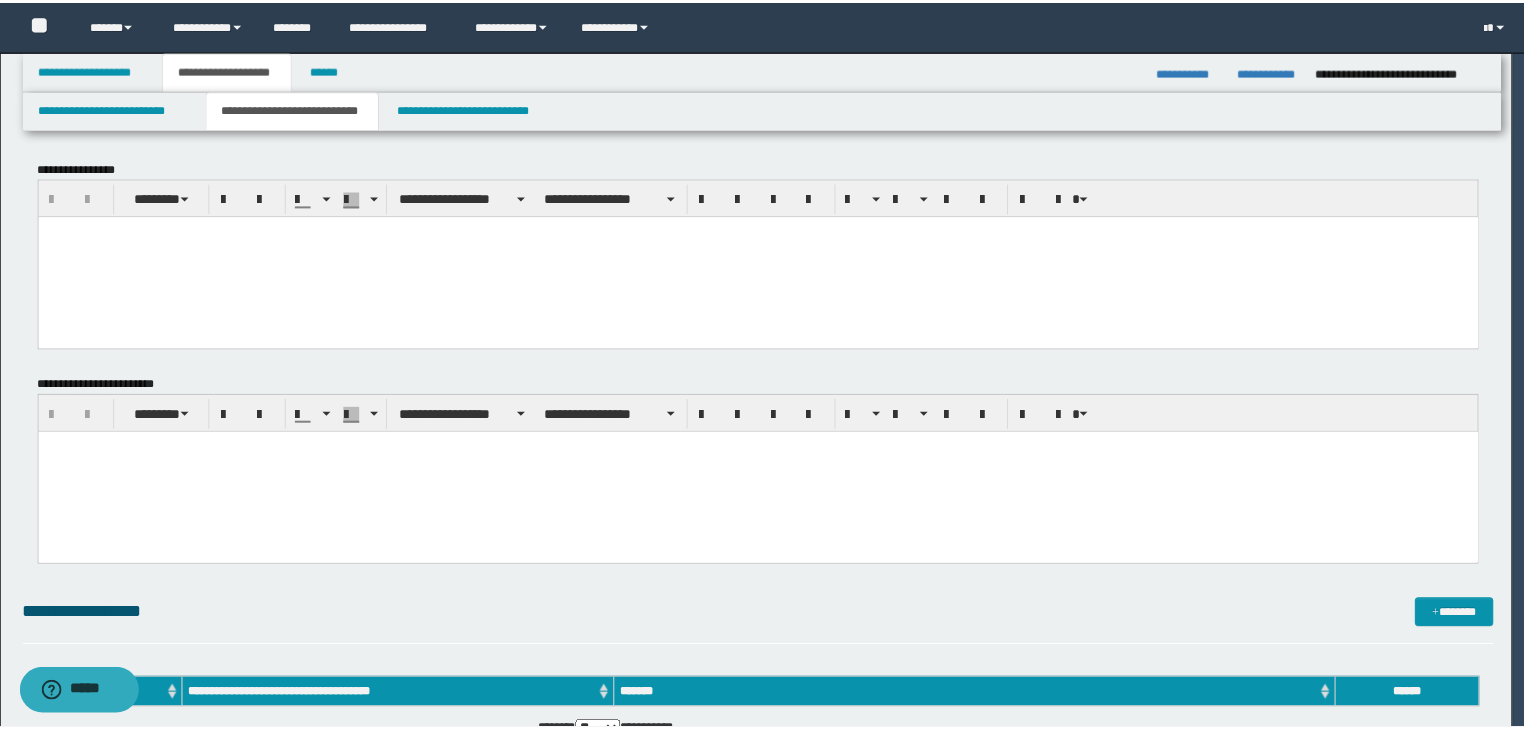 scroll, scrollTop: 0, scrollLeft: 0, axis: both 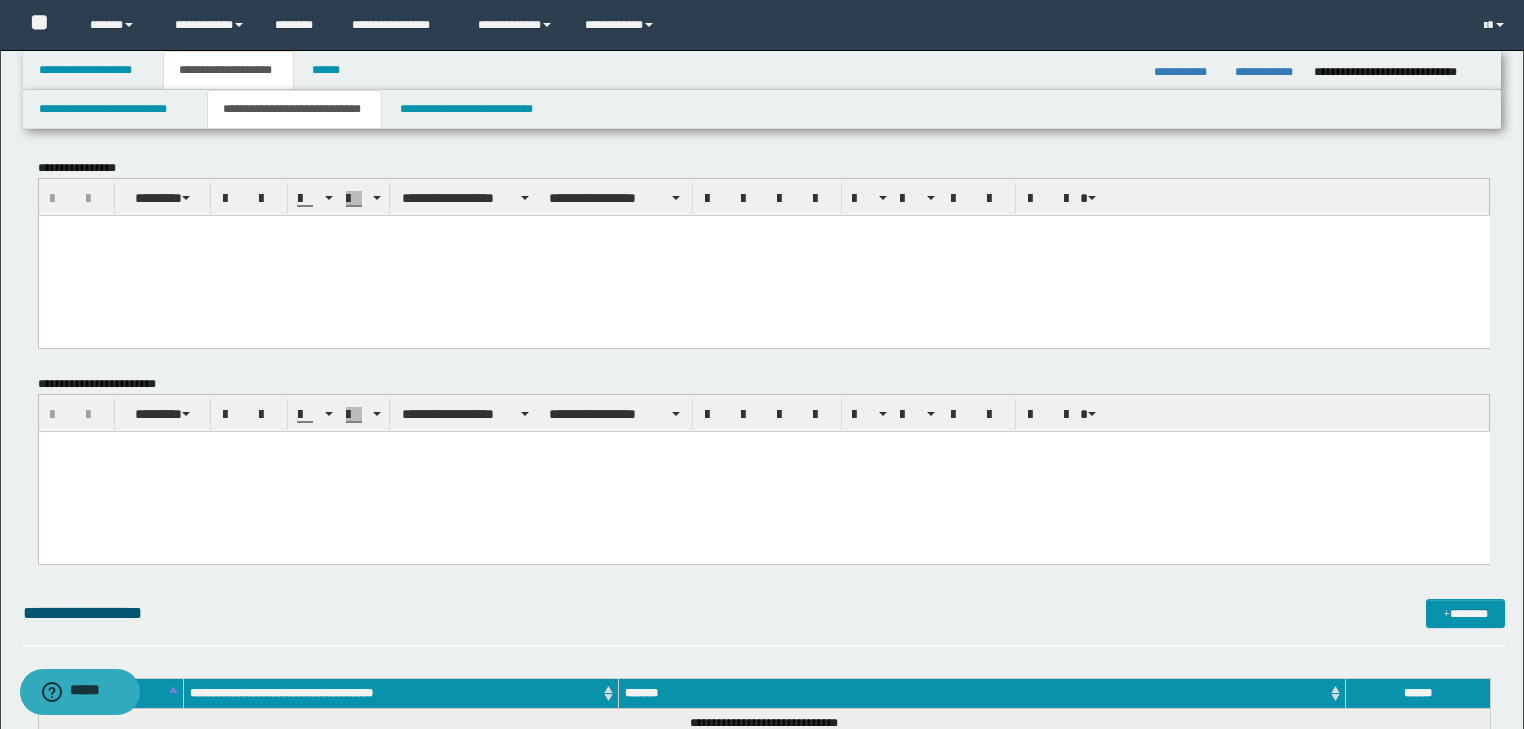 click at bounding box center [763, 230] 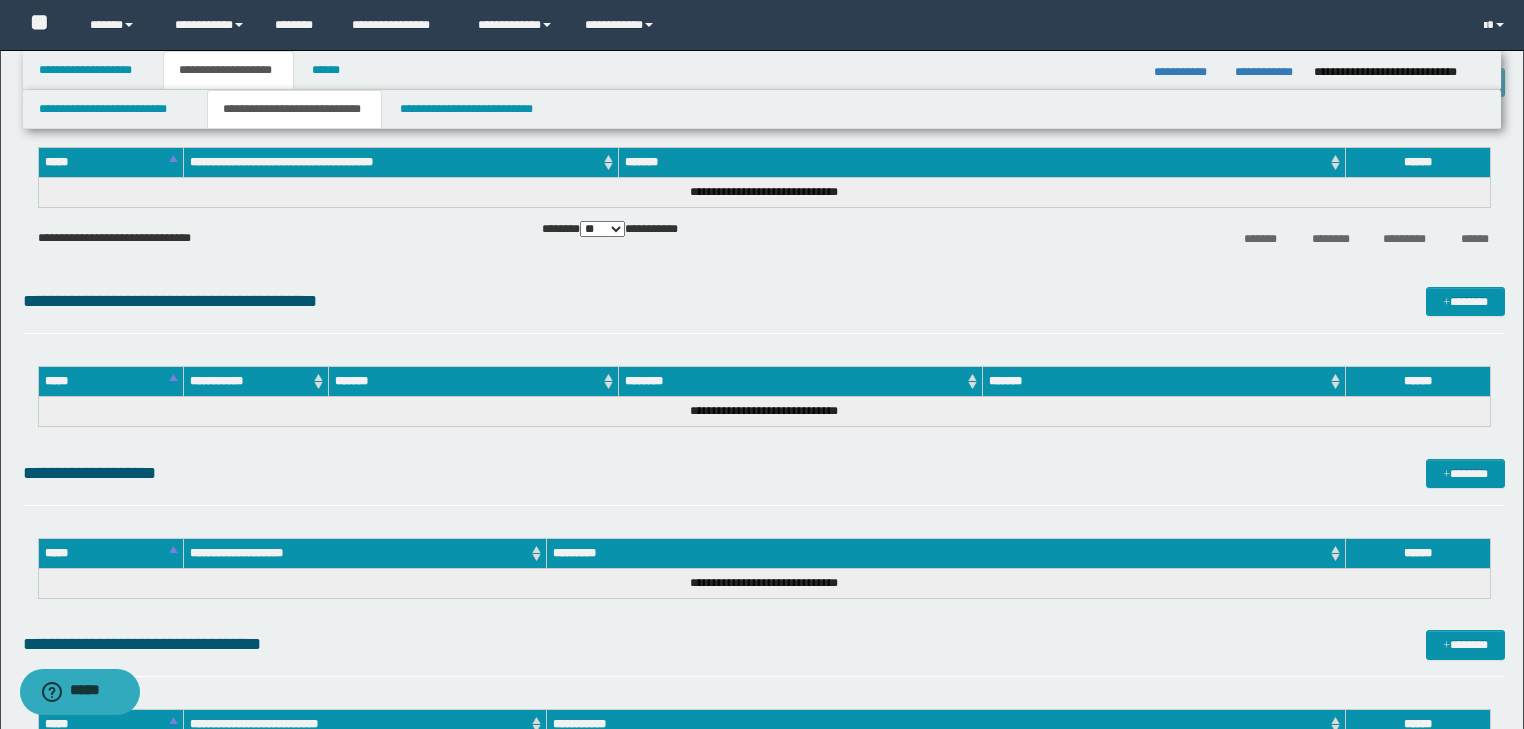 drag, startPoint x: 46, startPoint y: -1551, endPoint x: 723, endPoint y: 691, distance: 2341.9849 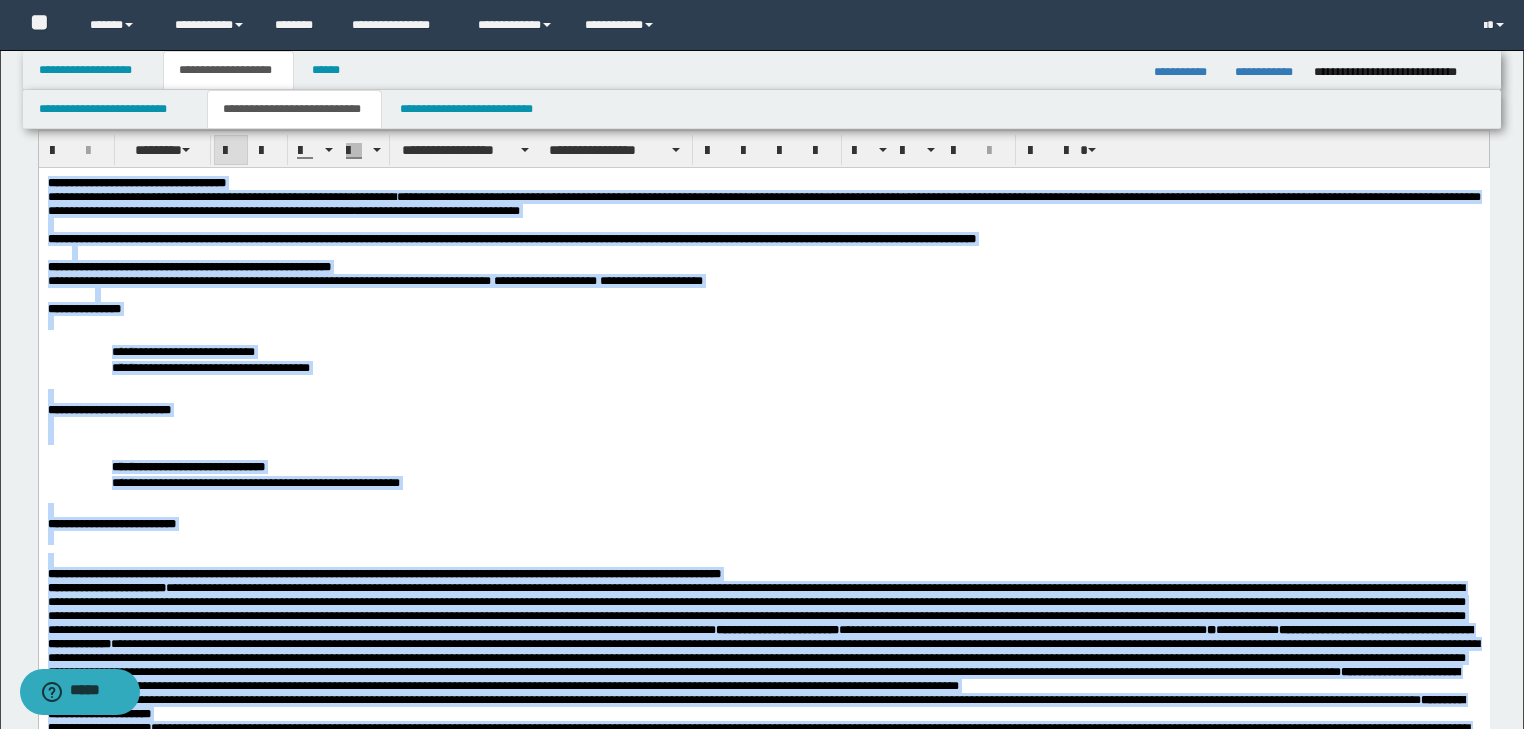 scroll, scrollTop: 0, scrollLeft: 0, axis: both 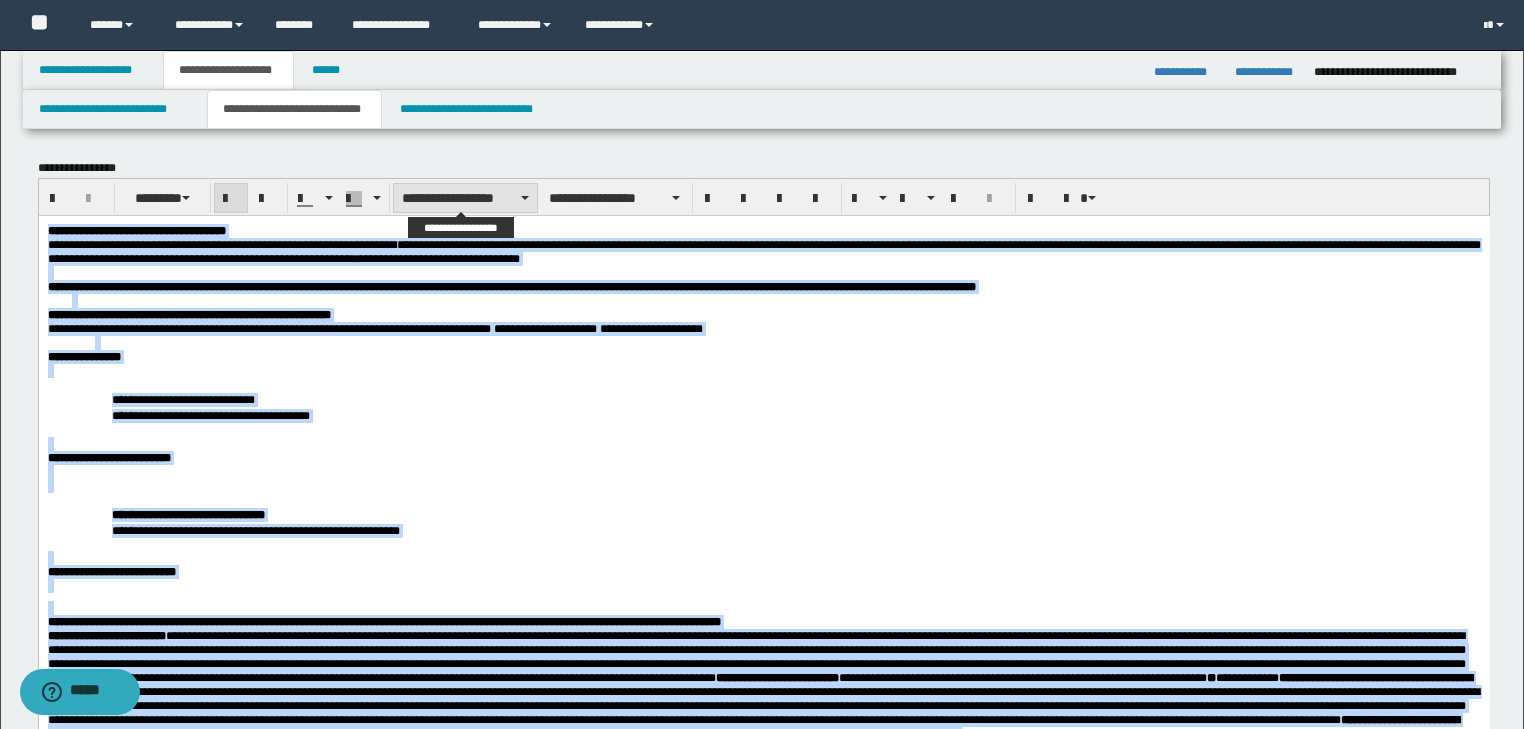 click on "**********" at bounding box center [465, 198] 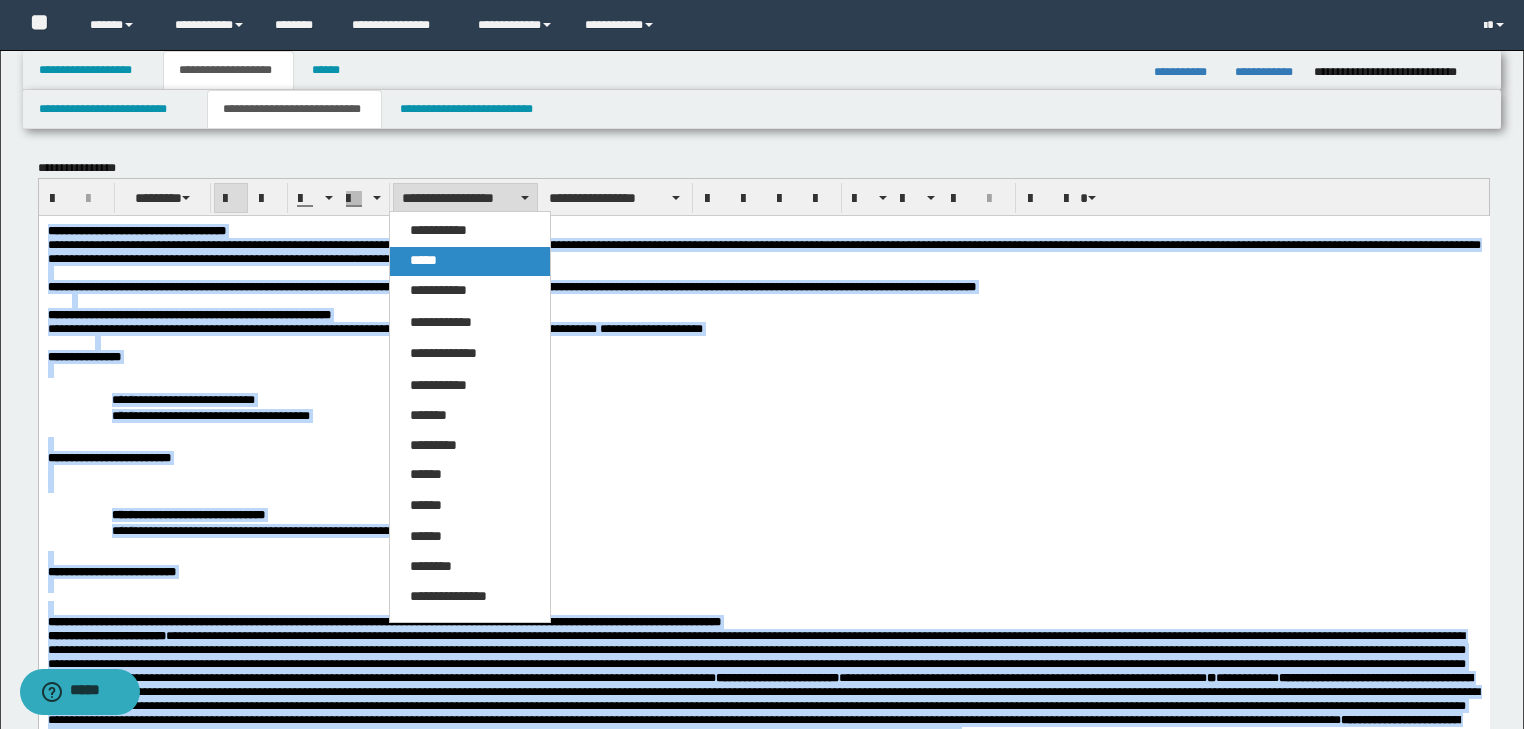 click on "*****" at bounding box center [470, 261] 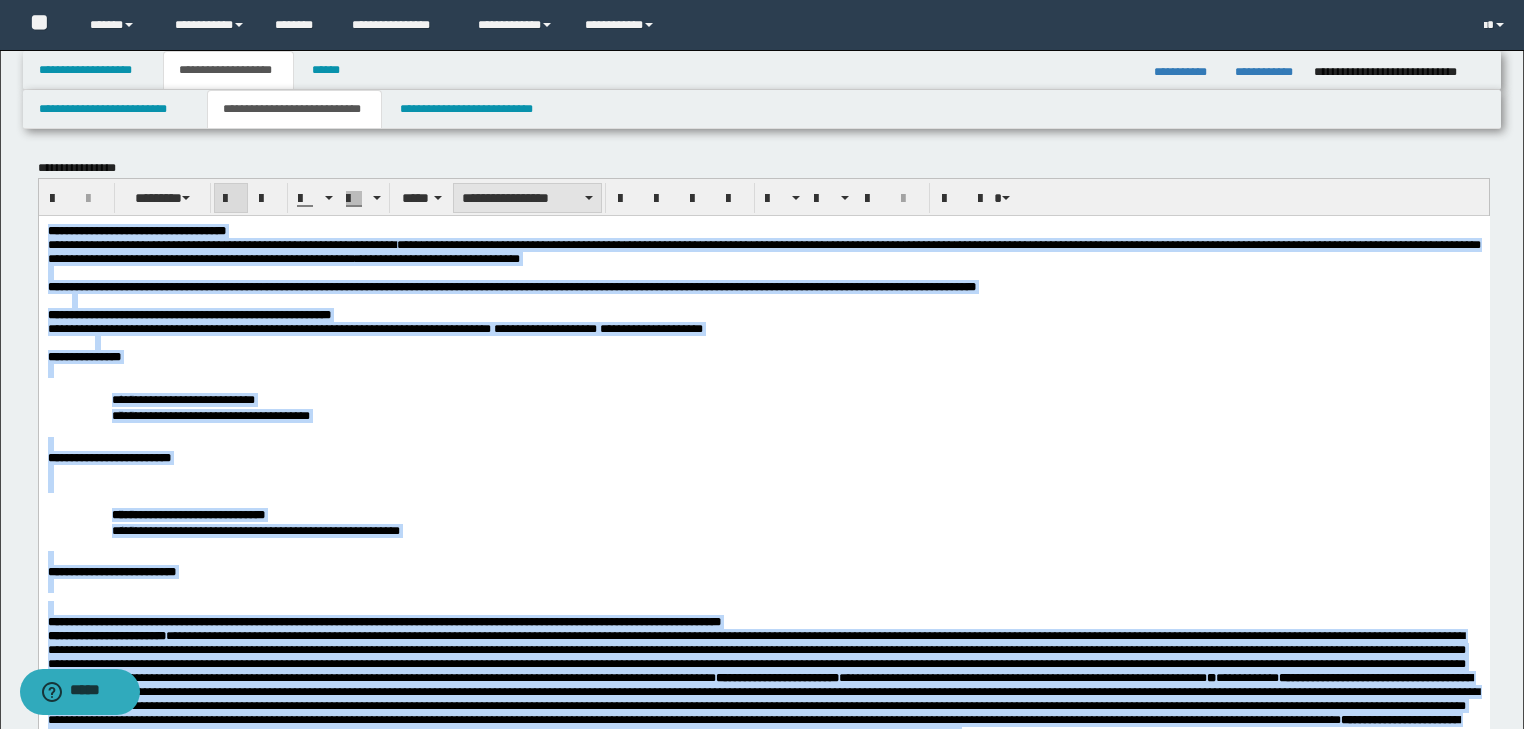 click on "**********" at bounding box center (527, 198) 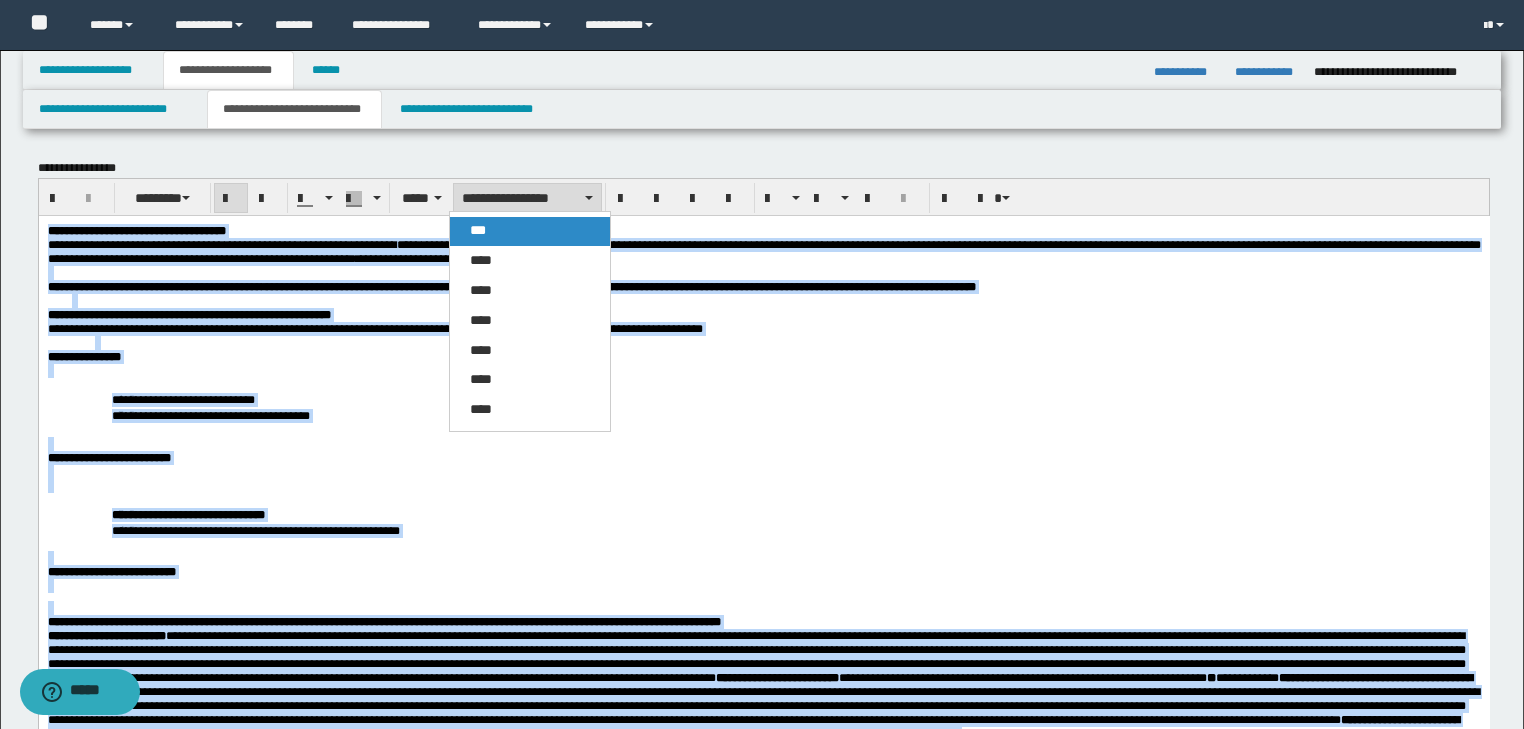 click on "***" at bounding box center [530, 231] 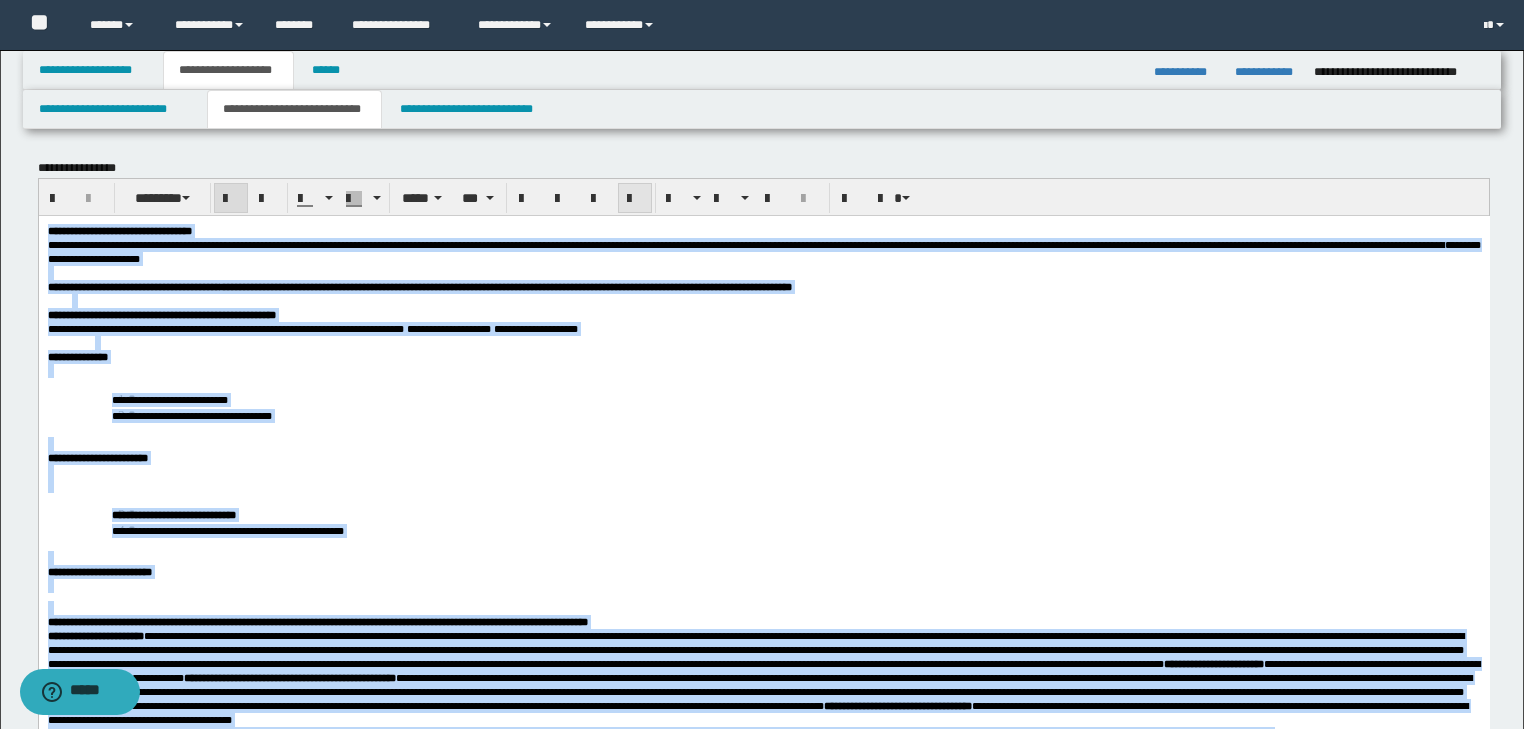 click at bounding box center [635, 199] 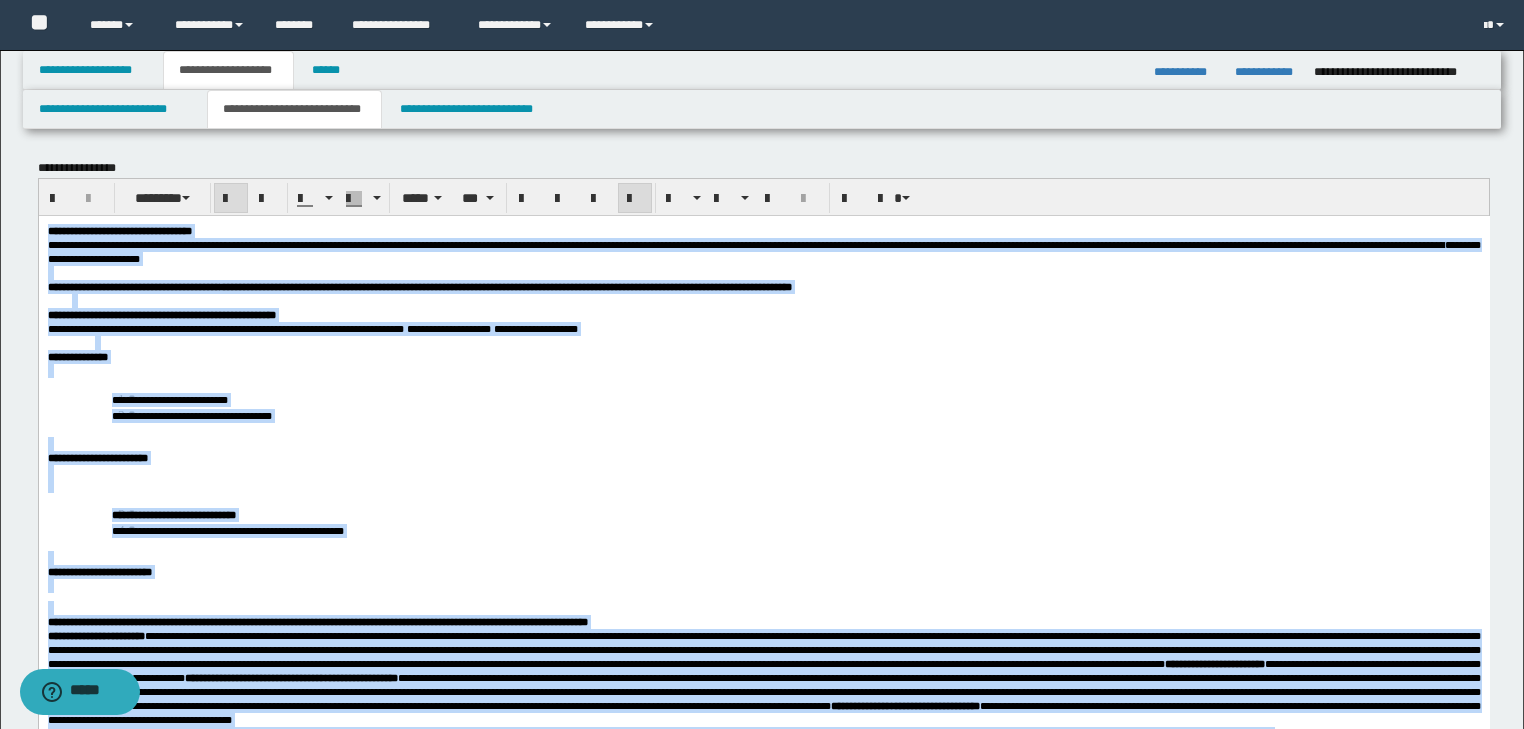 click at bounding box center (787, 342) 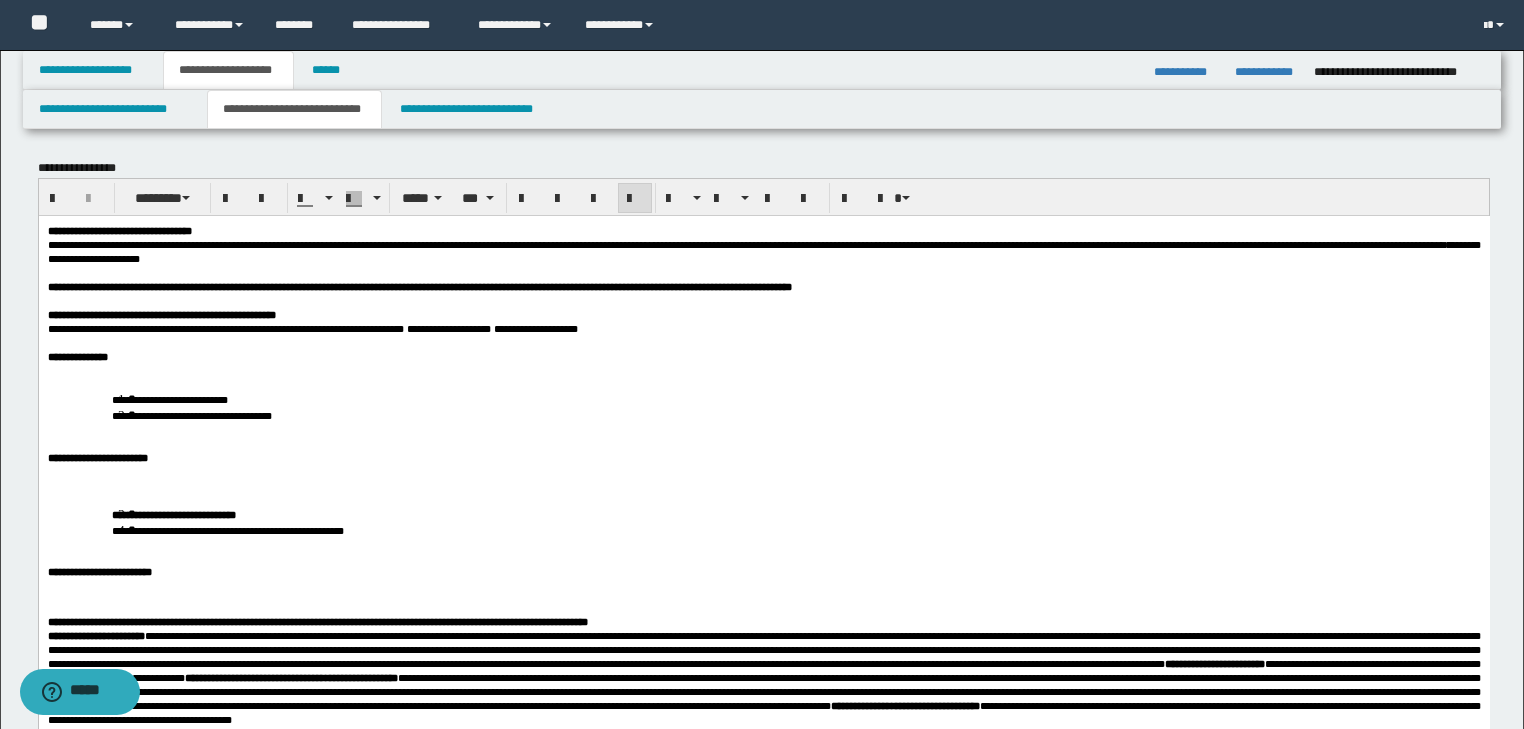 click on "**********" at bounding box center (763, 356) 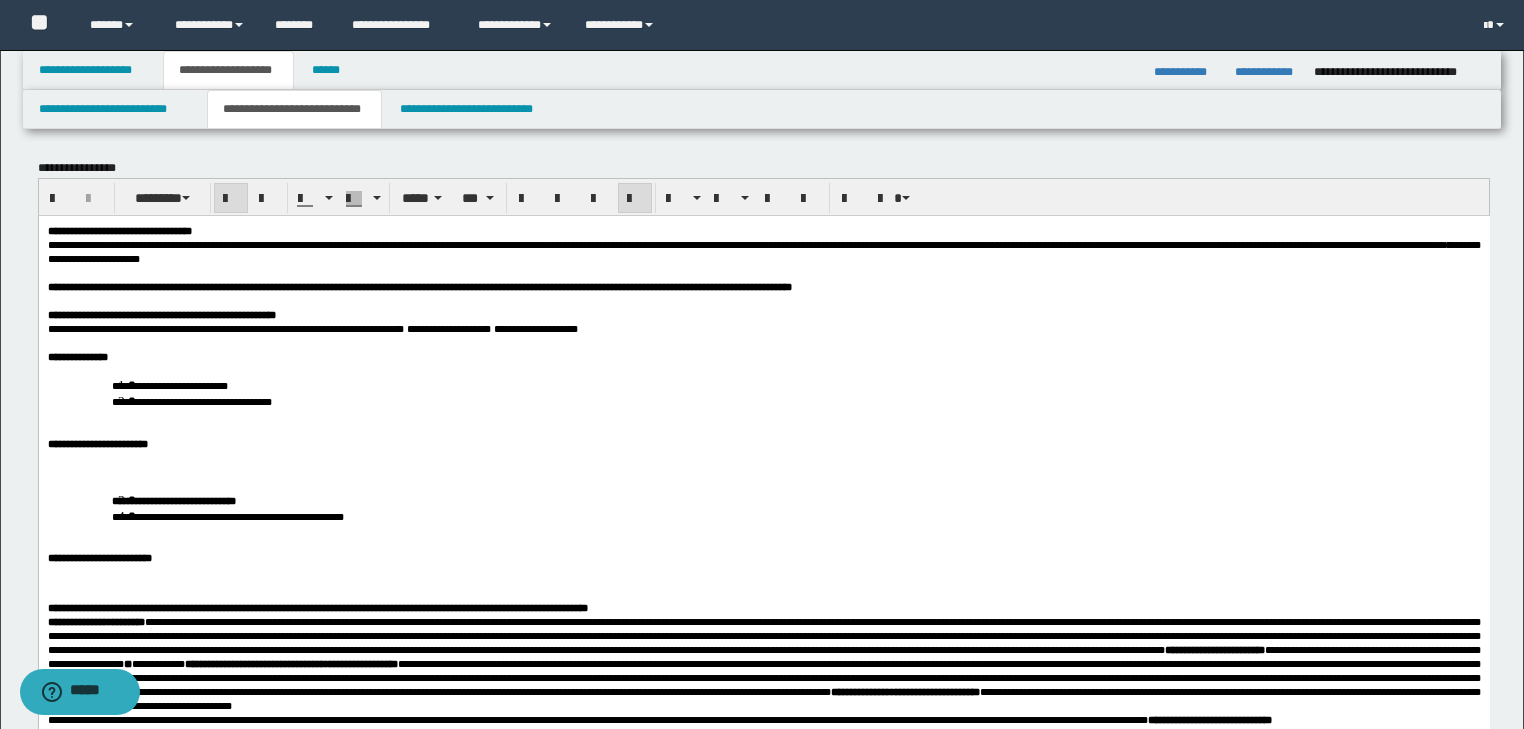 click on "**********" at bounding box center (763, 392) 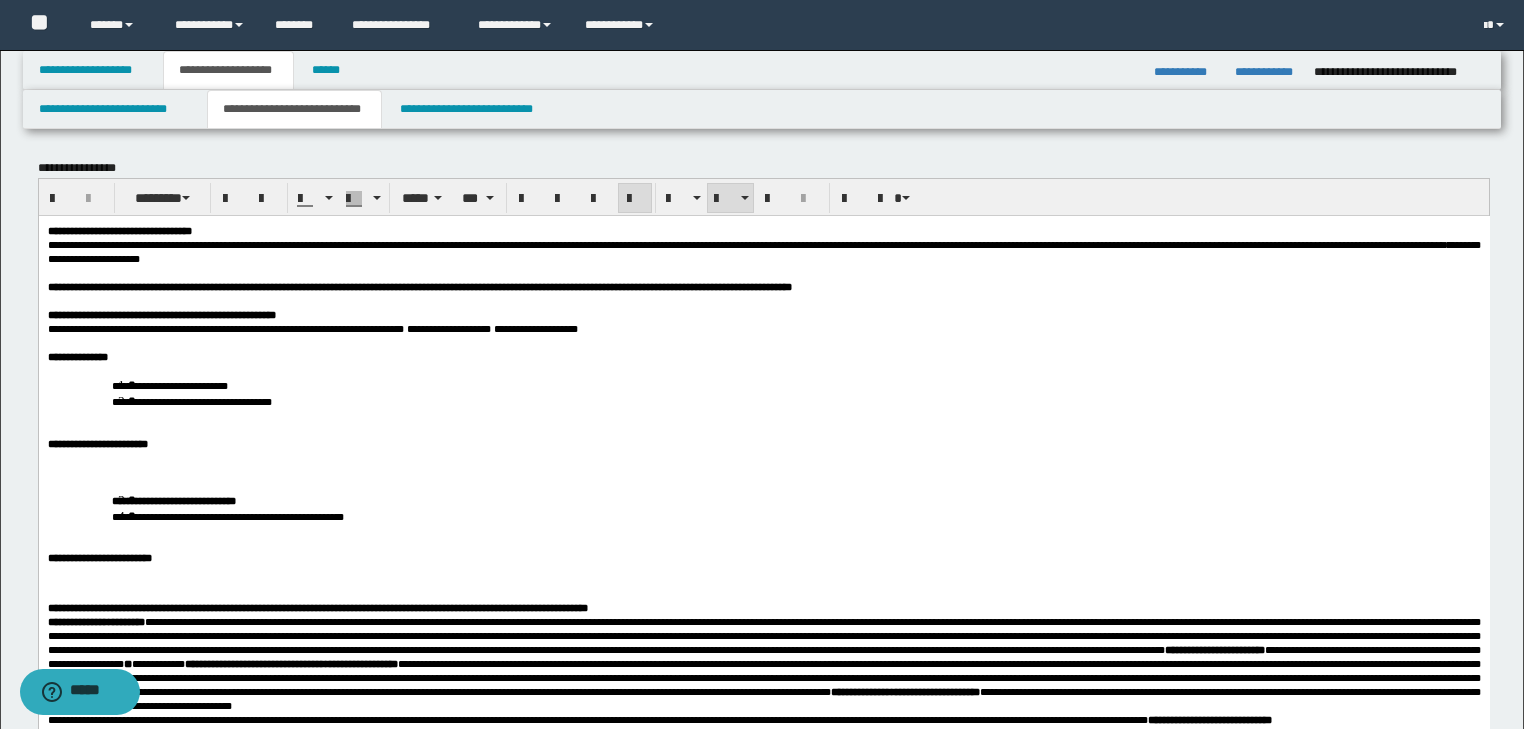 click on "**********" at bounding box center (763, 392) 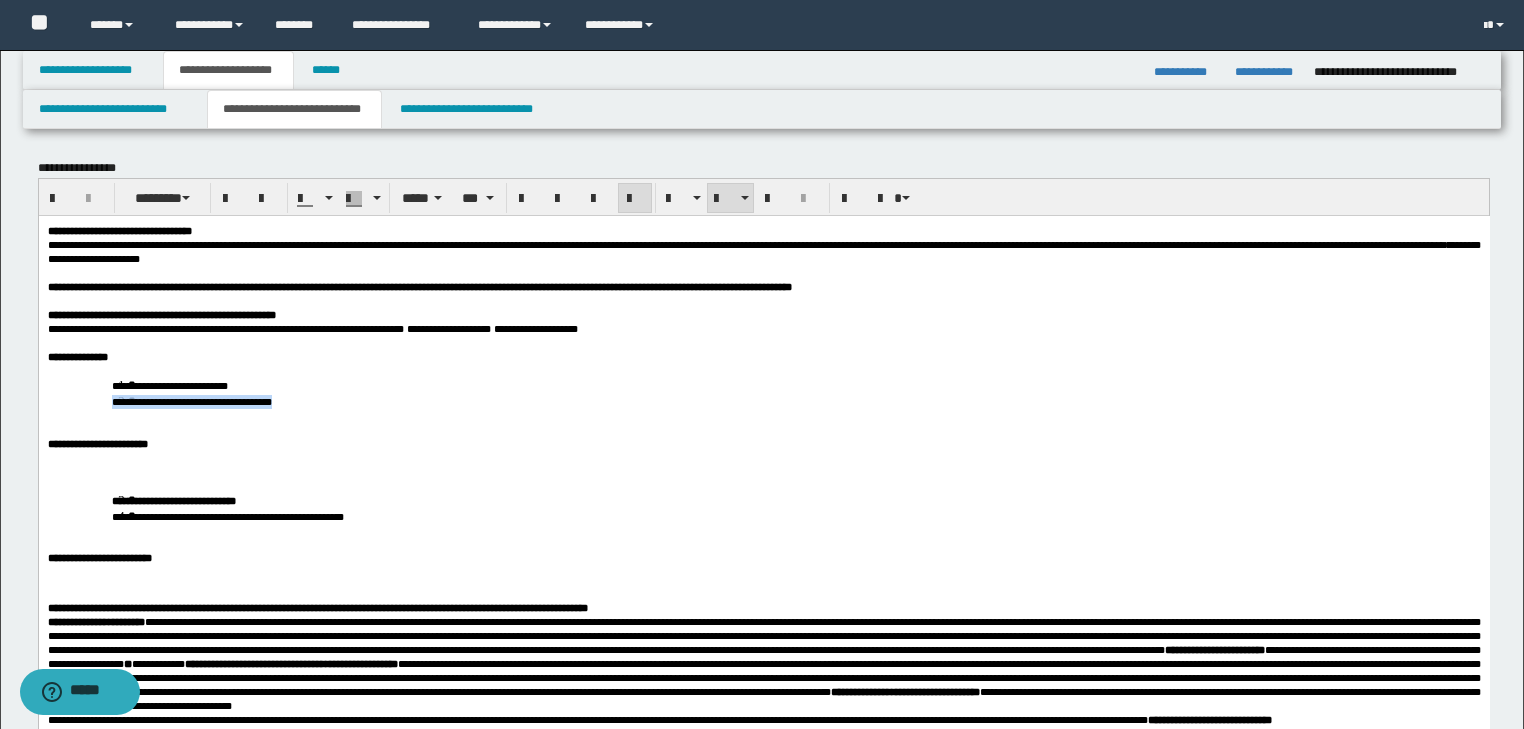 click on "**********" at bounding box center (763, 392) 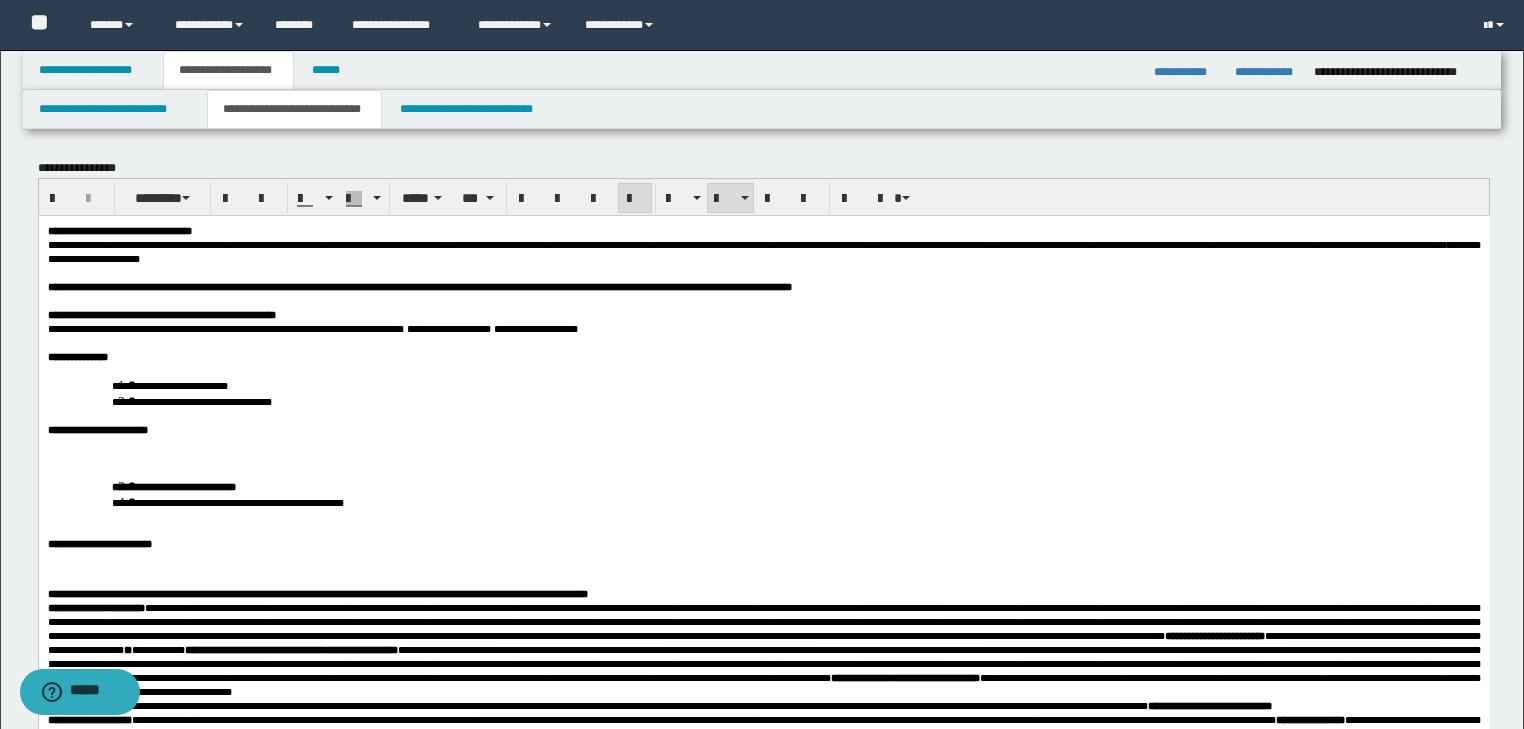 click on "**********" at bounding box center (763, 429) 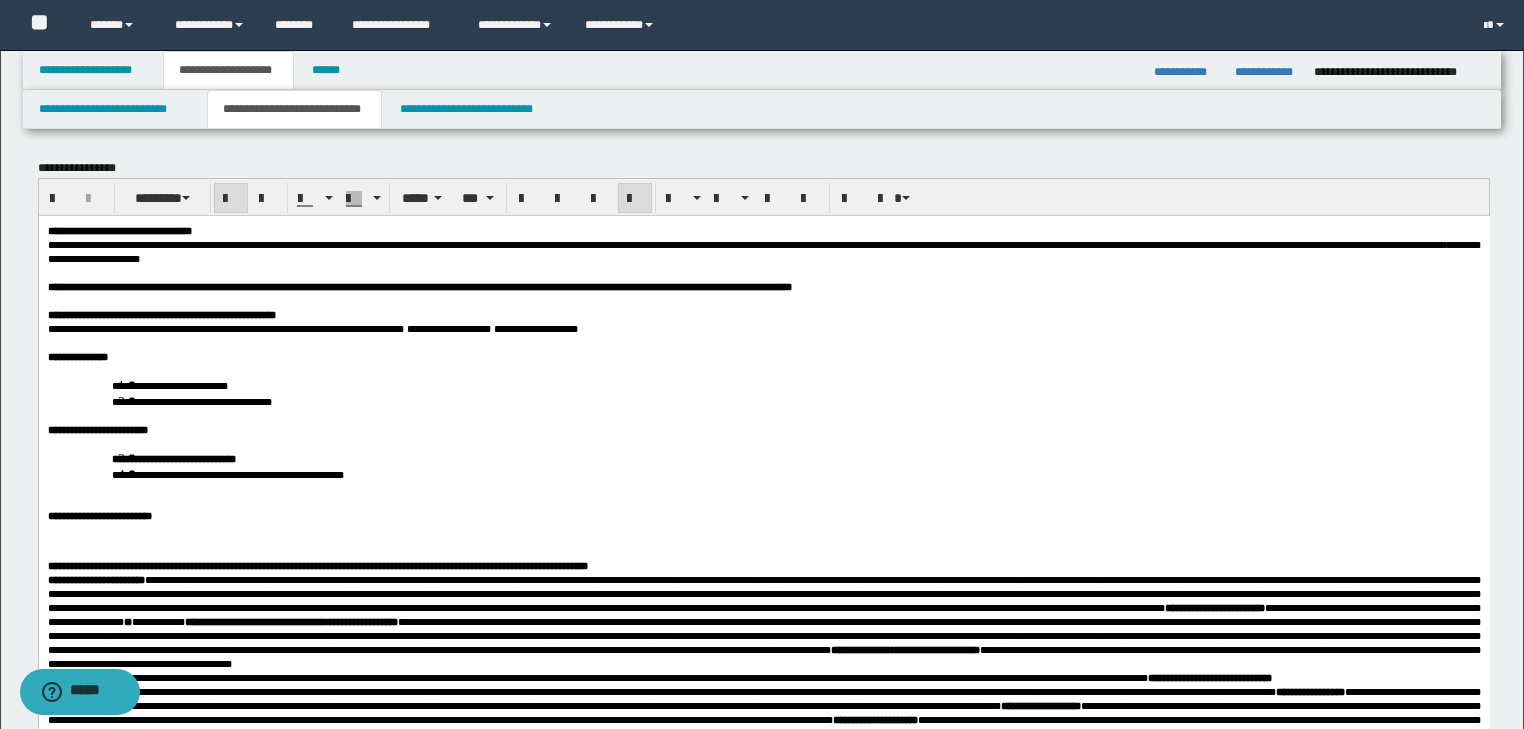click on "**********" at bounding box center [763, 465] 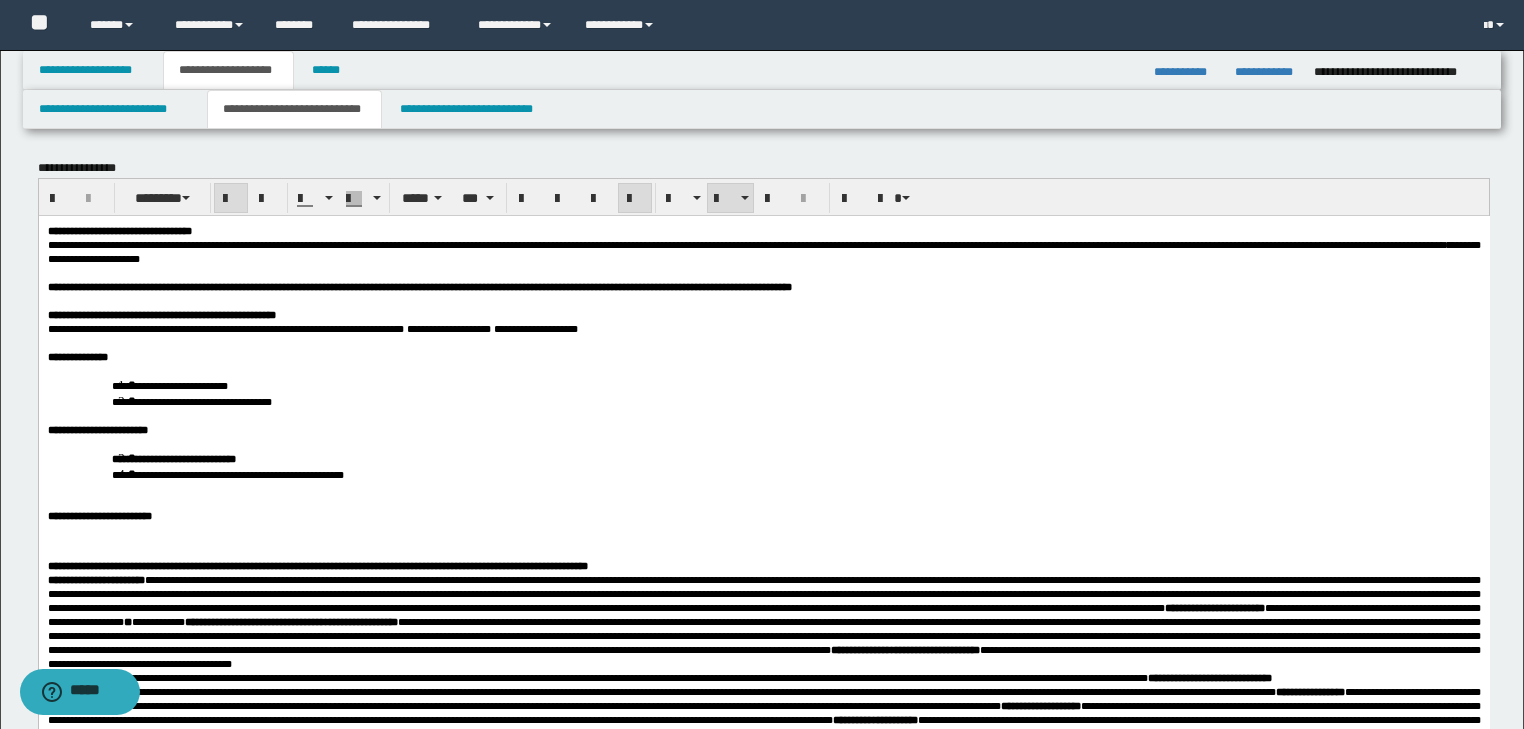 click on "**********" at bounding box center (763, 465) 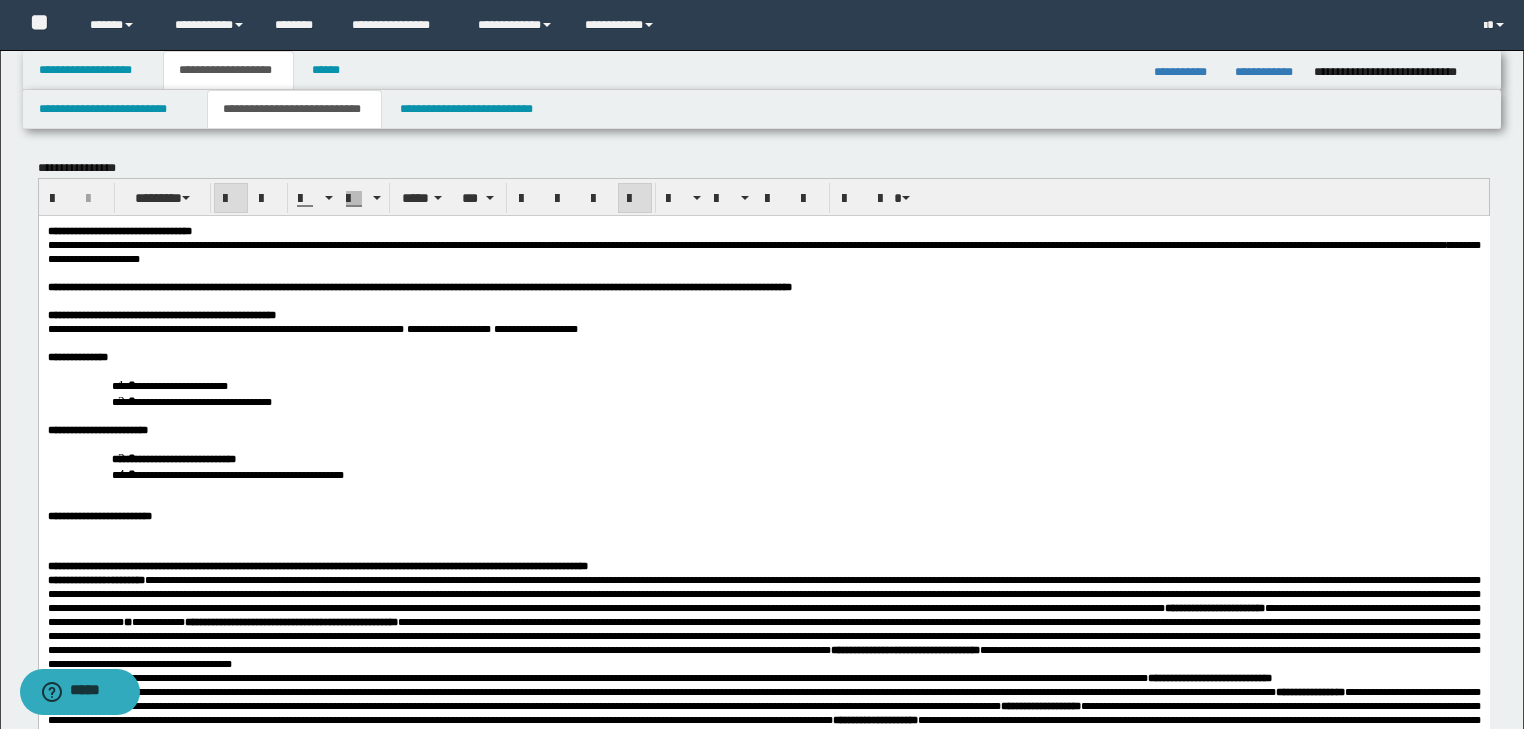 click on "**********" at bounding box center [763, 724] 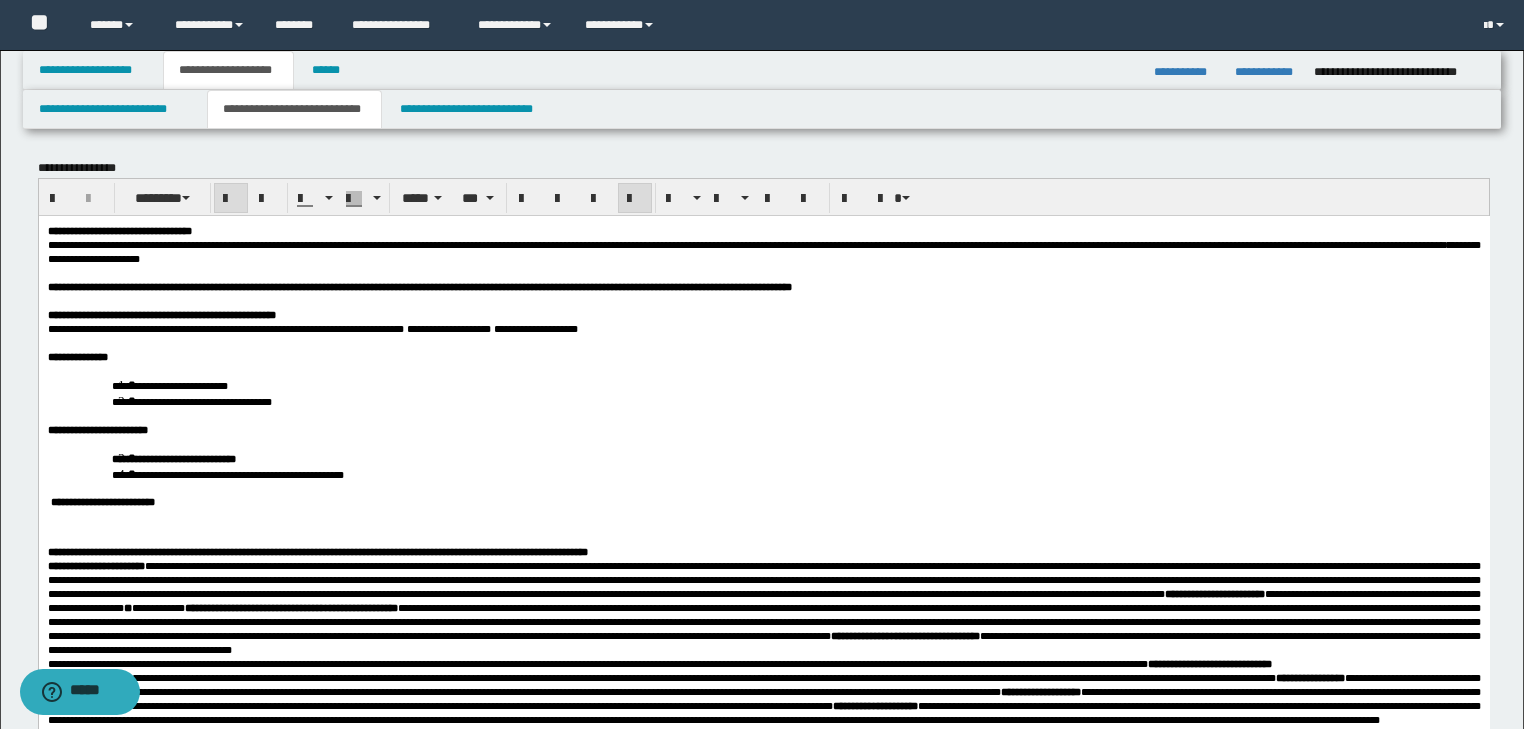 click on "**********" at bounding box center [763, 501] 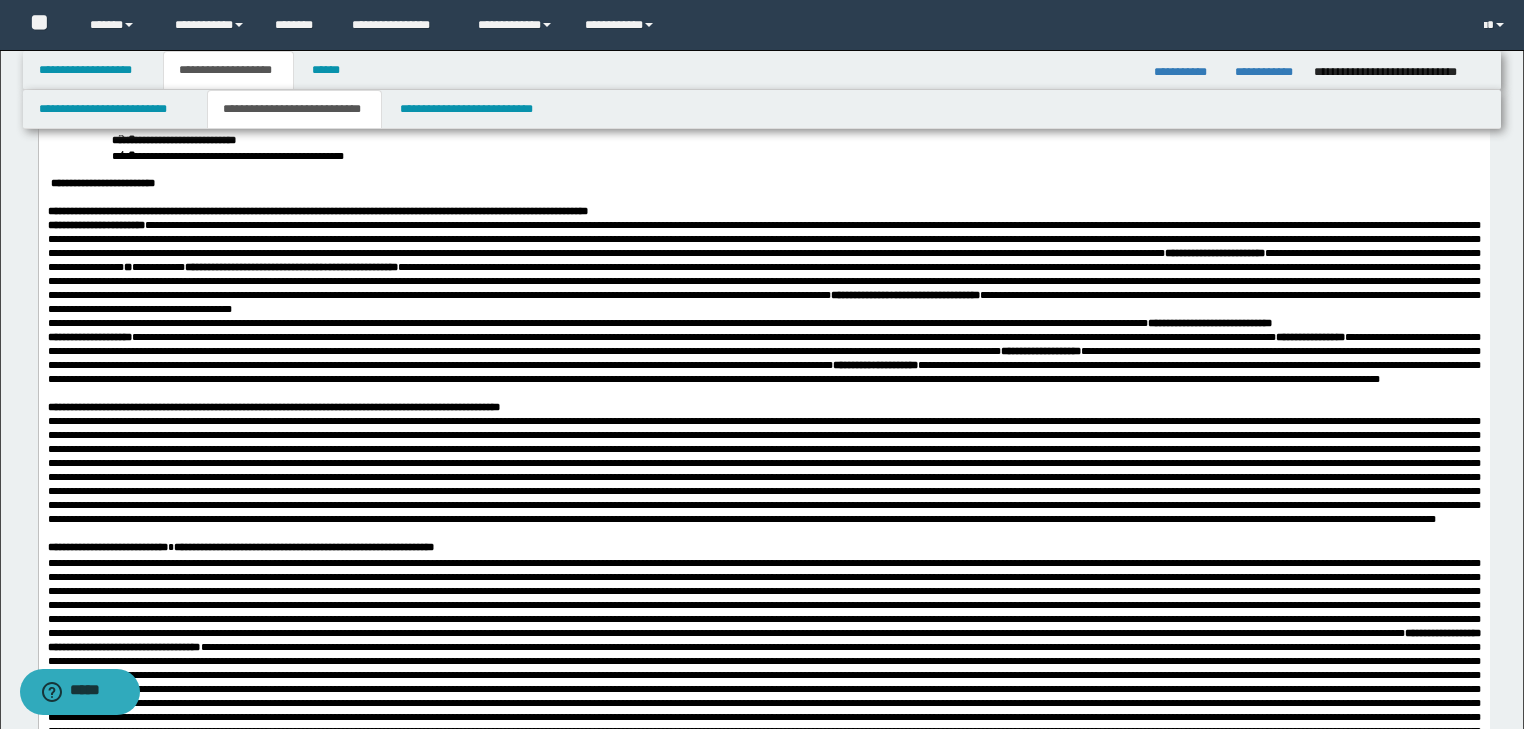 scroll, scrollTop: 320, scrollLeft: 0, axis: vertical 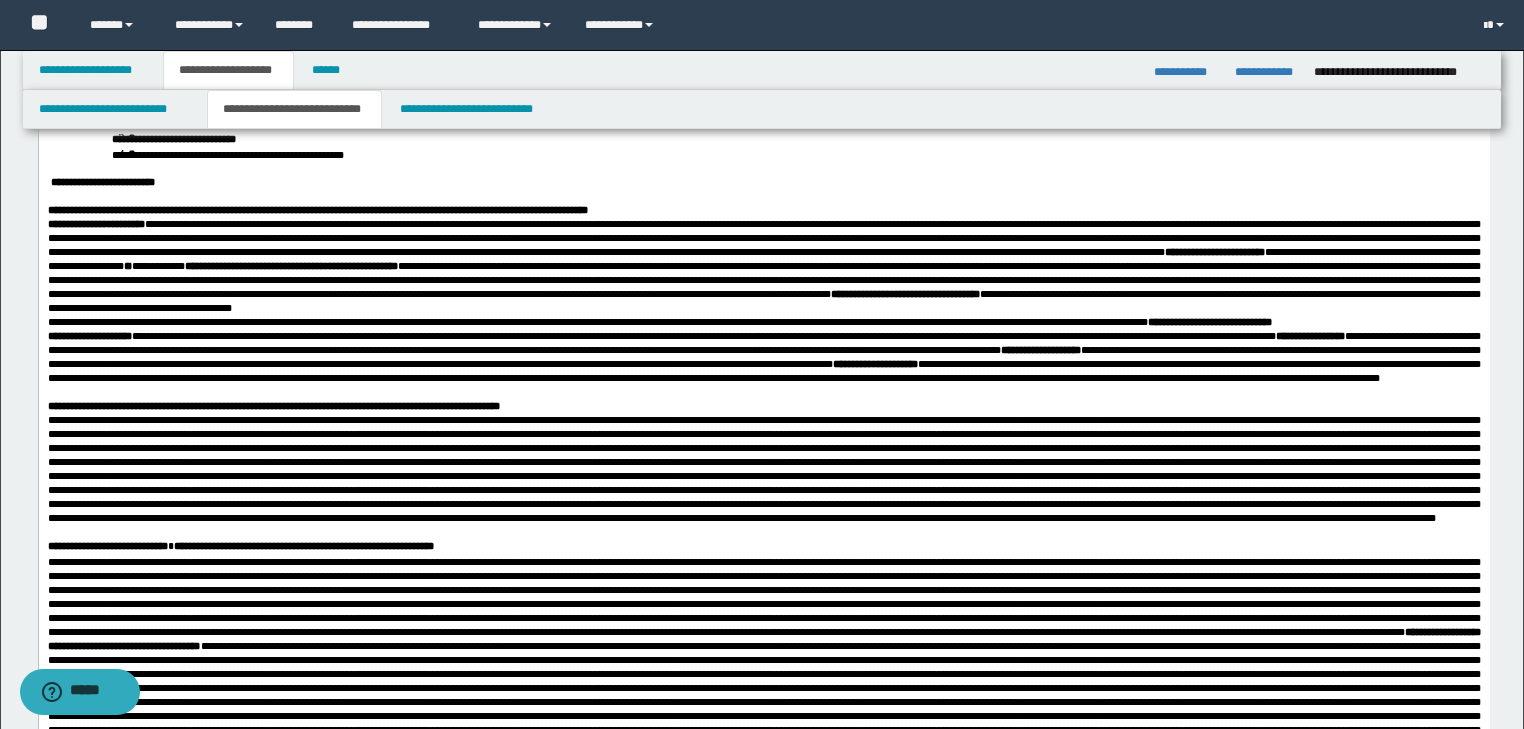 click on "**********" at bounding box center (763, 266) 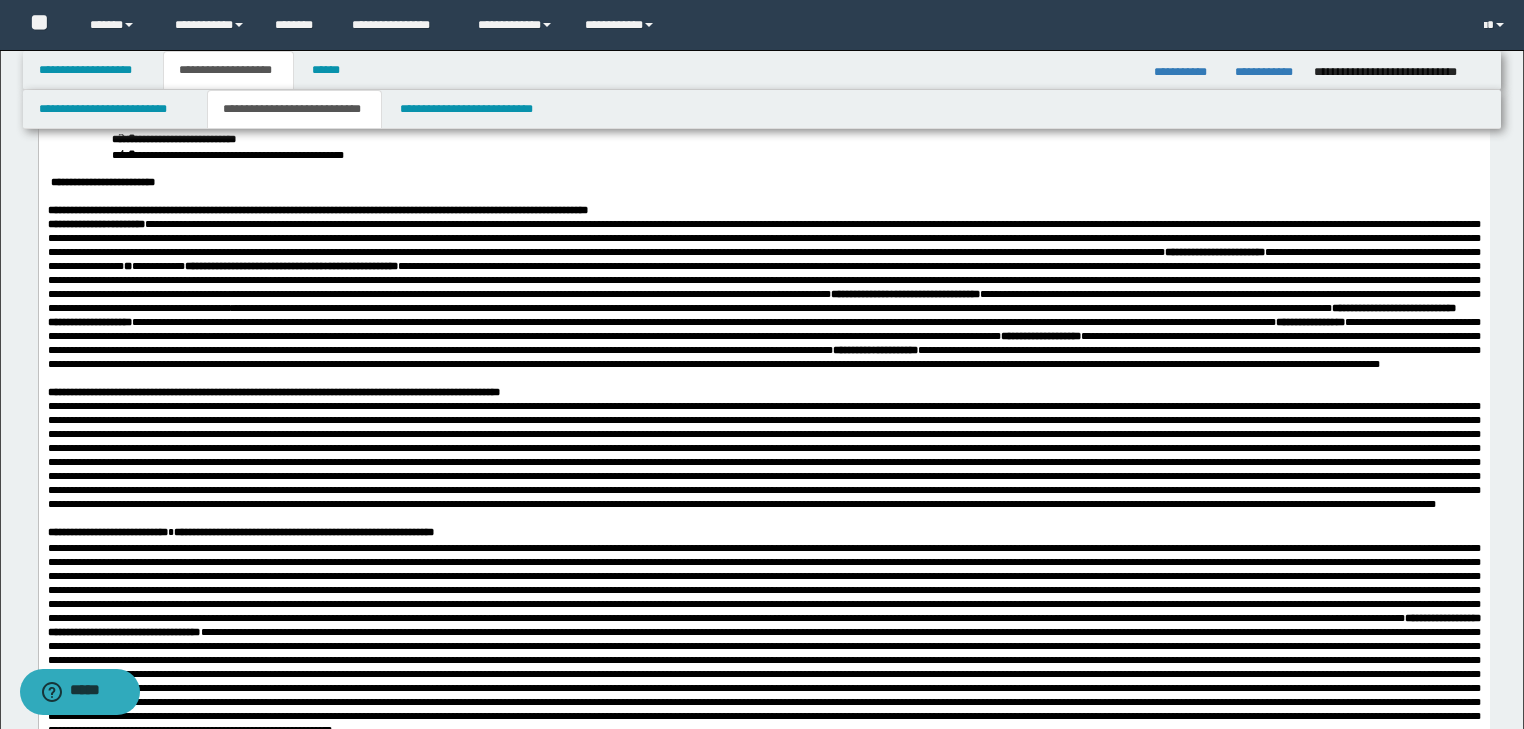 click on "**********" at bounding box center [763, 266] 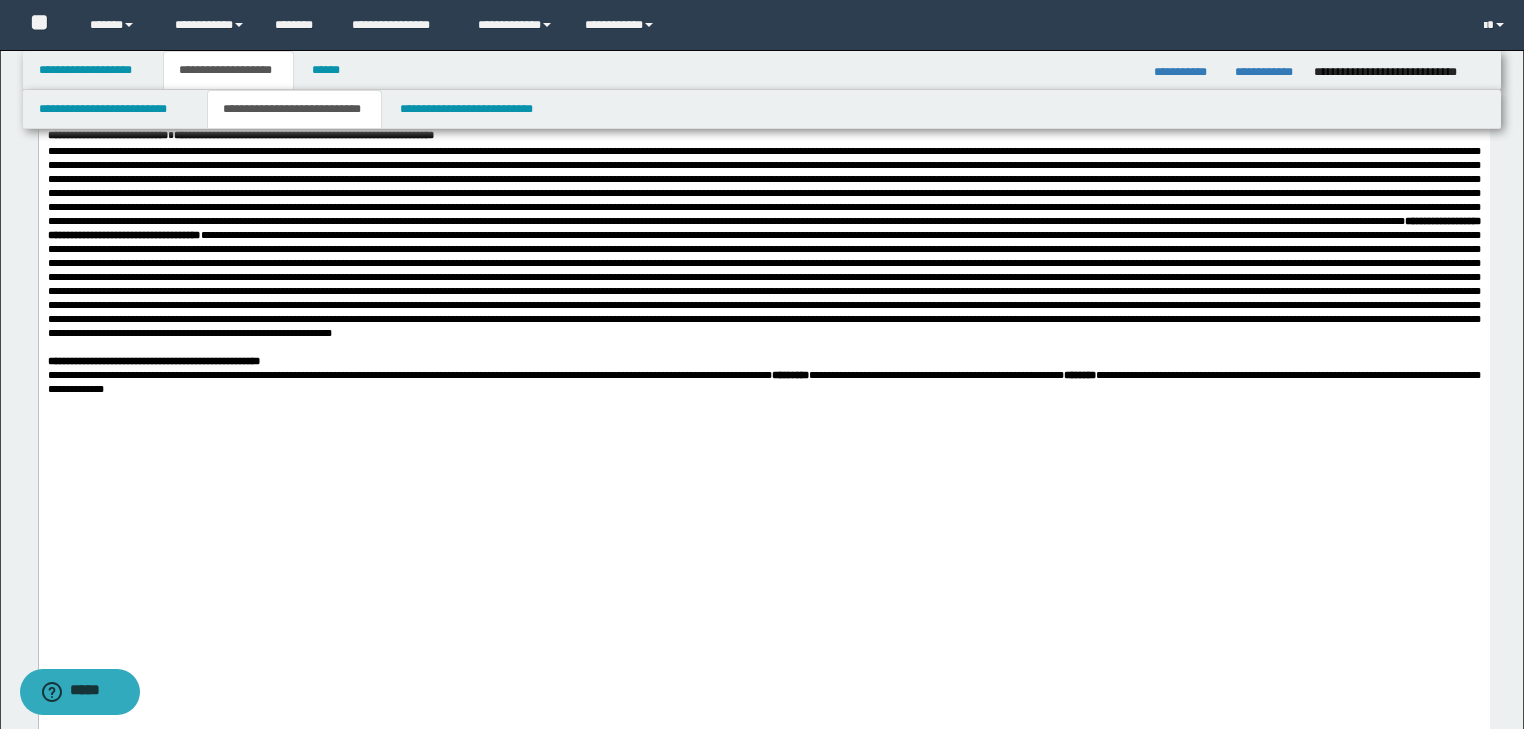 scroll, scrollTop: 720, scrollLeft: 0, axis: vertical 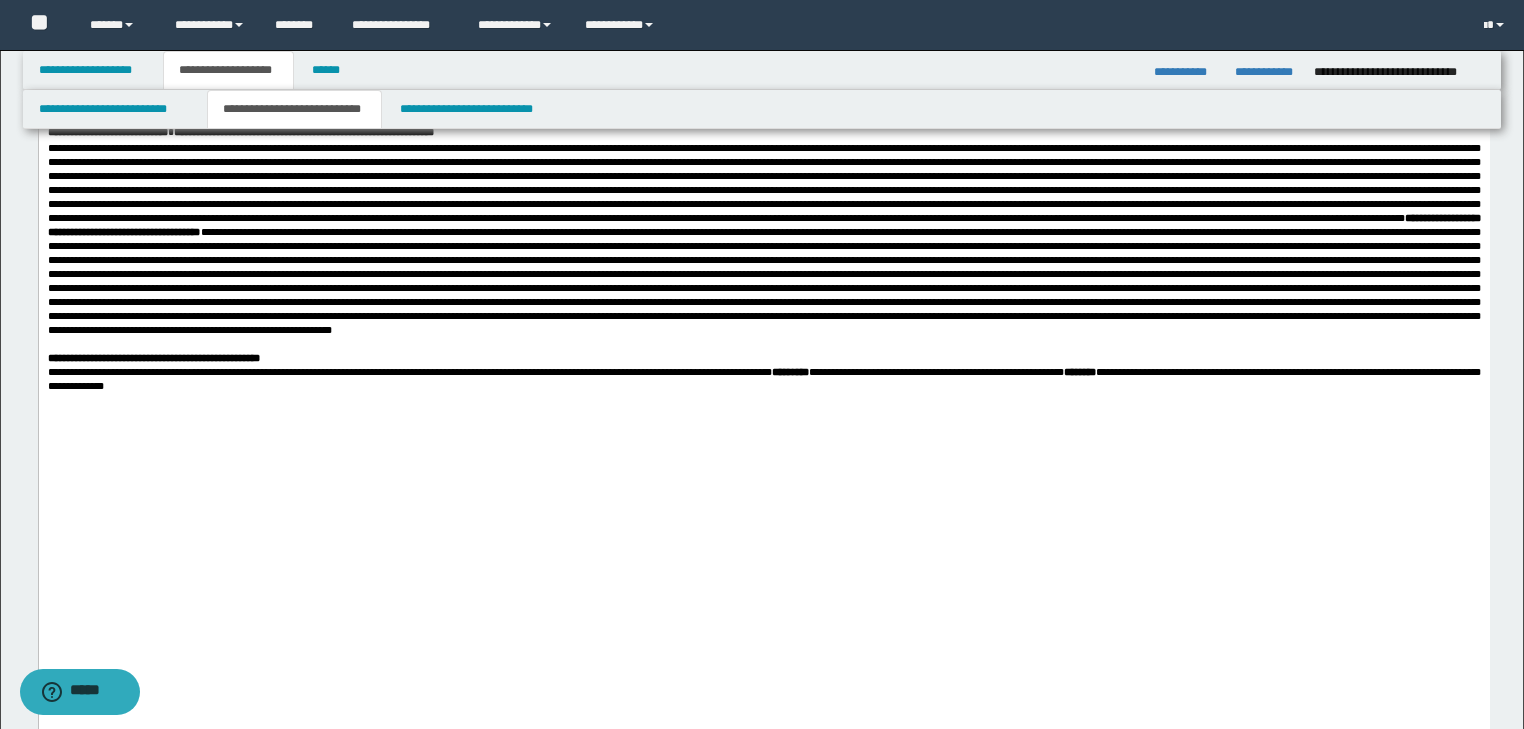 click on "**********" at bounding box center (763, 379) 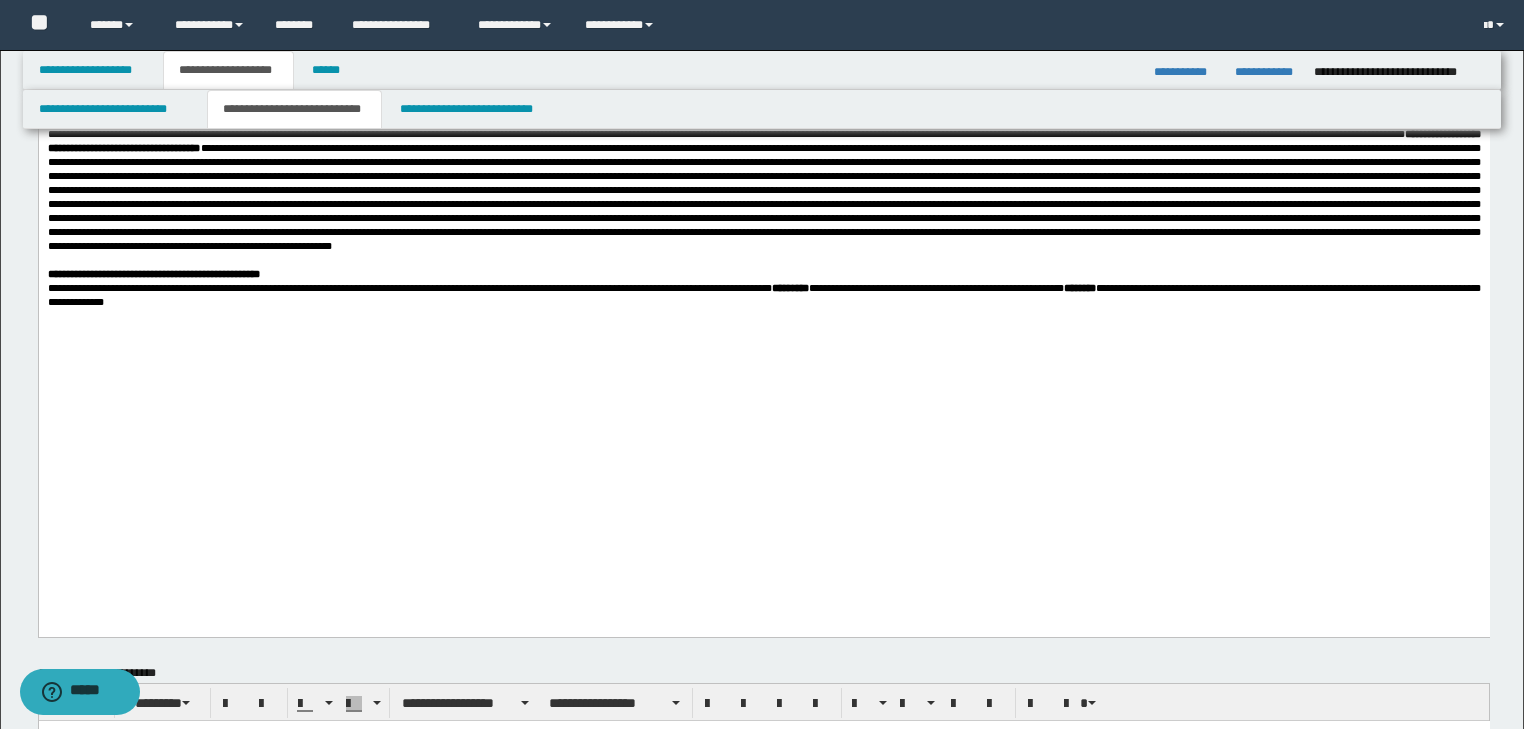 scroll, scrollTop: 1280, scrollLeft: 0, axis: vertical 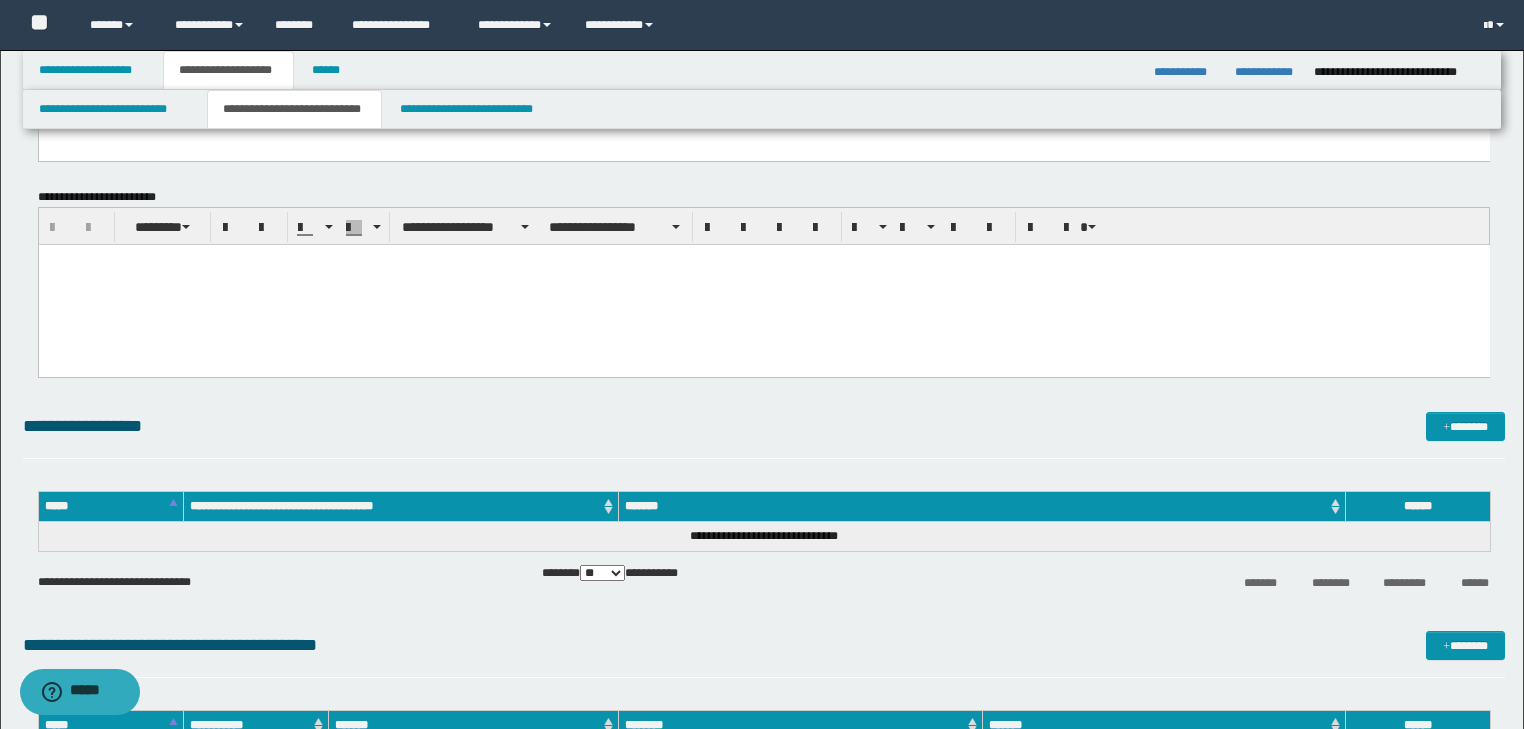 click at bounding box center (763, 284) 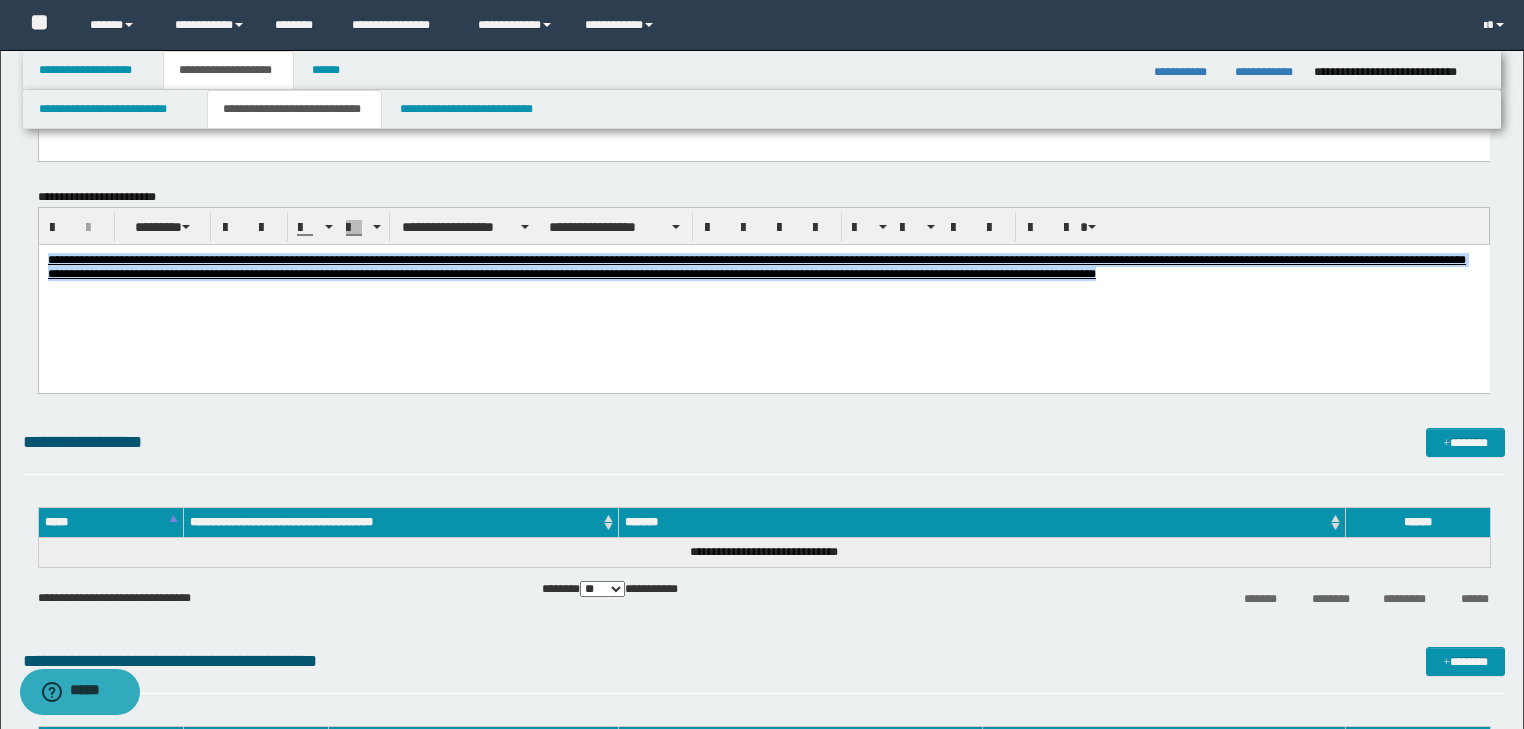 drag, startPoint x: 47, startPoint y: 257, endPoint x: 1018, endPoint y: 295, distance: 971.7433 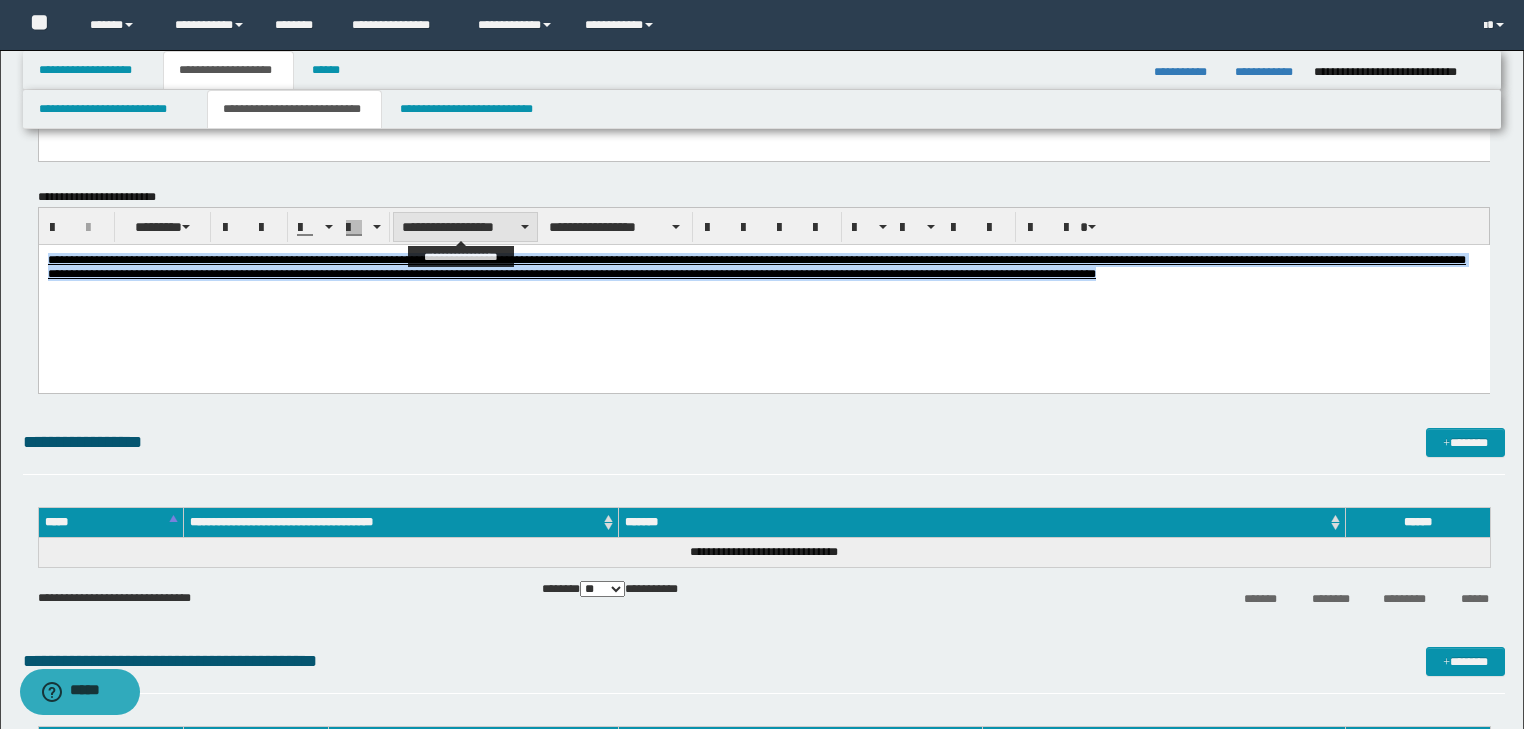 click on "**********" at bounding box center (465, 227) 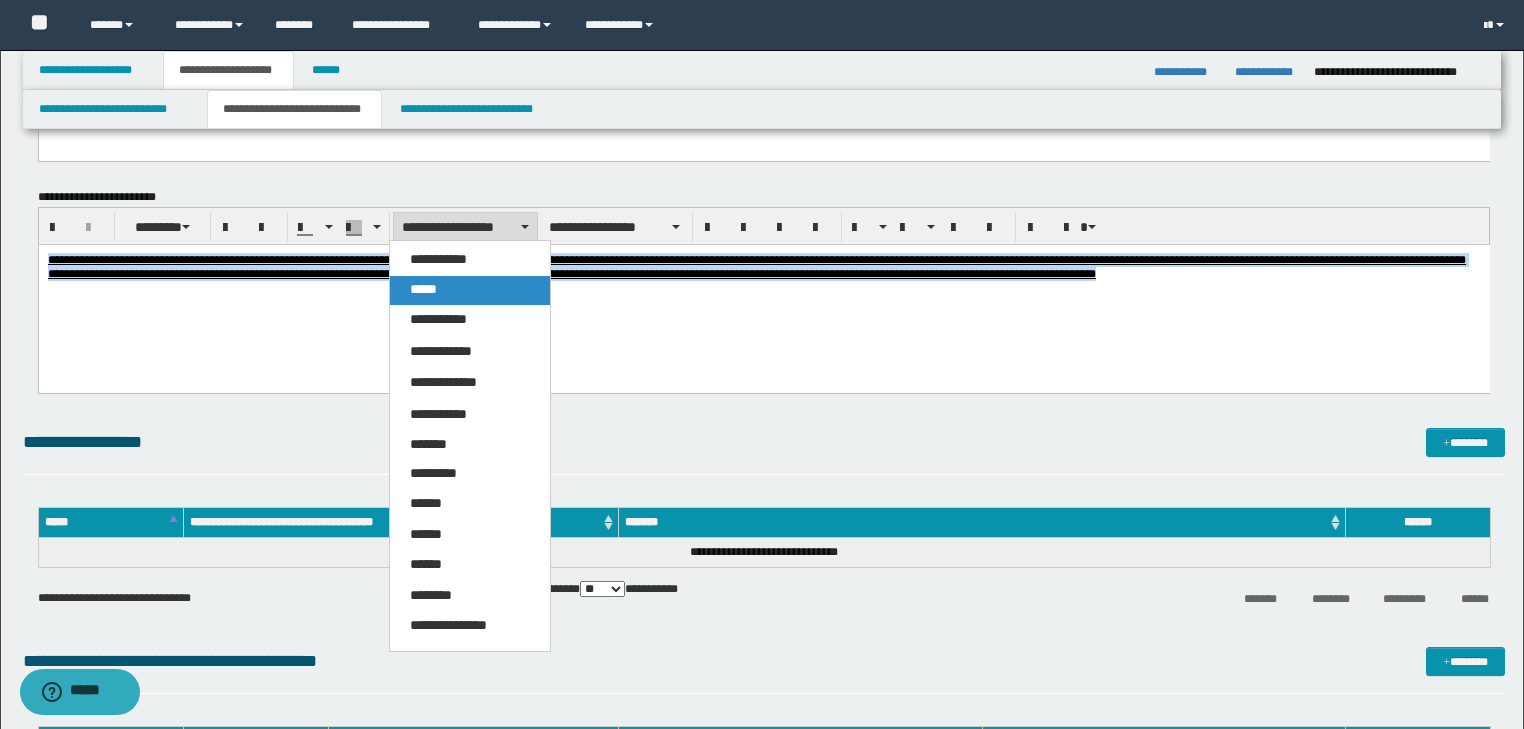 click on "*****" at bounding box center [470, 290] 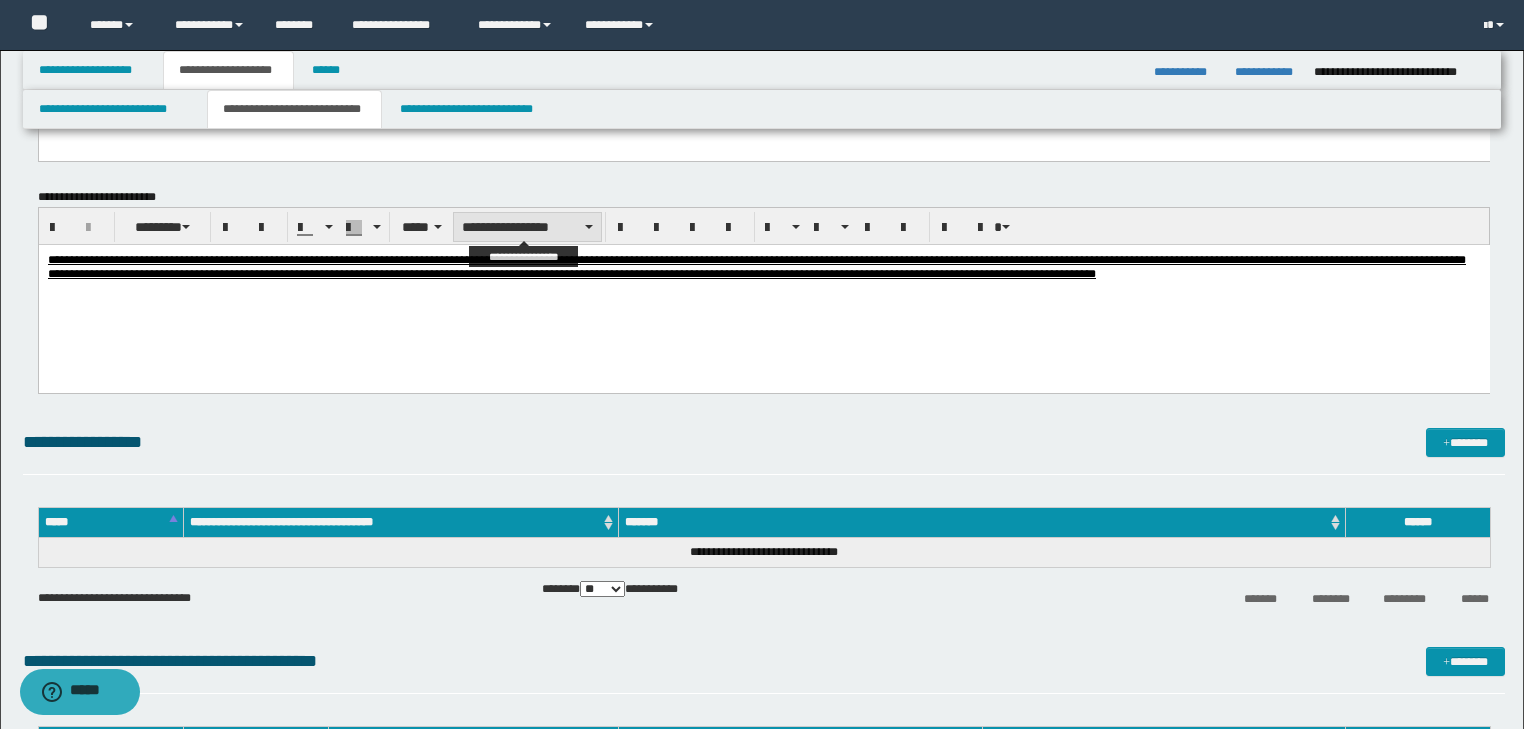click on "**********" at bounding box center [527, 227] 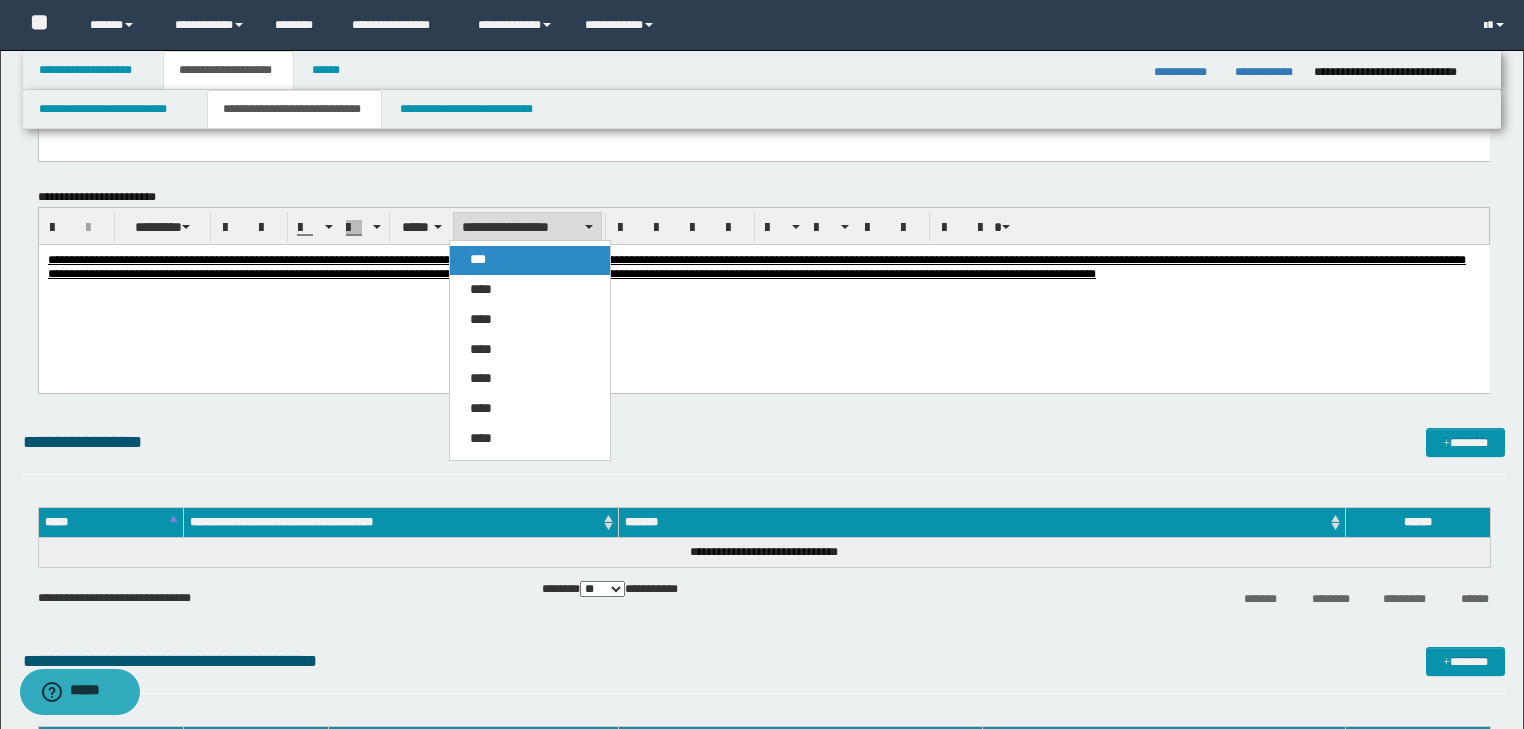 drag, startPoint x: 498, startPoint y: 256, endPoint x: 478, endPoint y: 0, distance: 256.78006 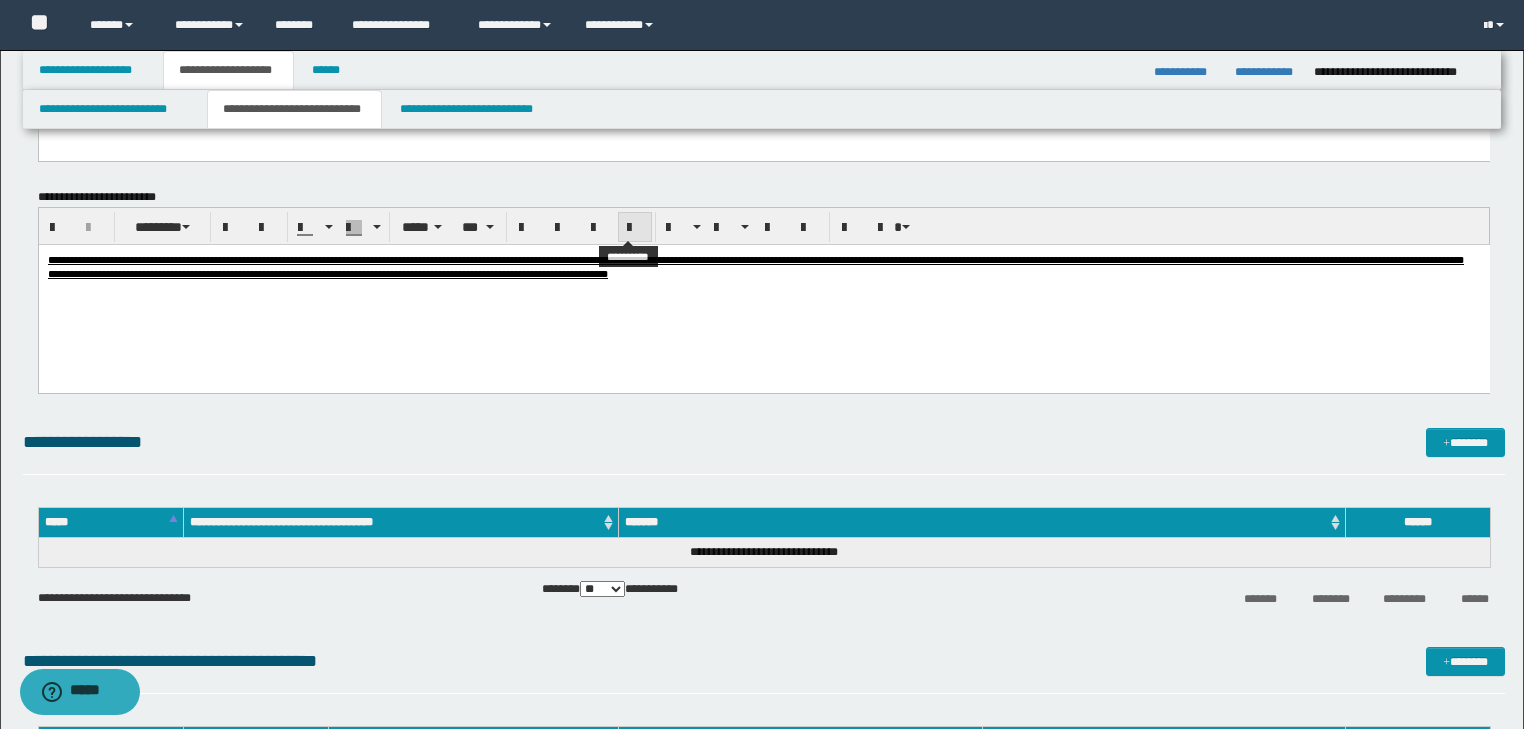 click at bounding box center (635, 228) 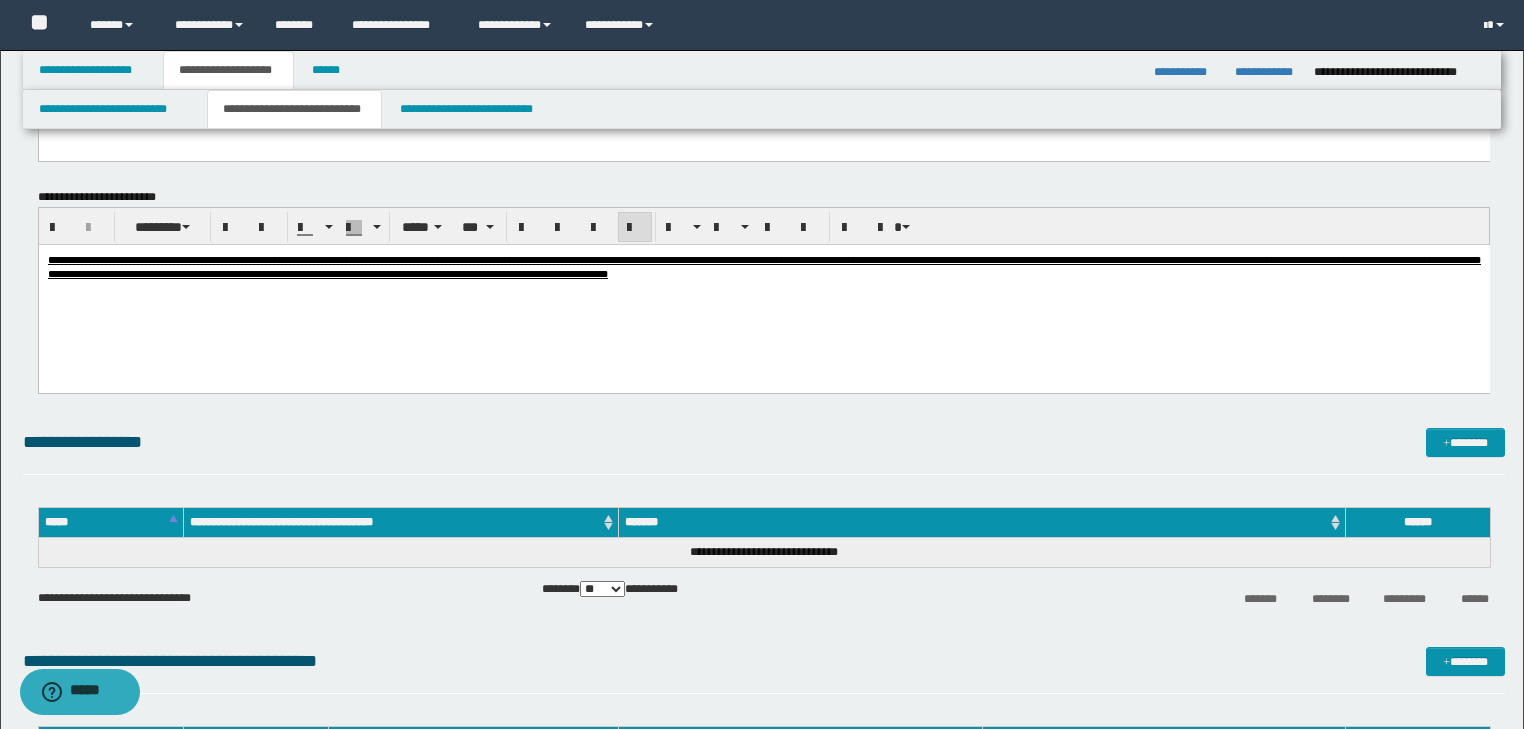 click on "**********" at bounding box center [764, 451] 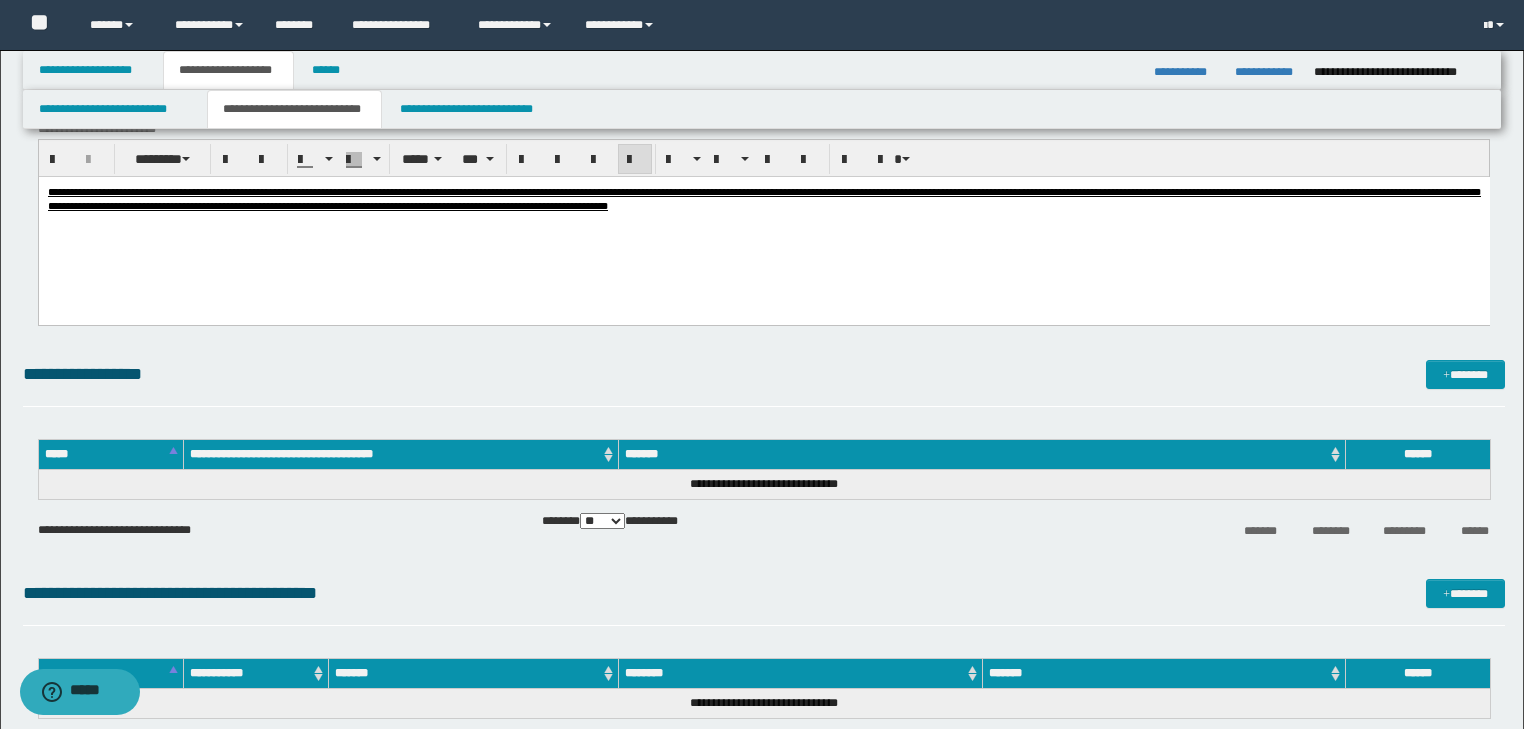 scroll, scrollTop: 1440, scrollLeft: 0, axis: vertical 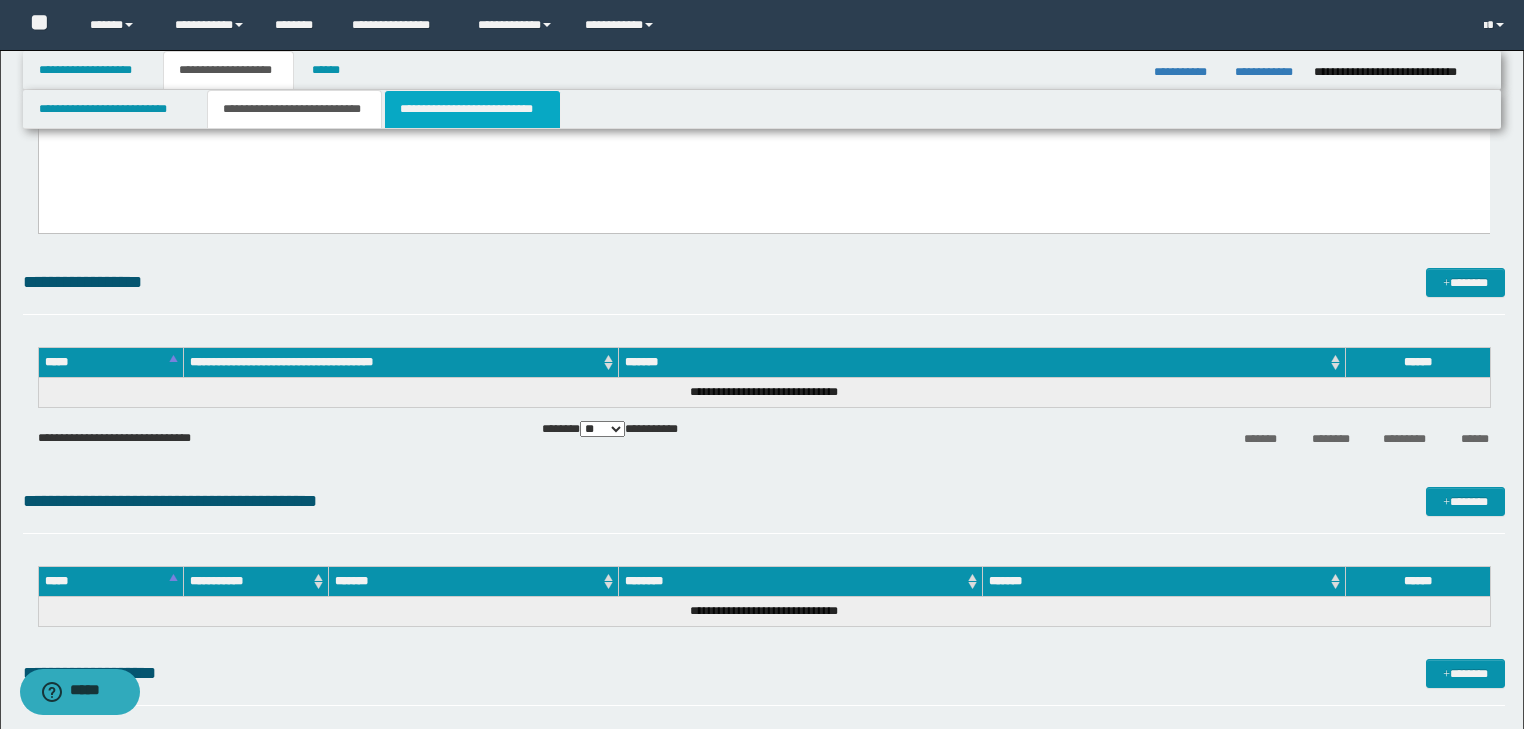 click on "**********" at bounding box center (472, 109) 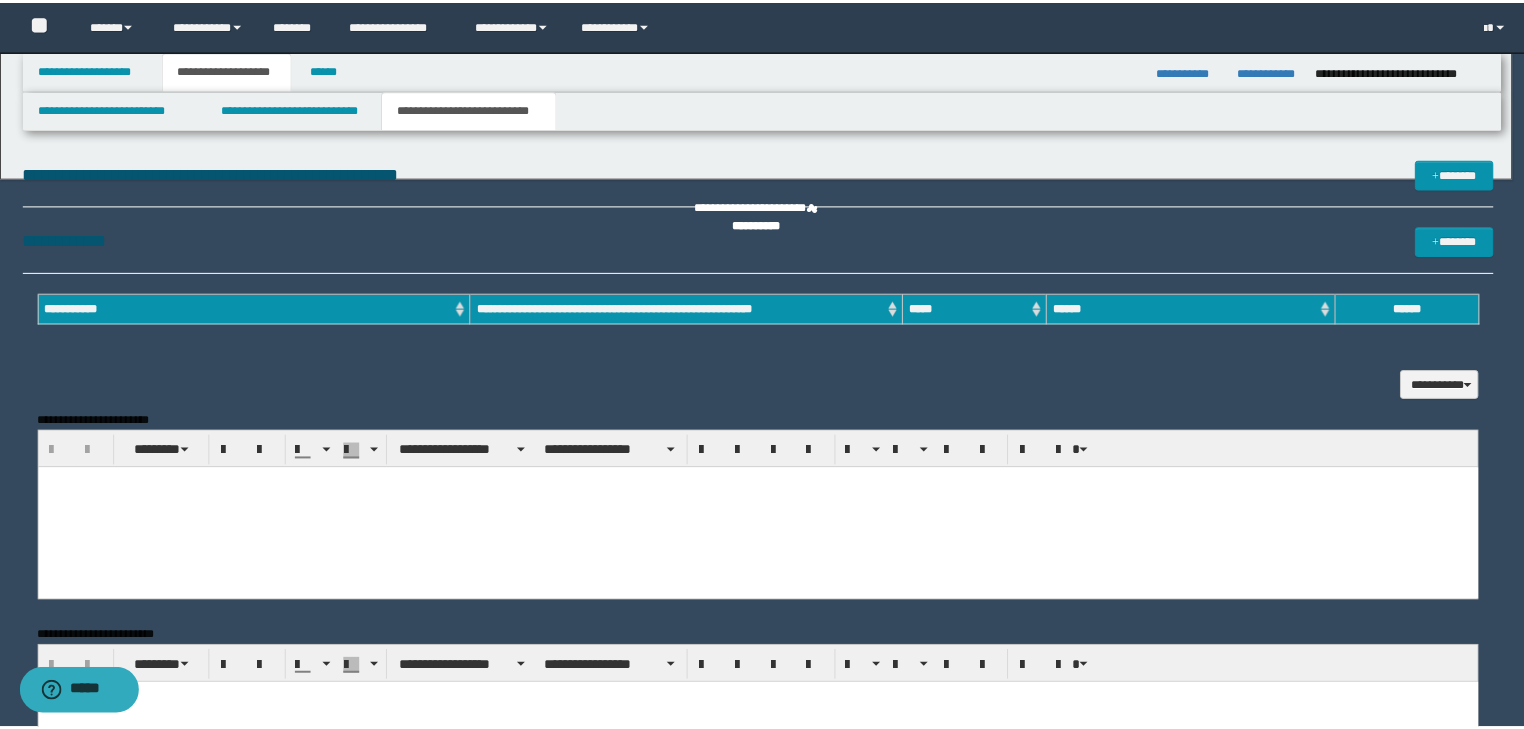 scroll, scrollTop: 0, scrollLeft: 0, axis: both 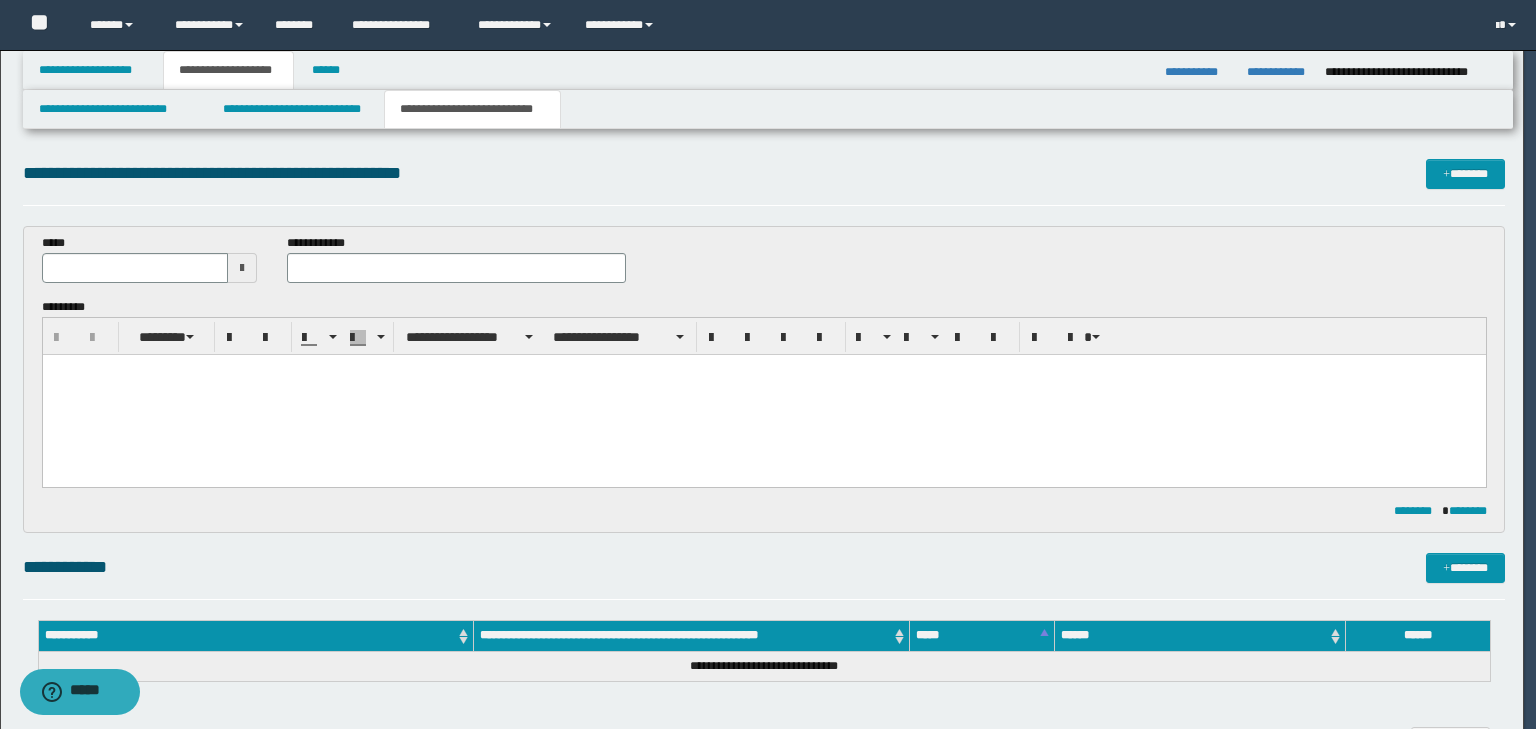 type 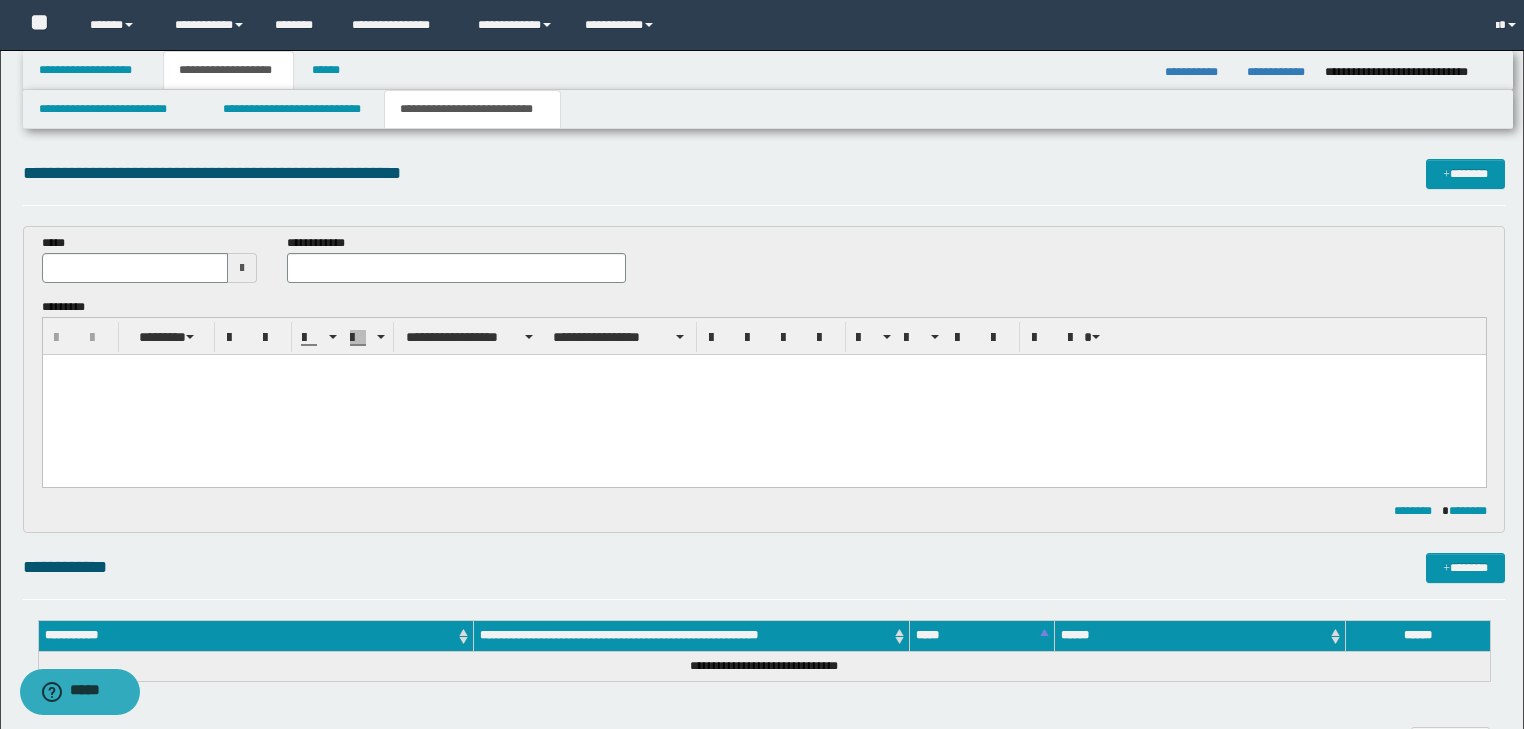 scroll, scrollTop: 0, scrollLeft: 0, axis: both 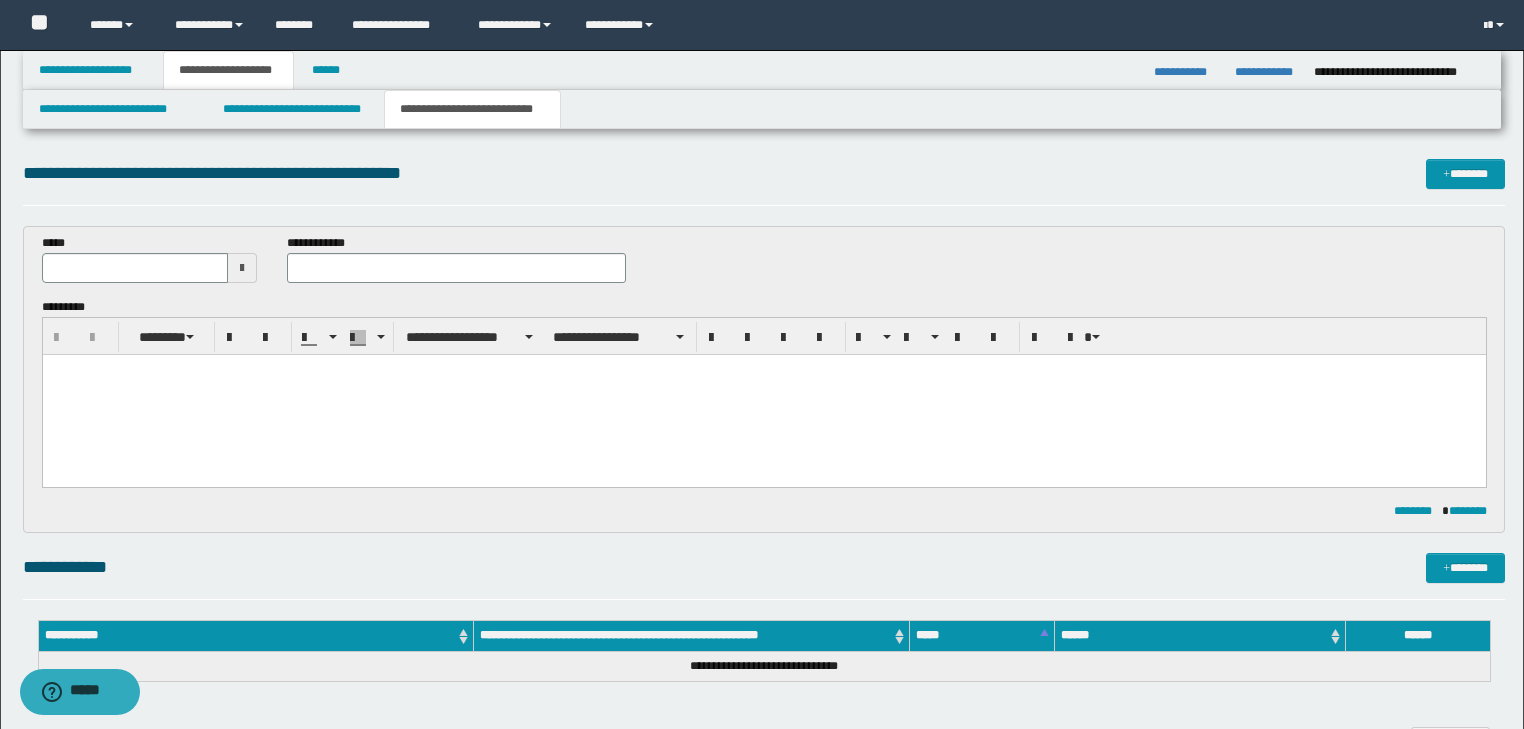click at bounding box center (763, 369) 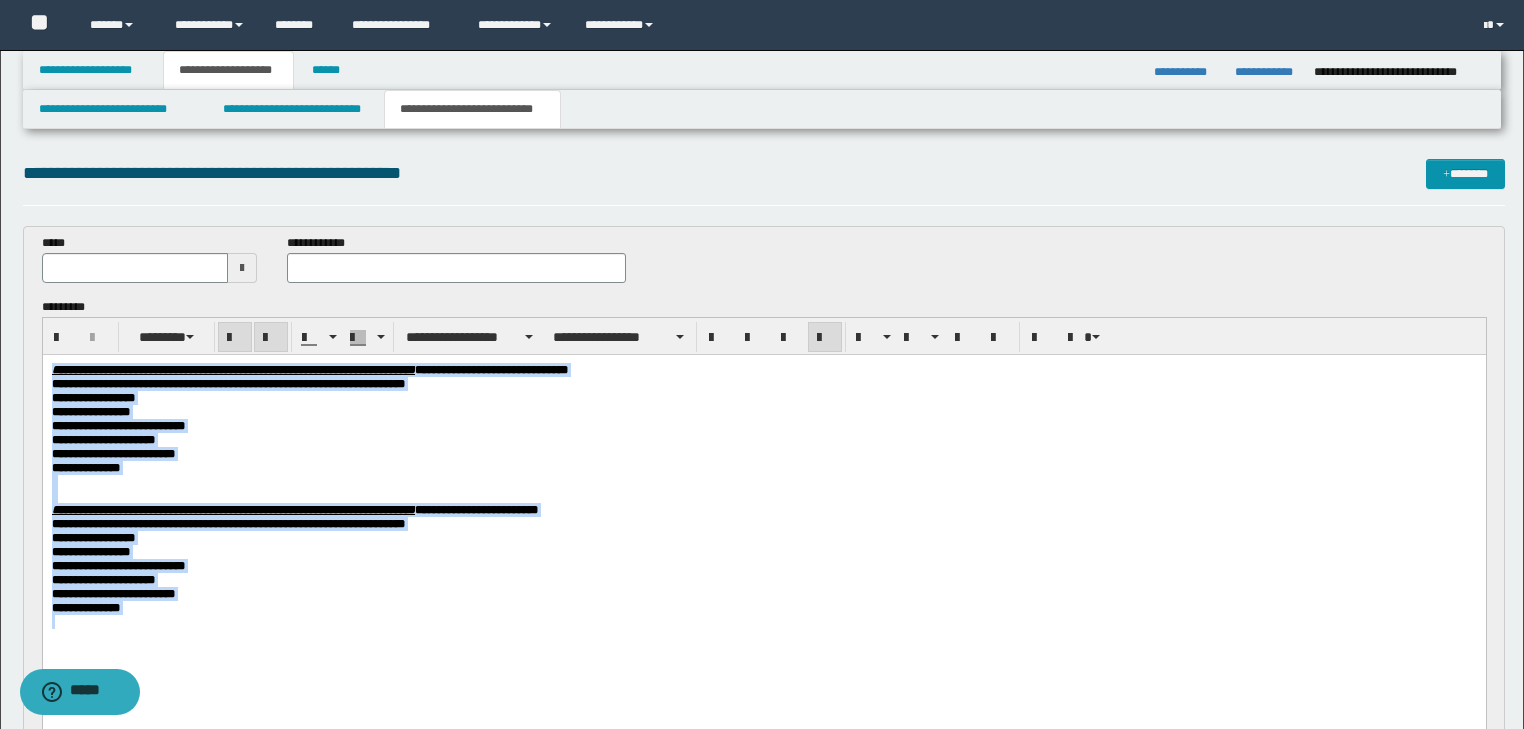 drag, startPoint x: 49, startPoint y: 364, endPoint x: 436, endPoint y: 507, distance: 412.57483 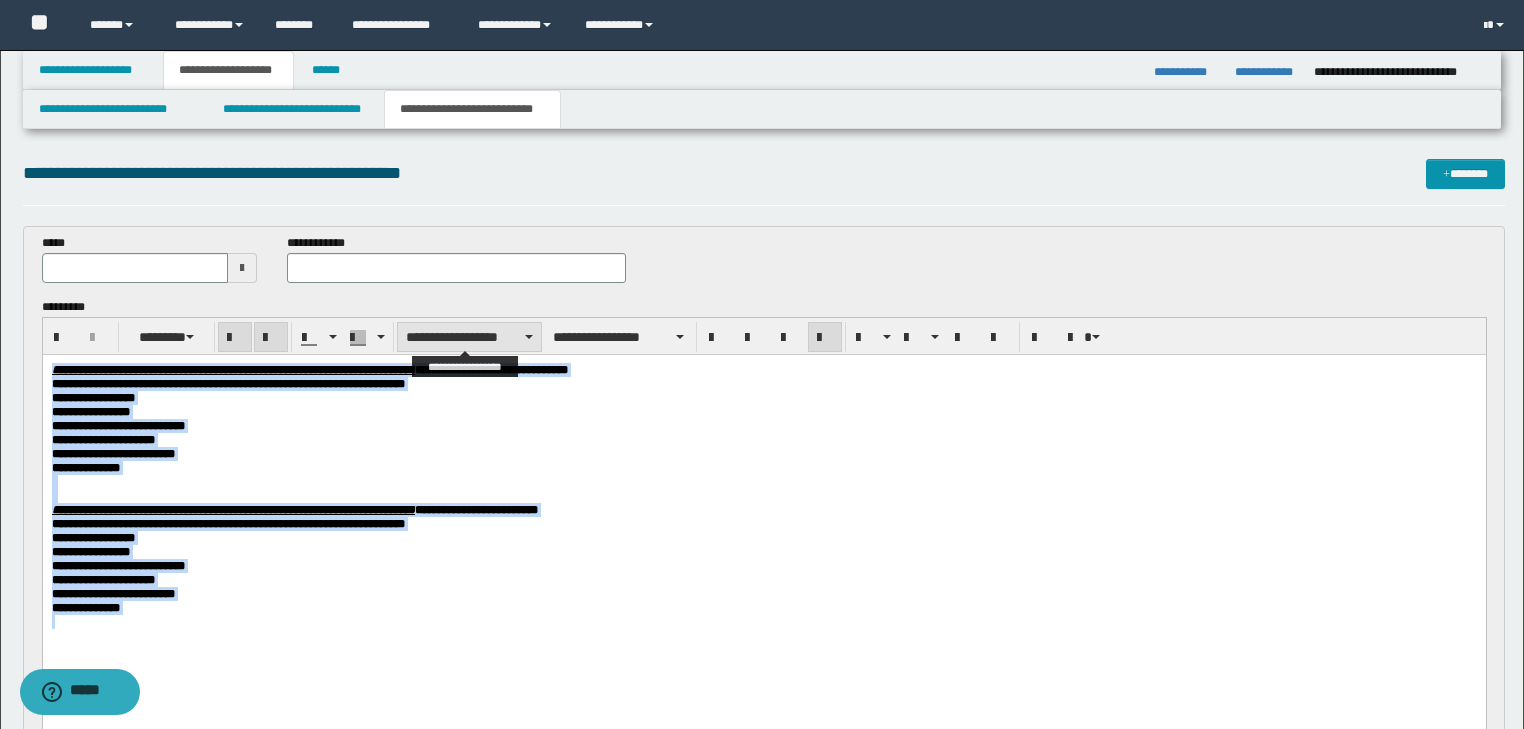 click on "**********" at bounding box center (469, 337) 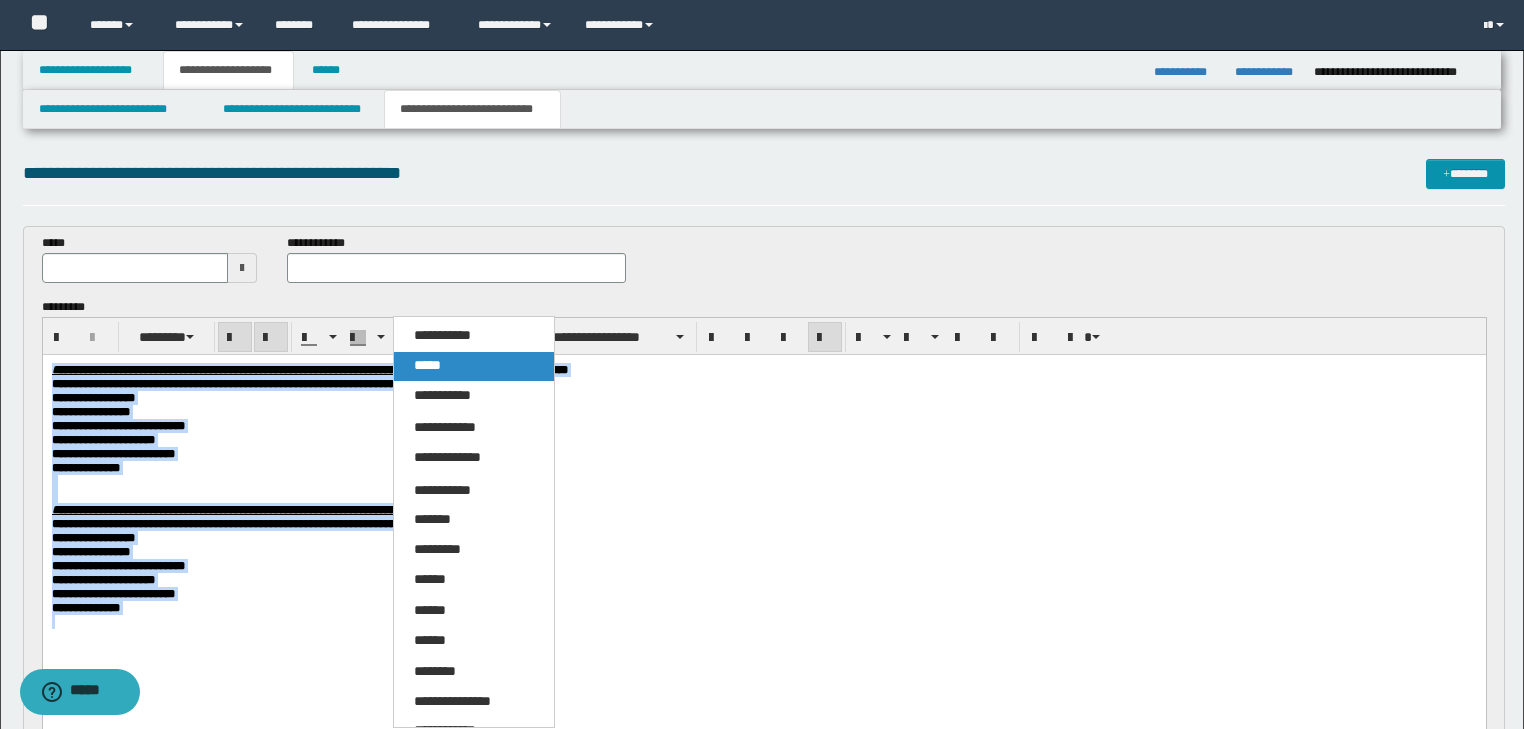 click on "*****" at bounding box center [474, 366] 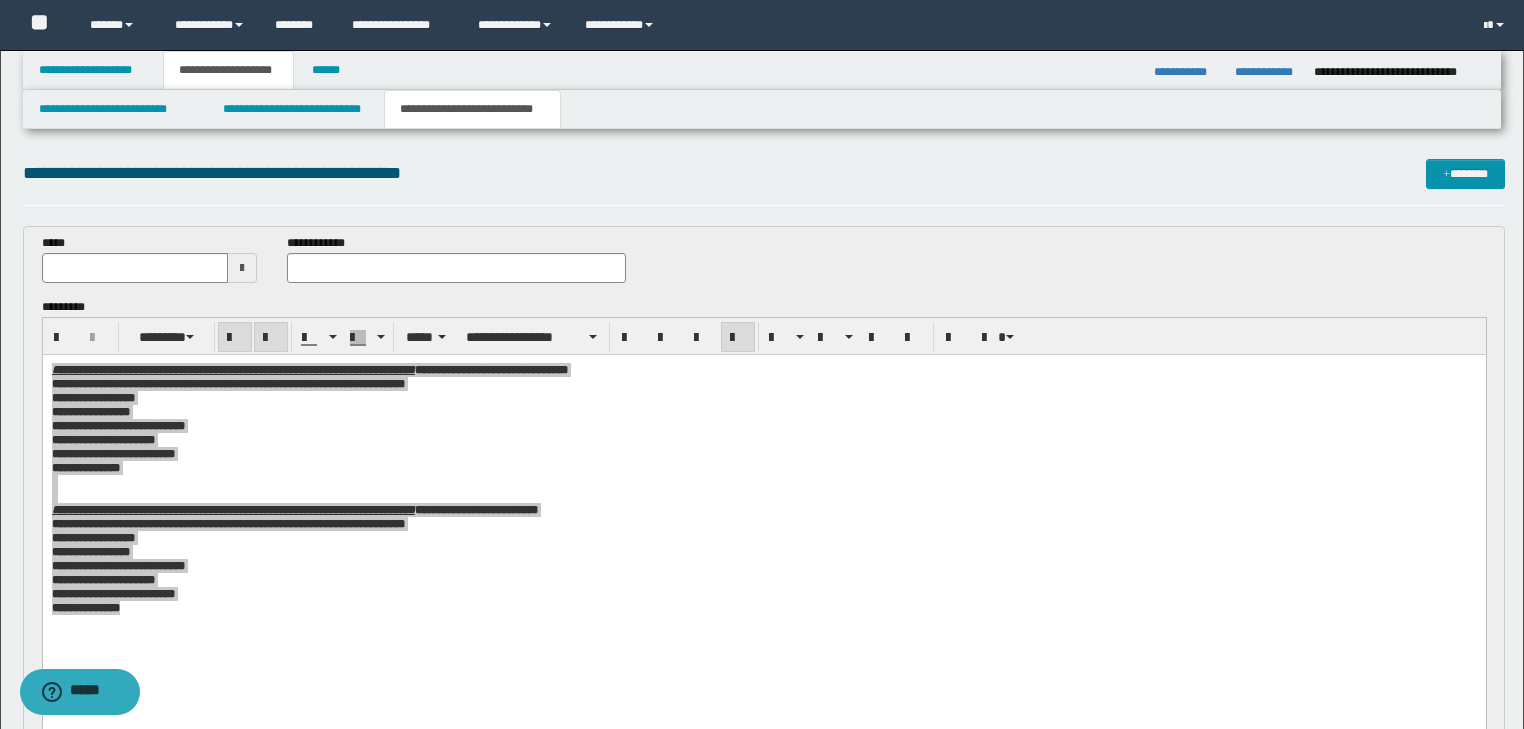 click on "**********" at bounding box center (764, 336) 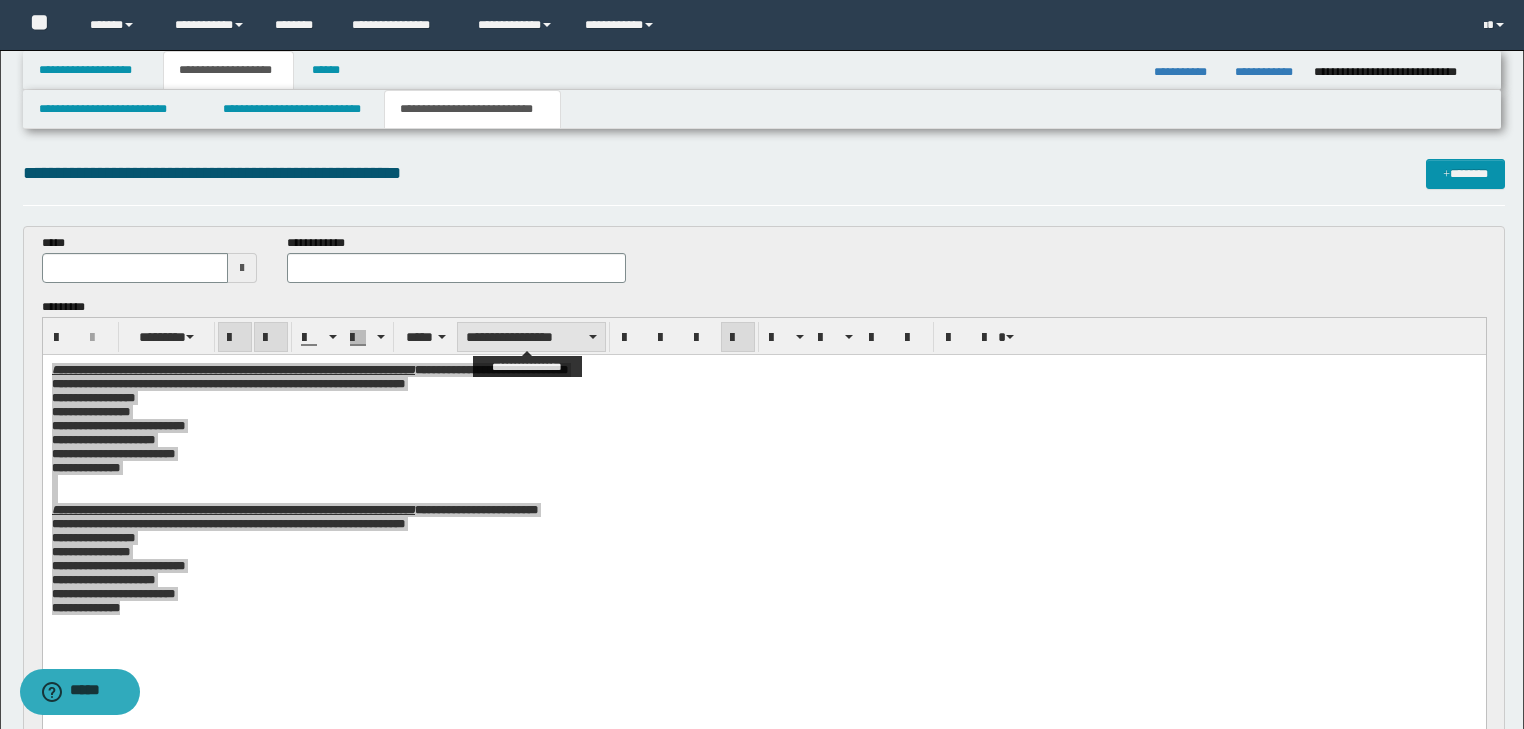 click on "**********" at bounding box center (531, 337) 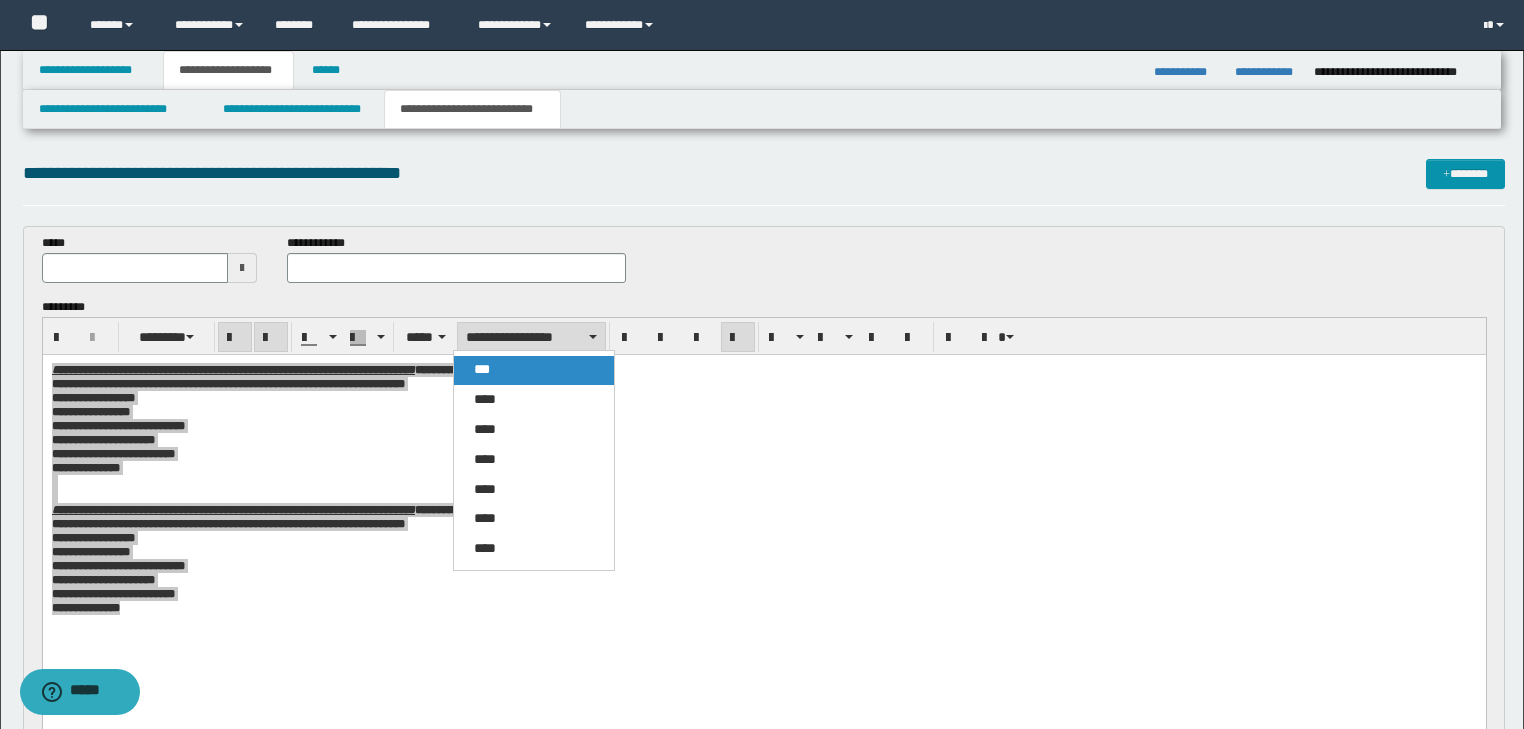 drag, startPoint x: 480, startPoint y: 370, endPoint x: 462, endPoint y: 9, distance: 361.4485 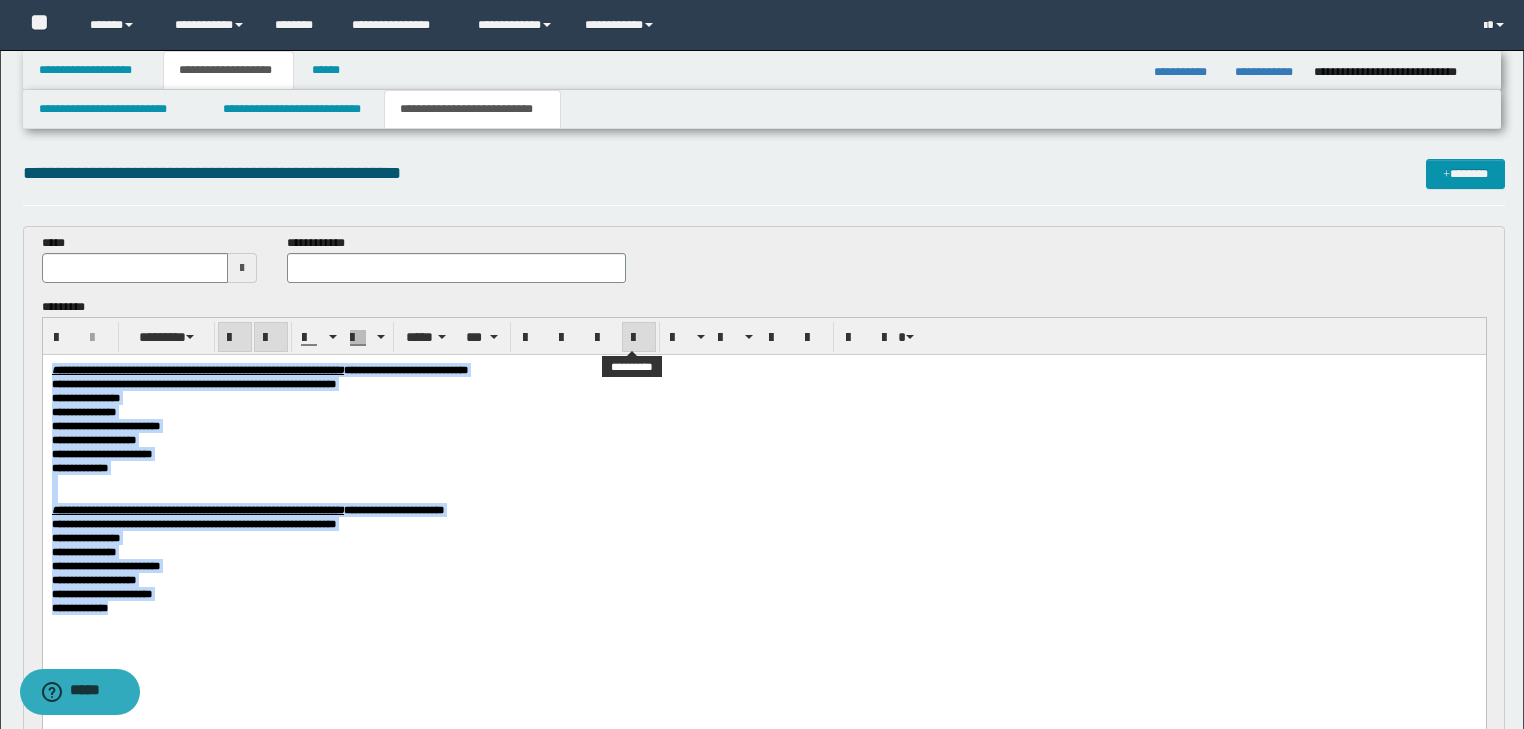 click at bounding box center [639, 338] 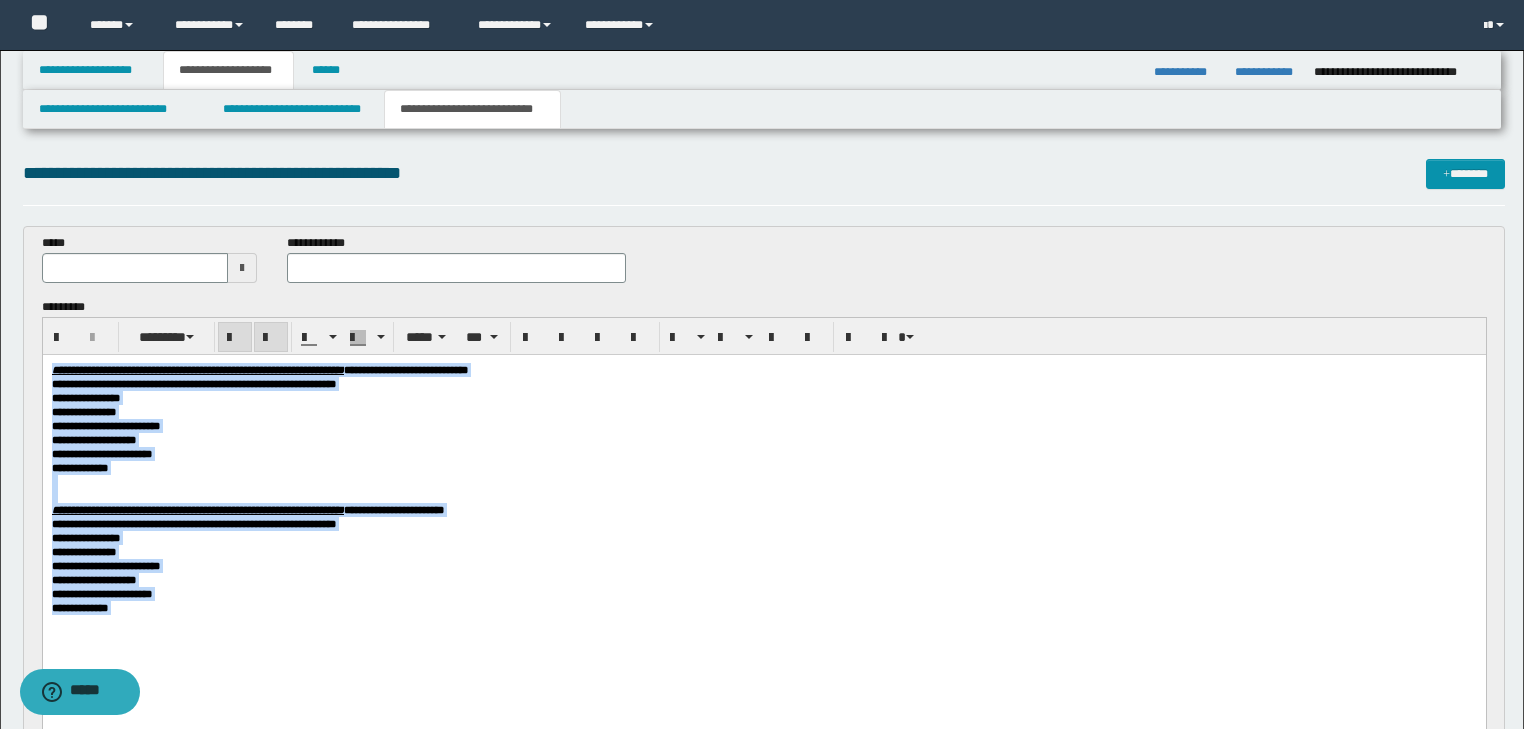 click on "**********" at bounding box center (763, 411) 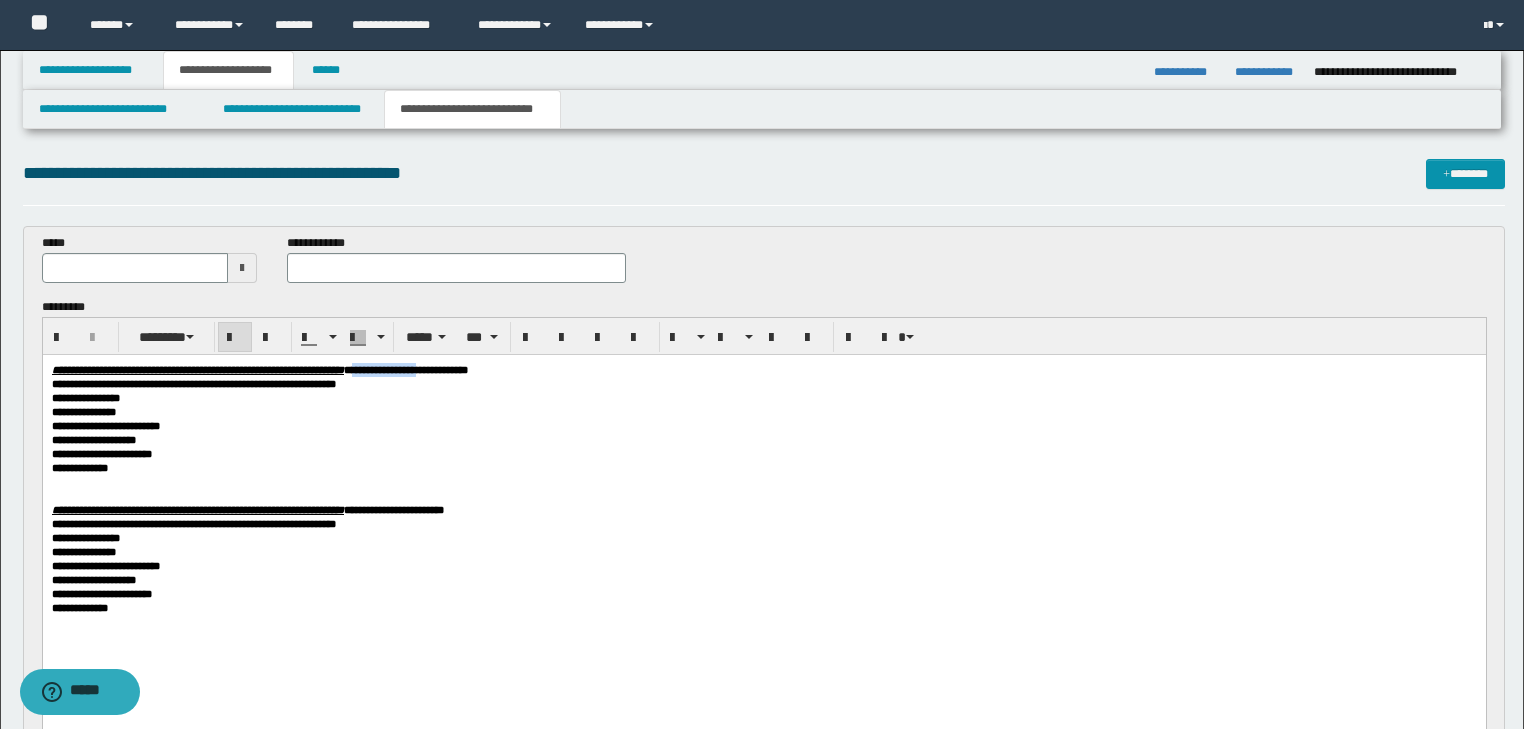 drag, startPoint x: 512, startPoint y: 367, endPoint x: 598, endPoint y: 366, distance: 86.00581 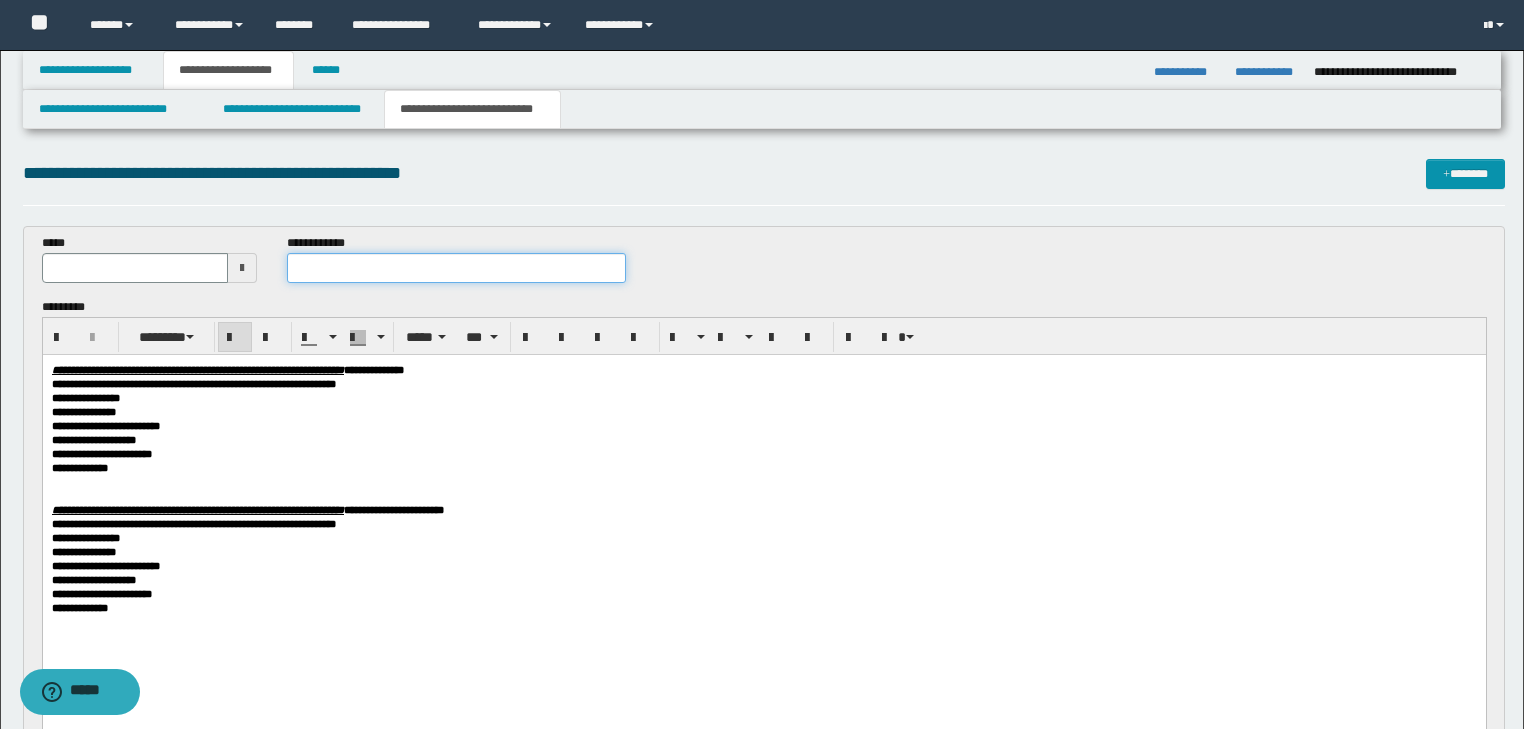 click at bounding box center [456, 268] 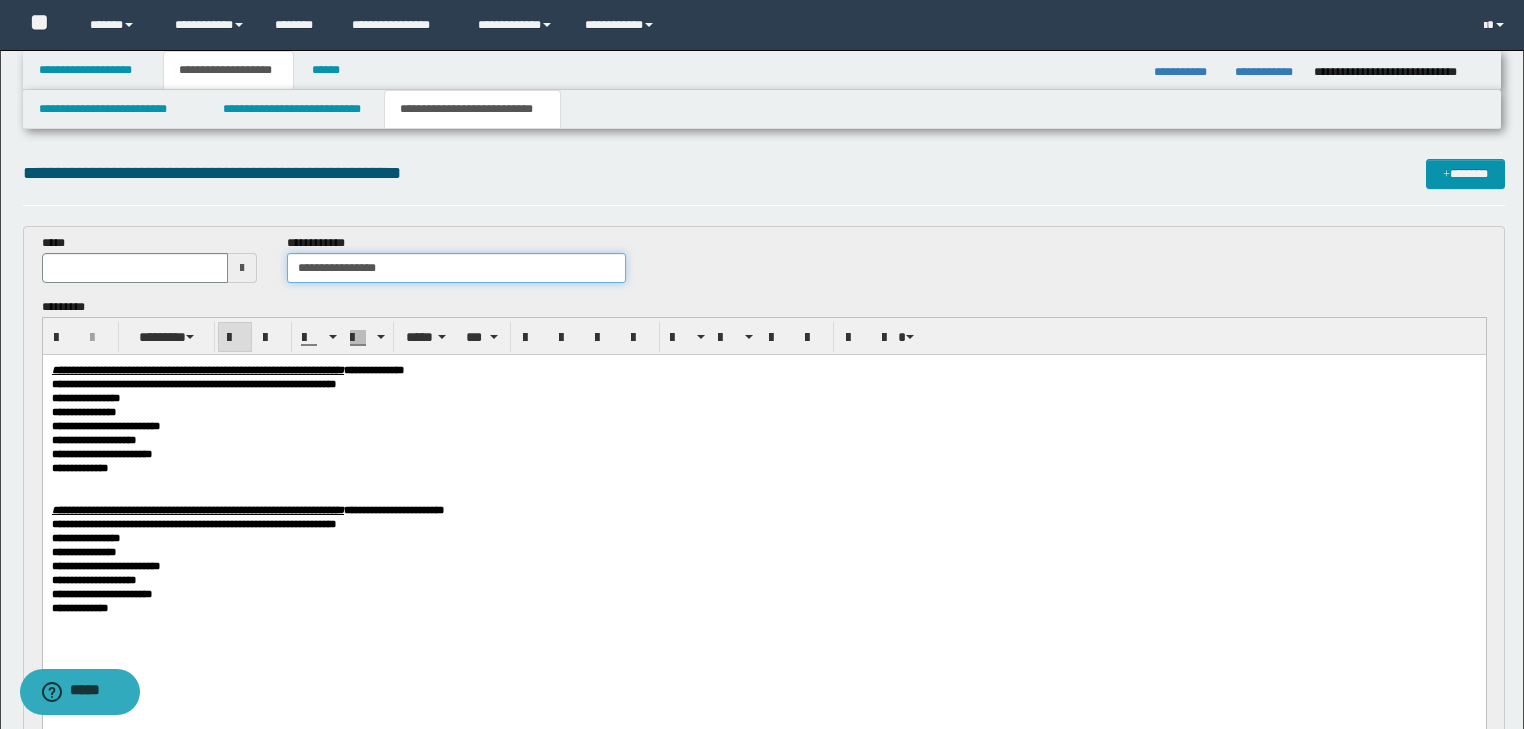 type on "**********" 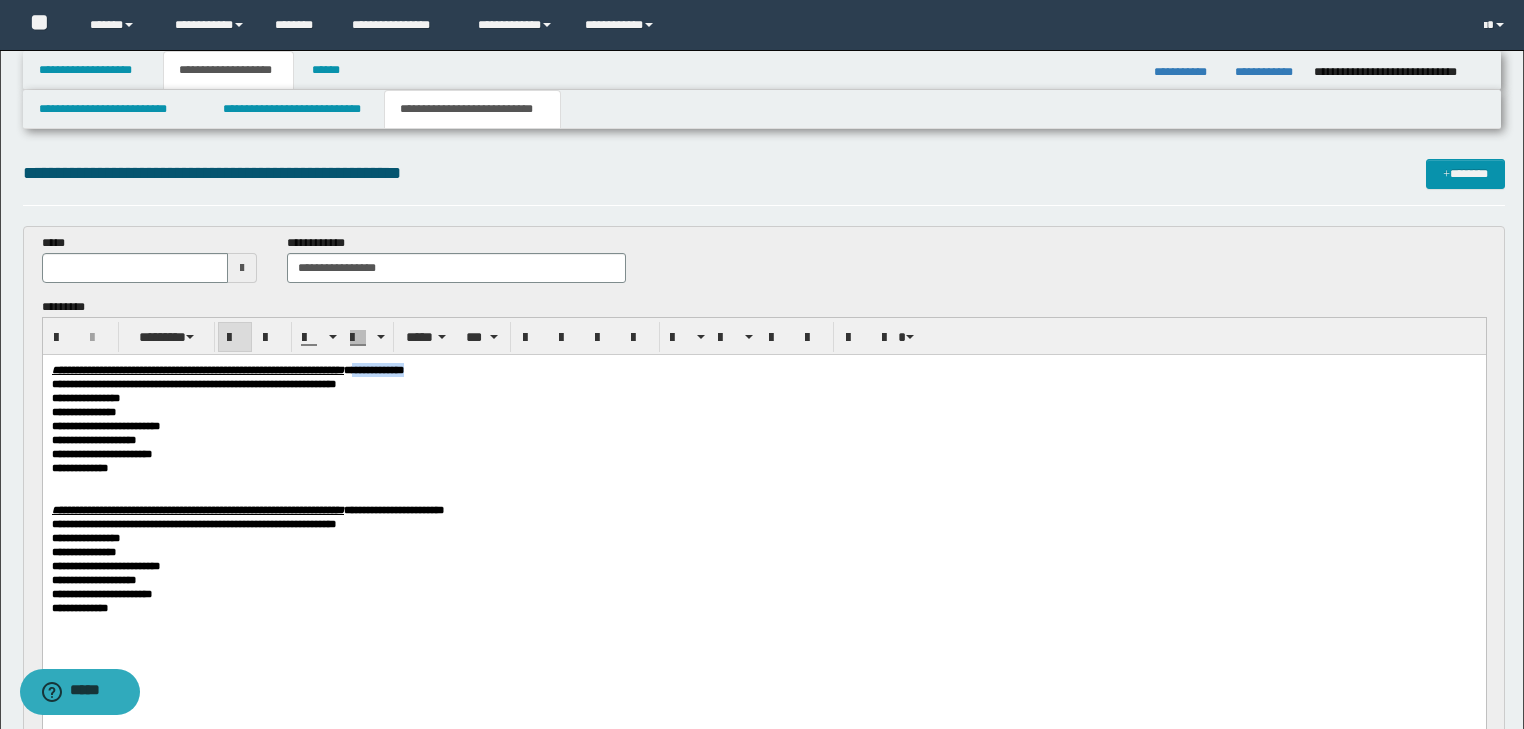 drag, startPoint x: 511, startPoint y: 369, endPoint x: 588, endPoint y: 370, distance: 77.00649 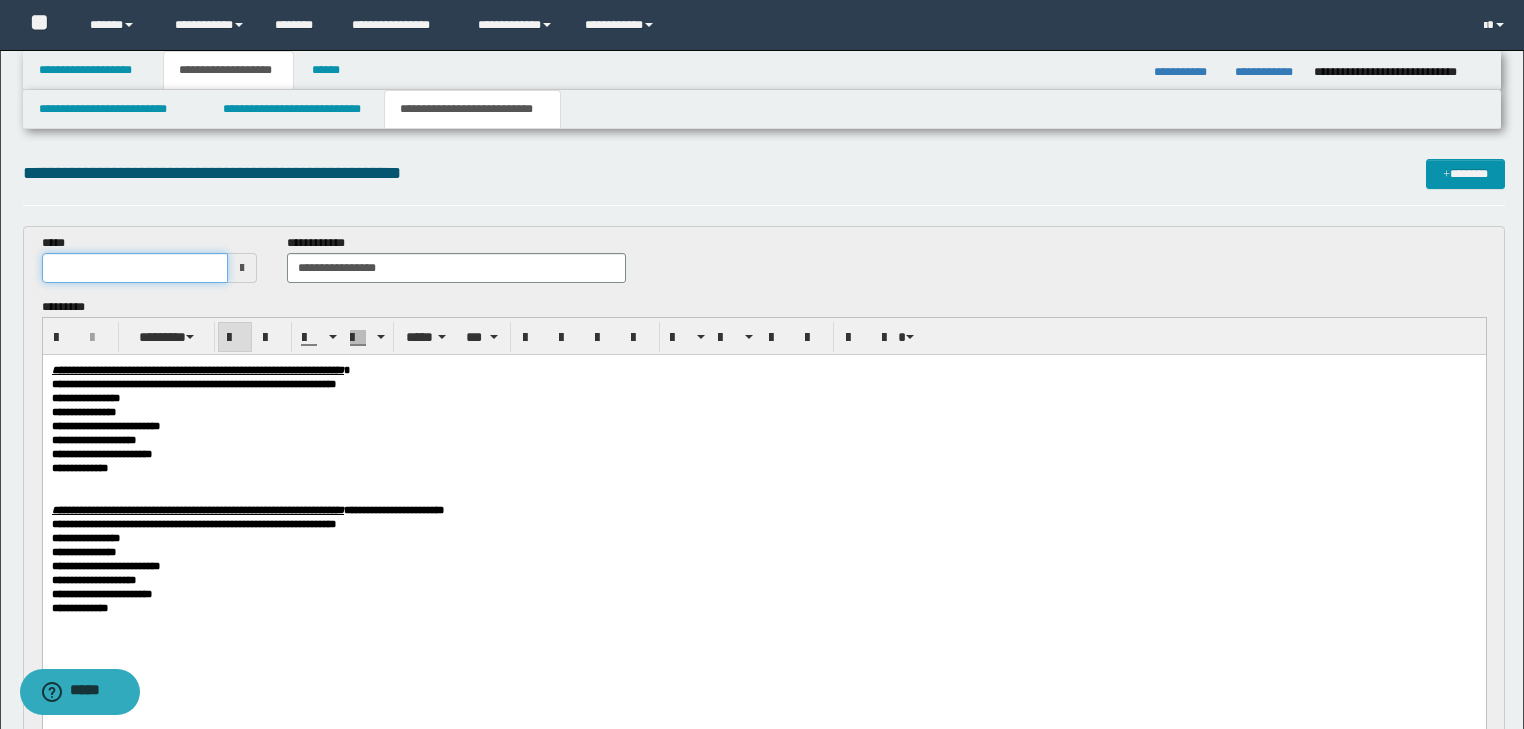 click at bounding box center (135, 268) 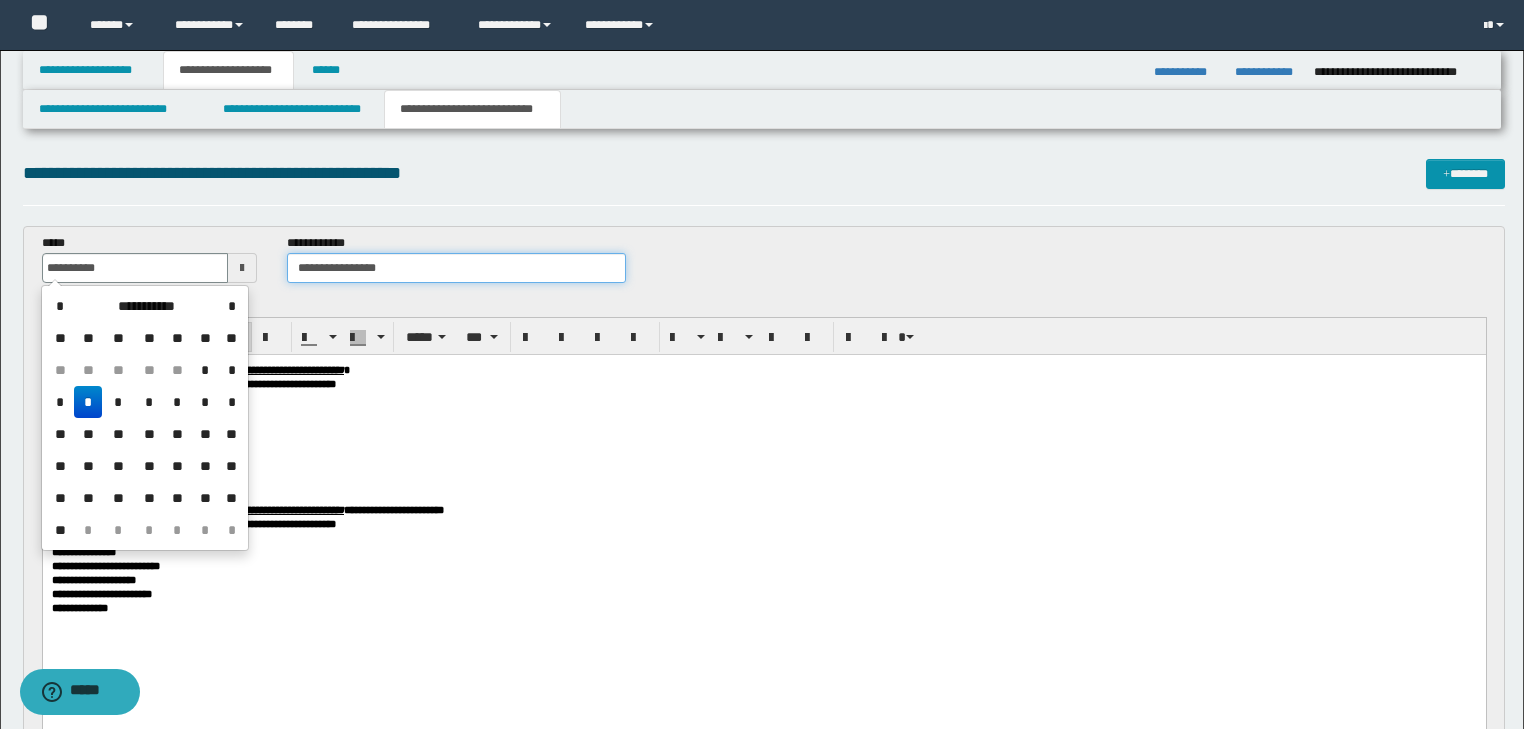 type on "**********" 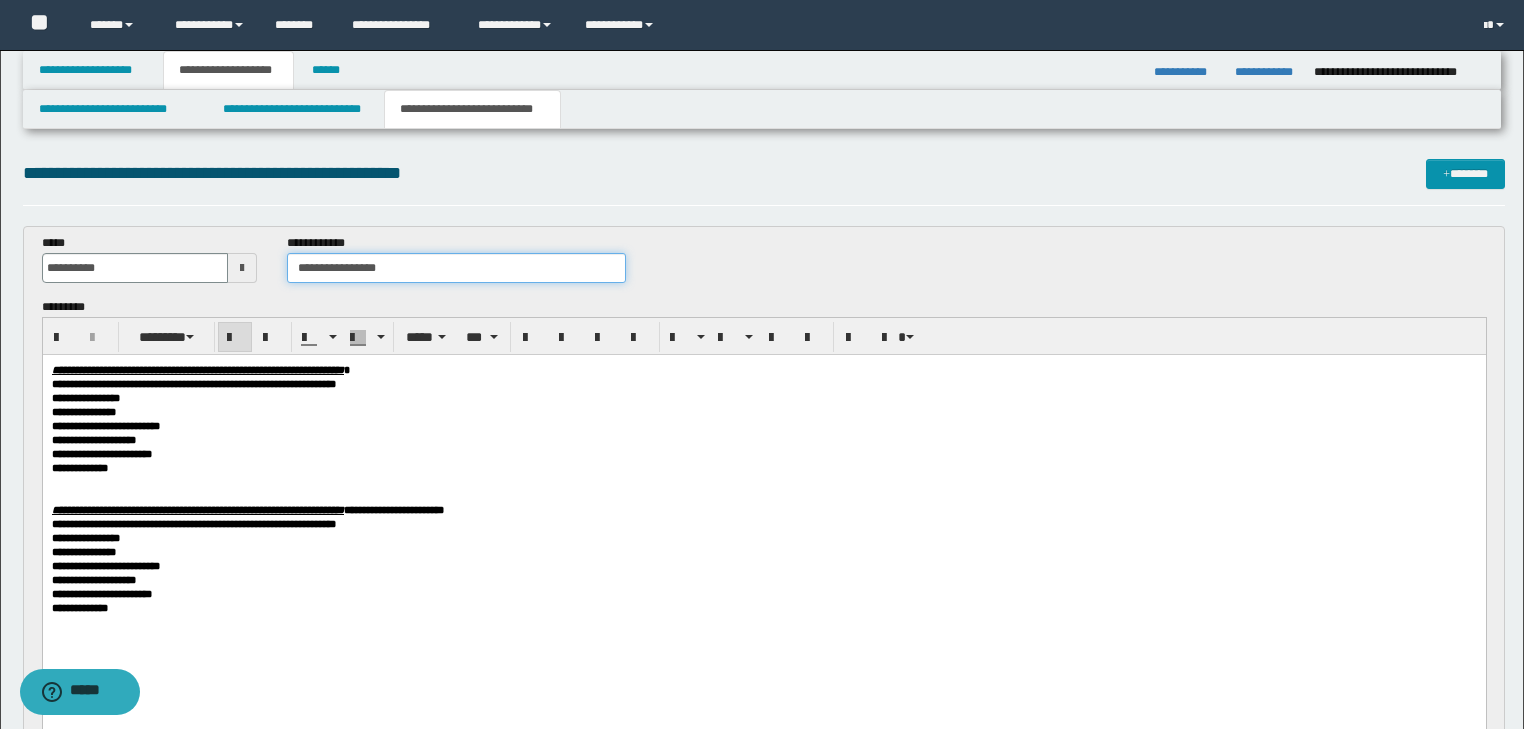 click on "**********" at bounding box center [456, 268] 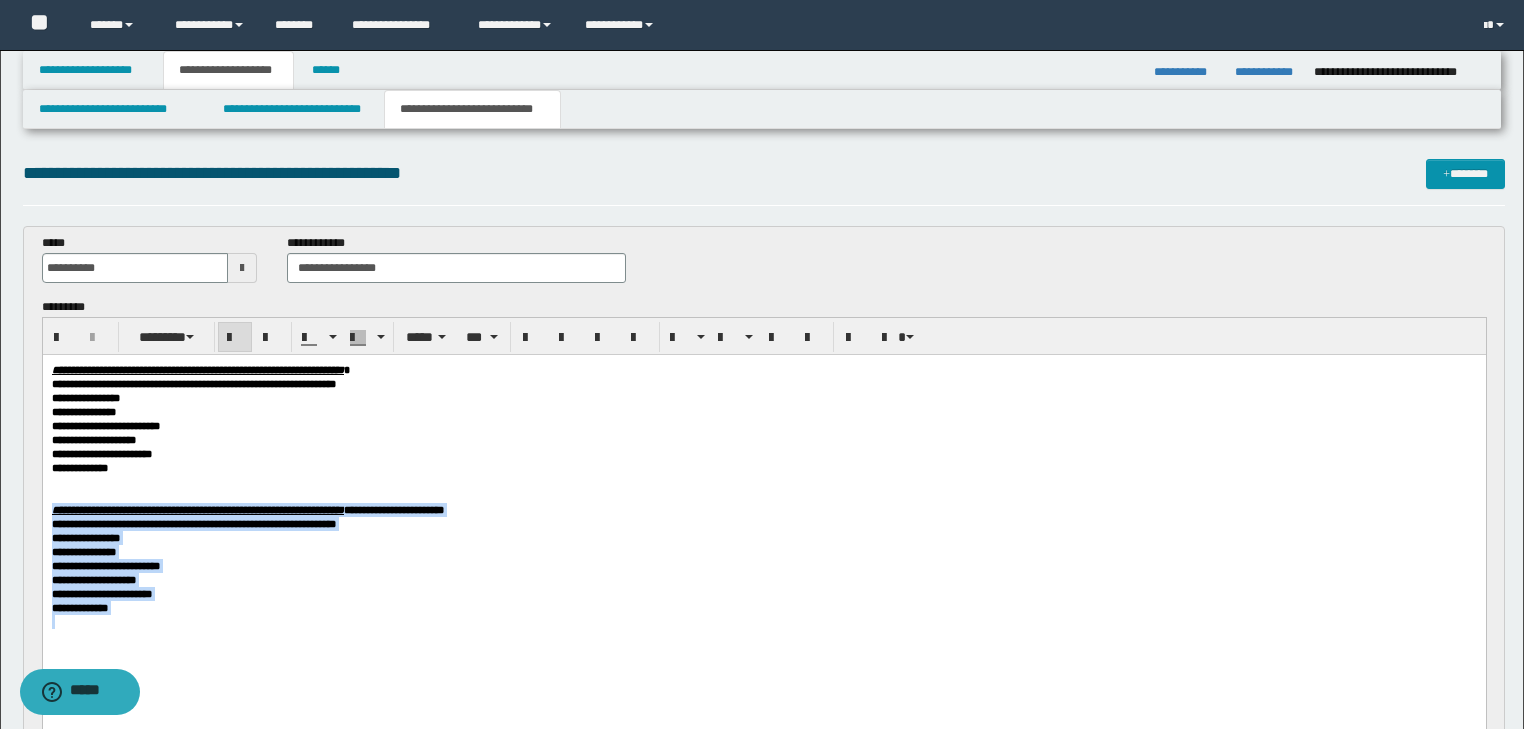 drag, startPoint x: 270, startPoint y: 511, endPoint x: 313, endPoint y: 697, distance: 190.90573 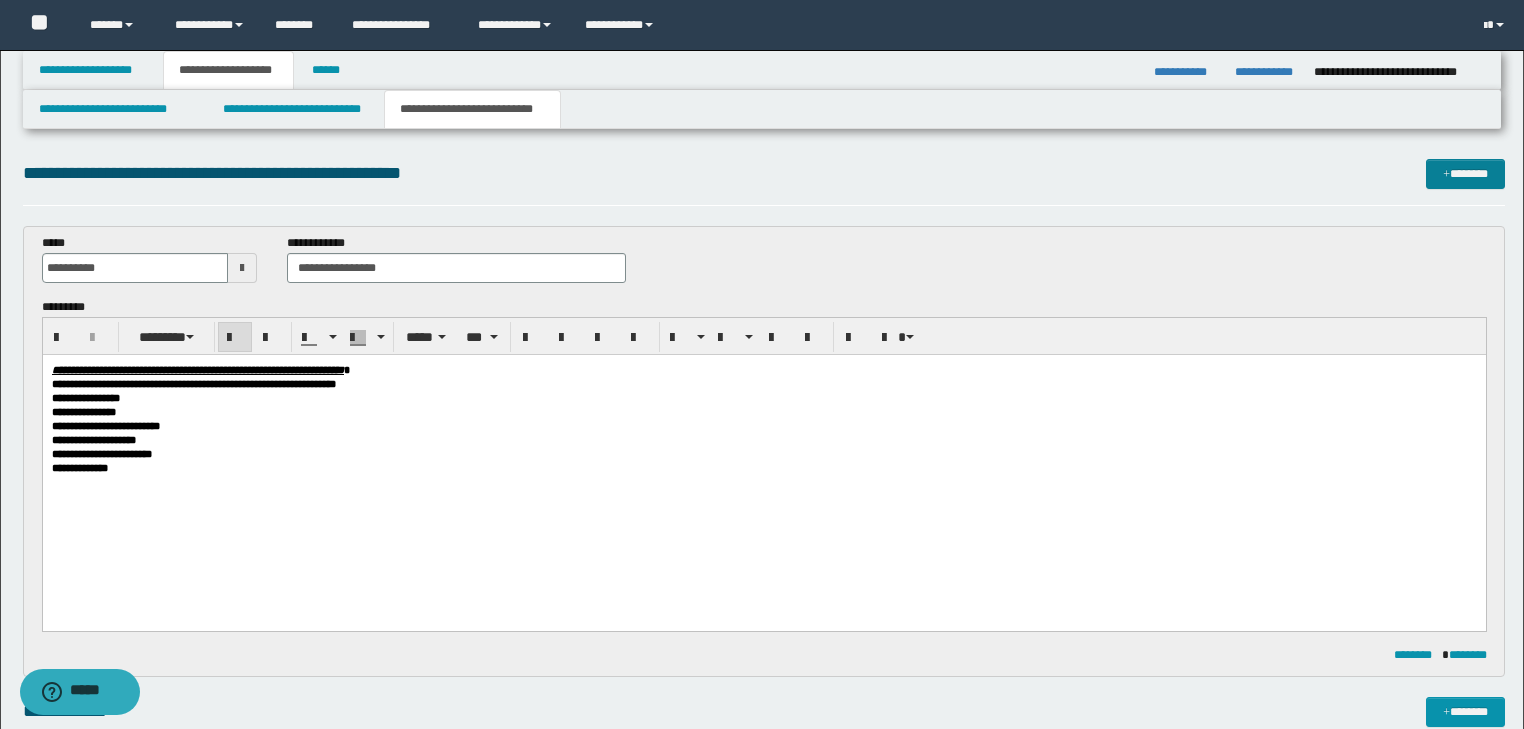 click on "*******" at bounding box center (1465, 174) 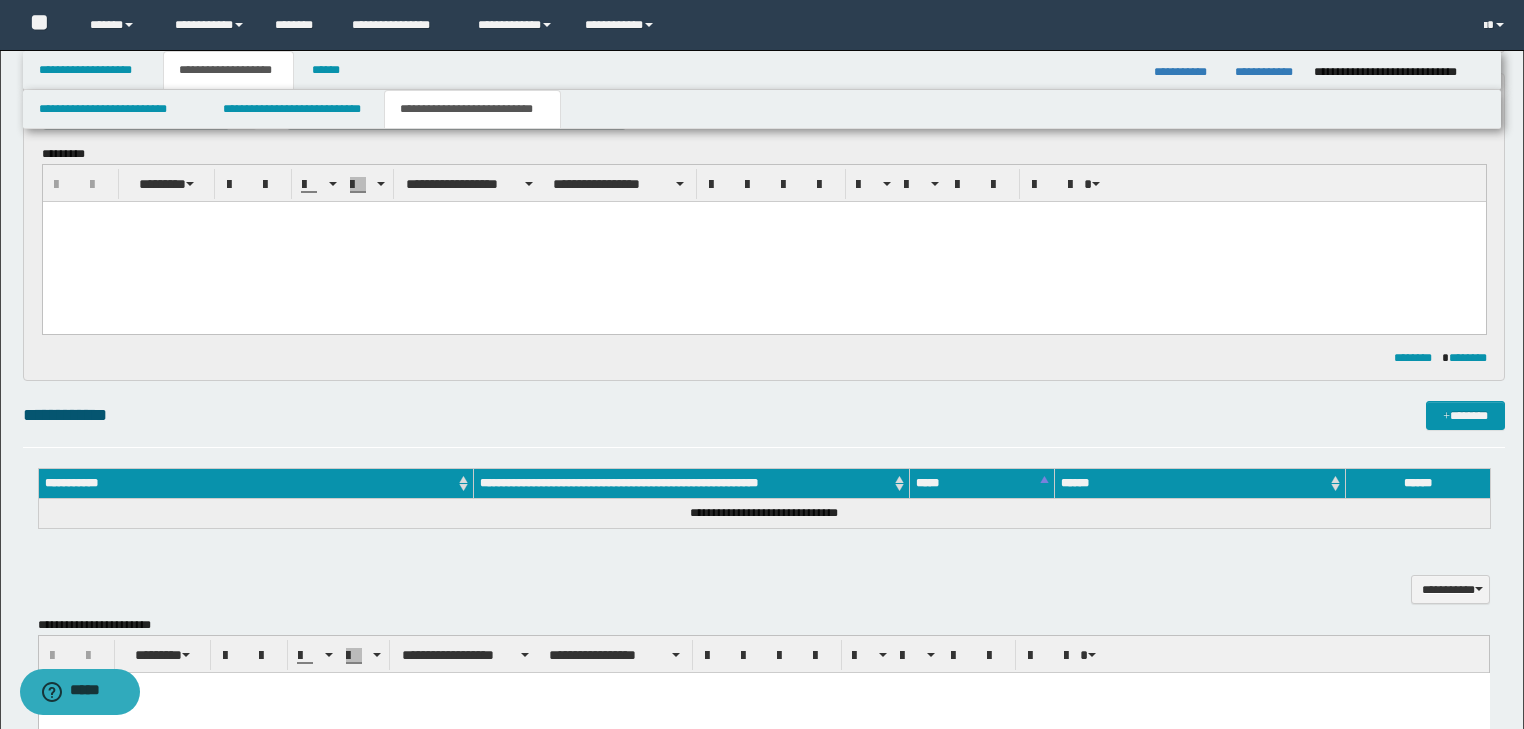 scroll, scrollTop: 0, scrollLeft: 0, axis: both 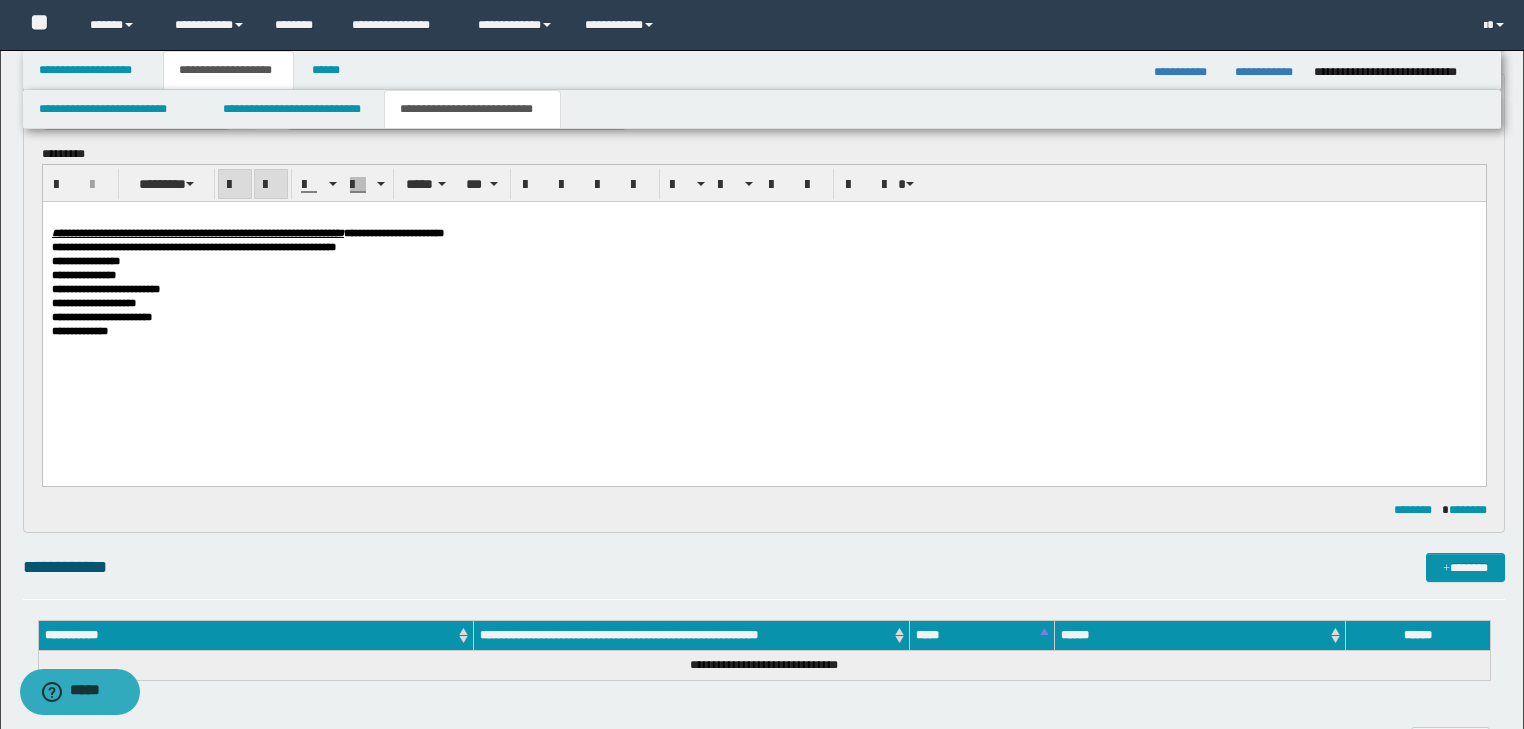 click on "**********" at bounding box center [197, 233] 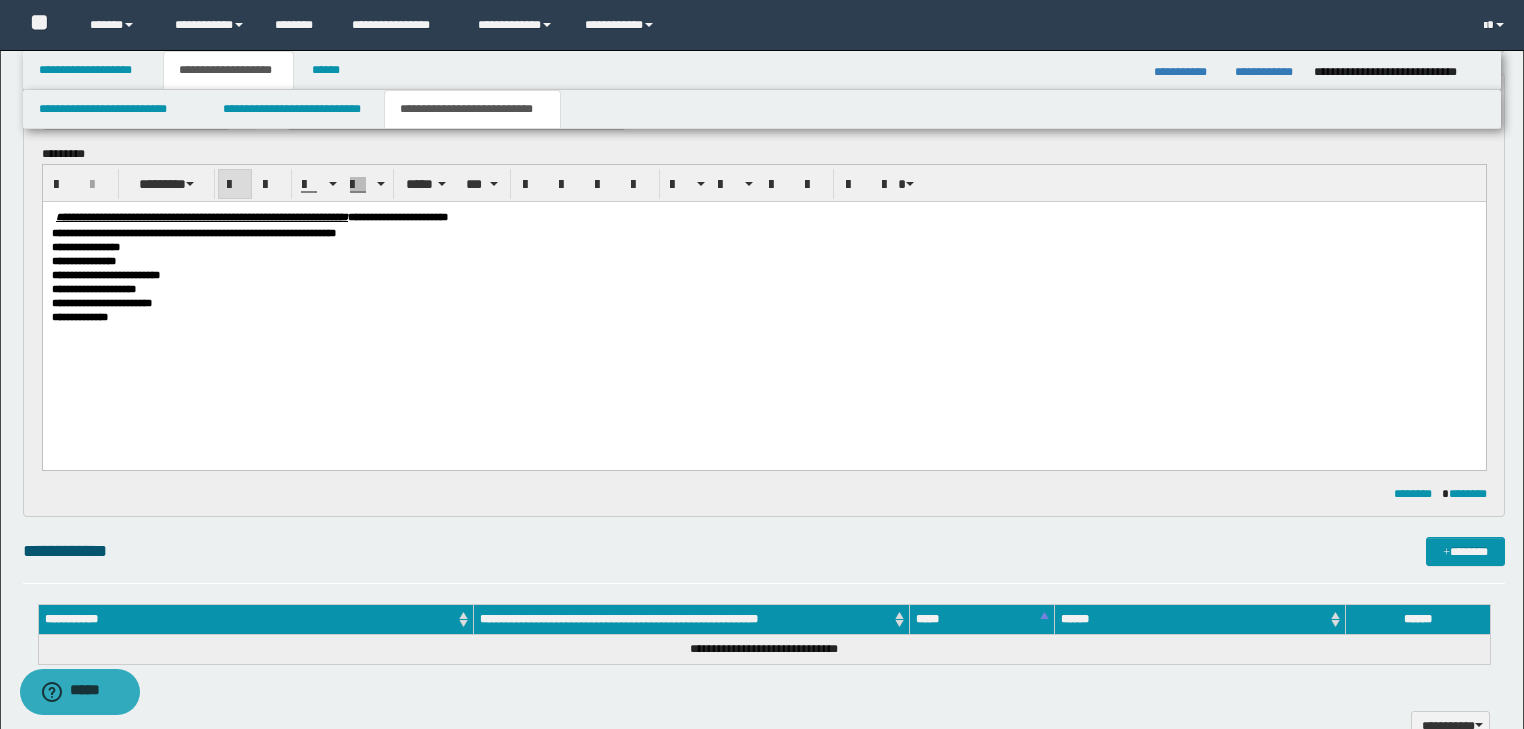 click on "**********" at bounding box center [763, 303] 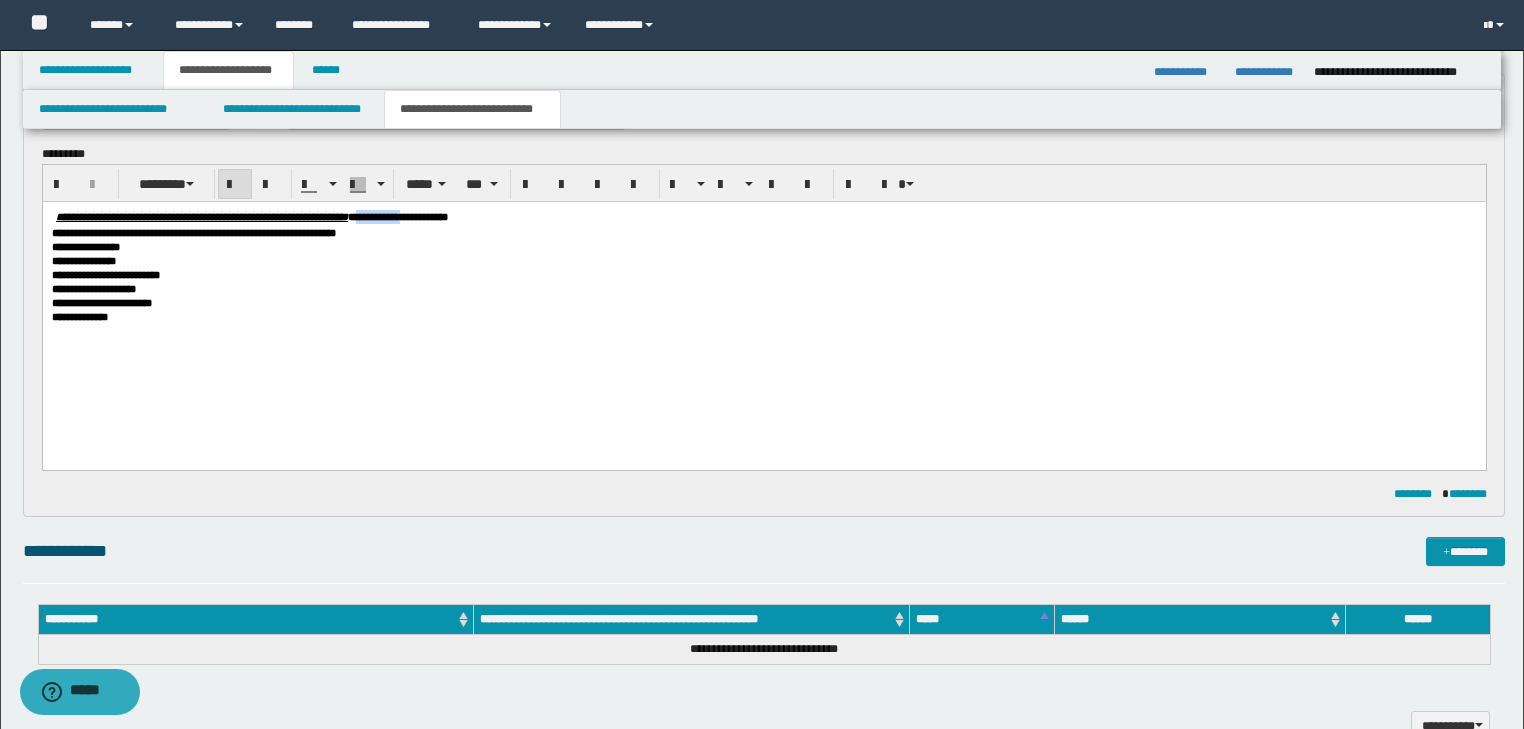 click on "**********" at bounding box center [397, 217] 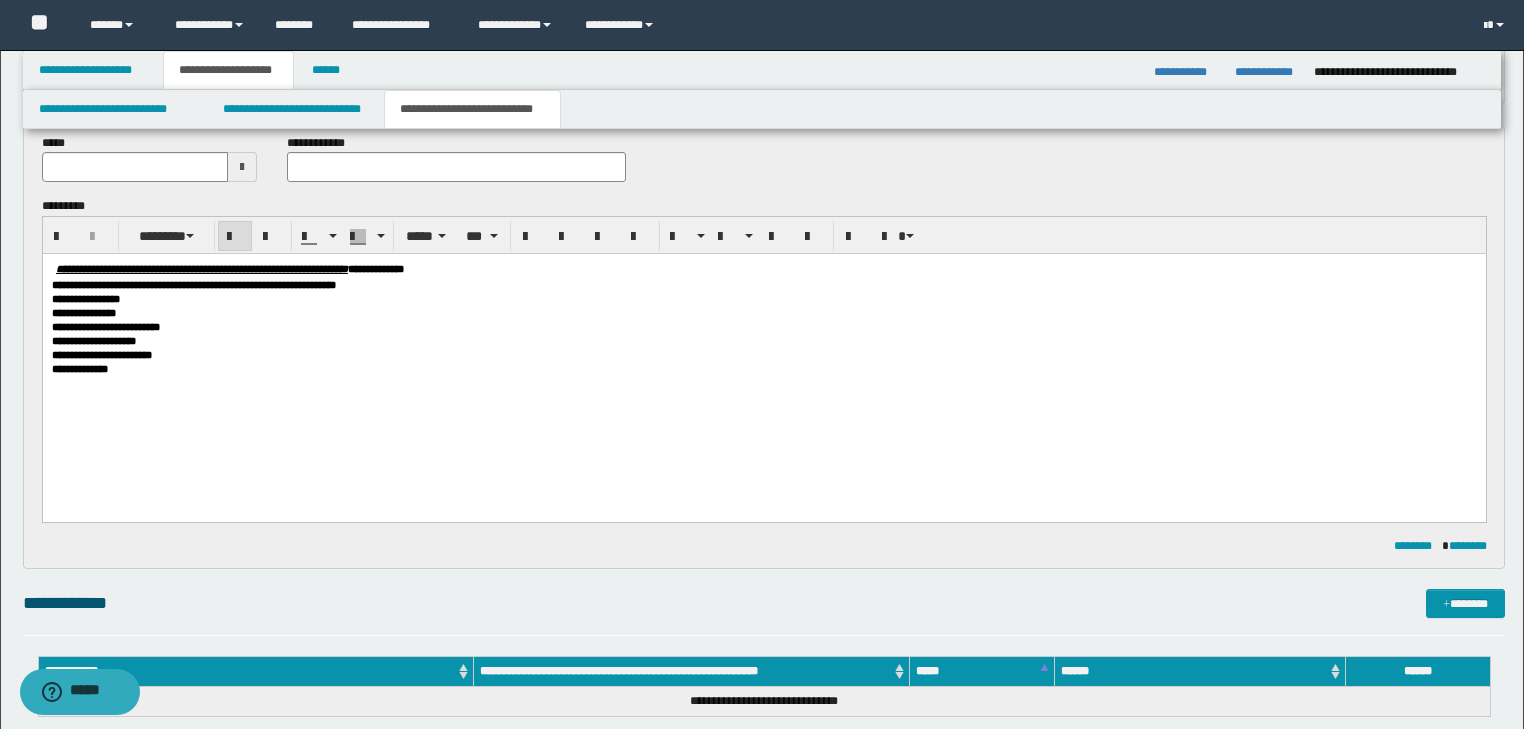 scroll, scrollTop: 544, scrollLeft: 0, axis: vertical 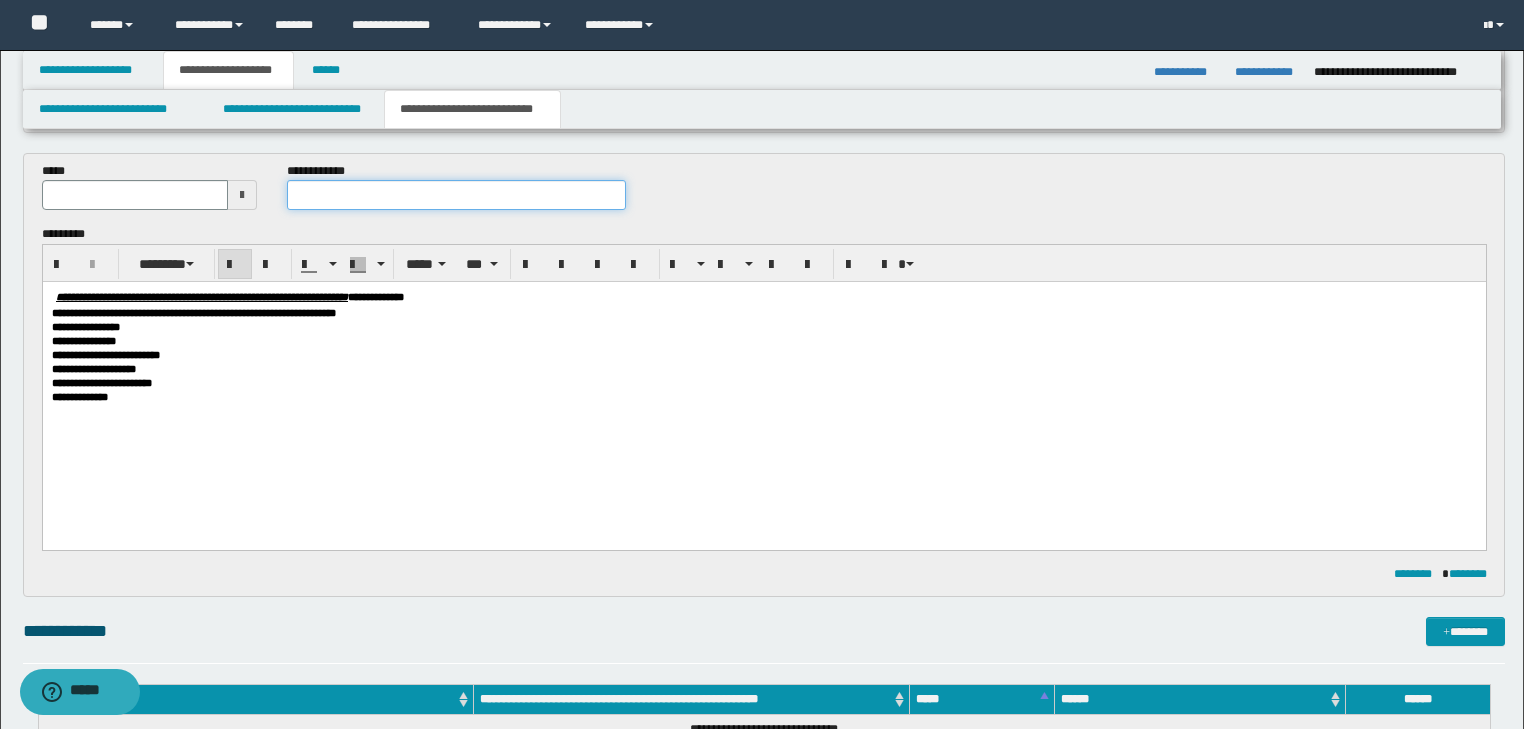 click at bounding box center (456, 195) 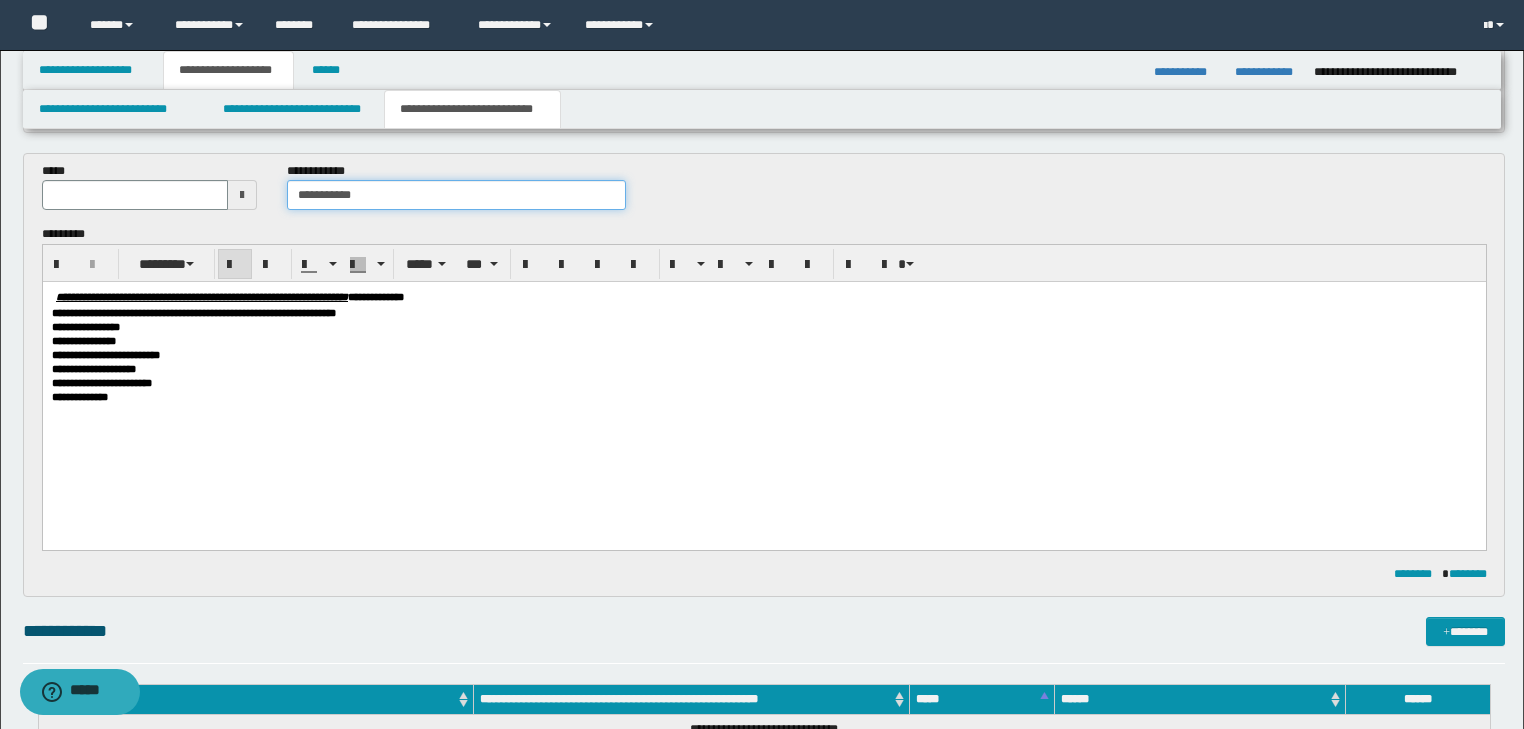 type on "**********" 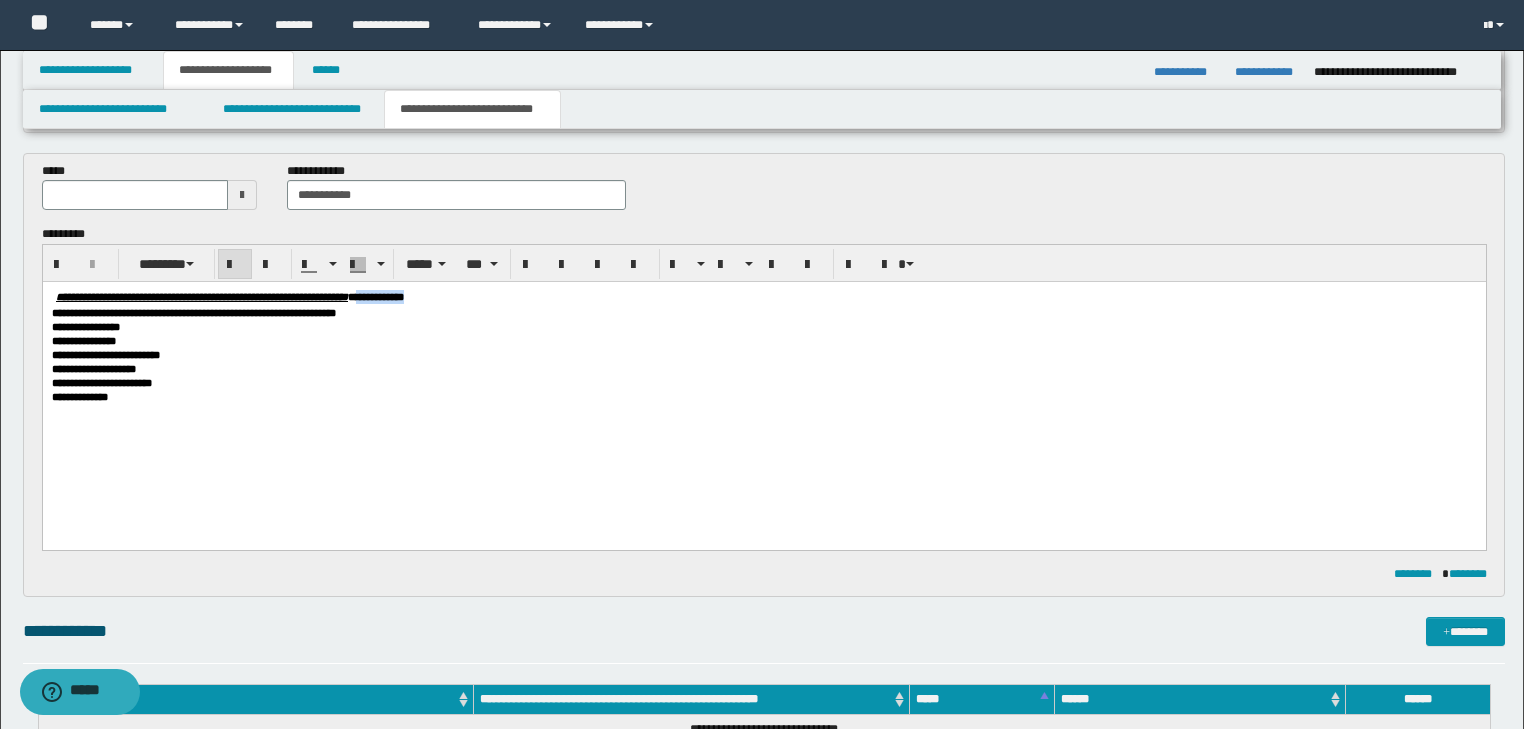 drag, startPoint x: 512, startPoint y: 293, endPoint x: 554, endPoint y: 543, distance: 253.50345 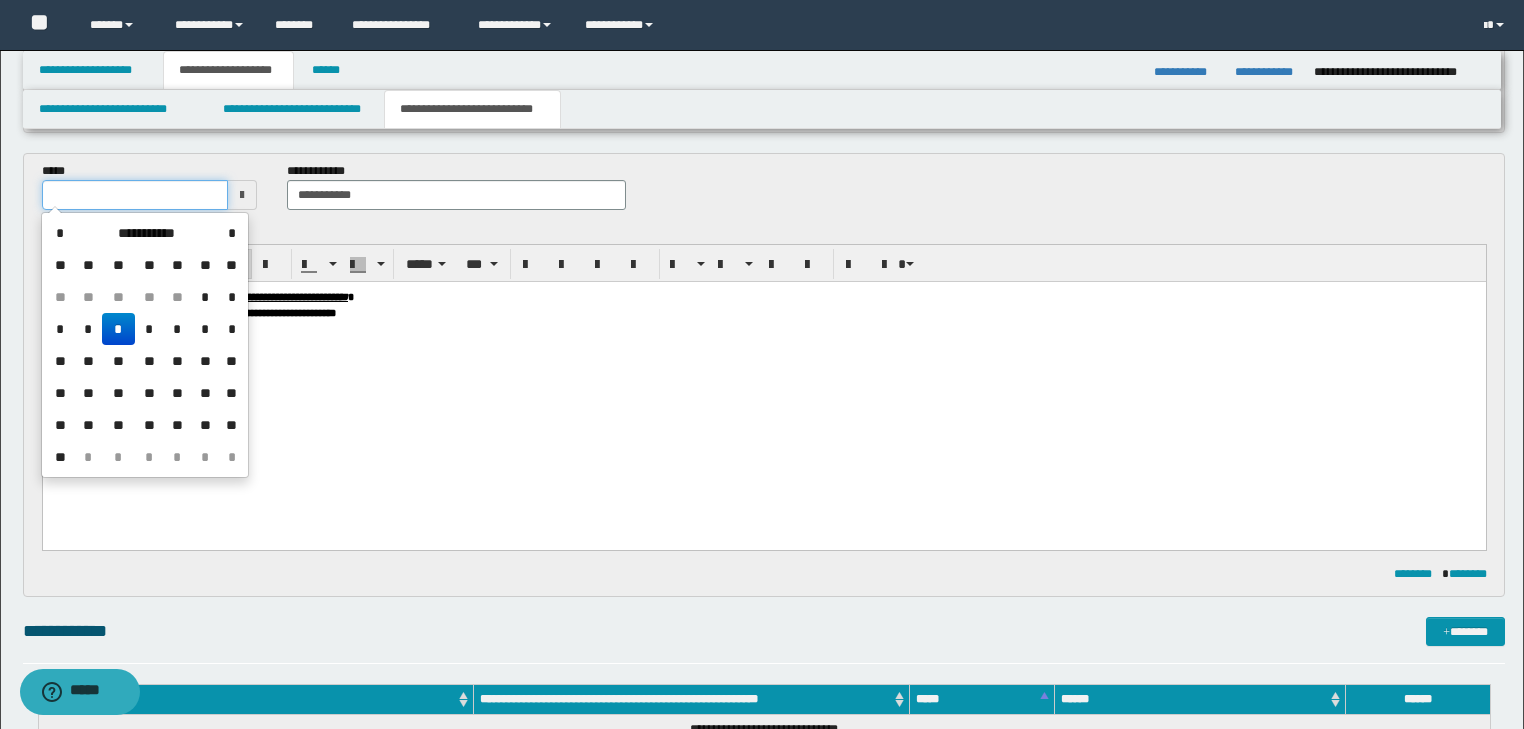 click at bounding box center (135, 195) 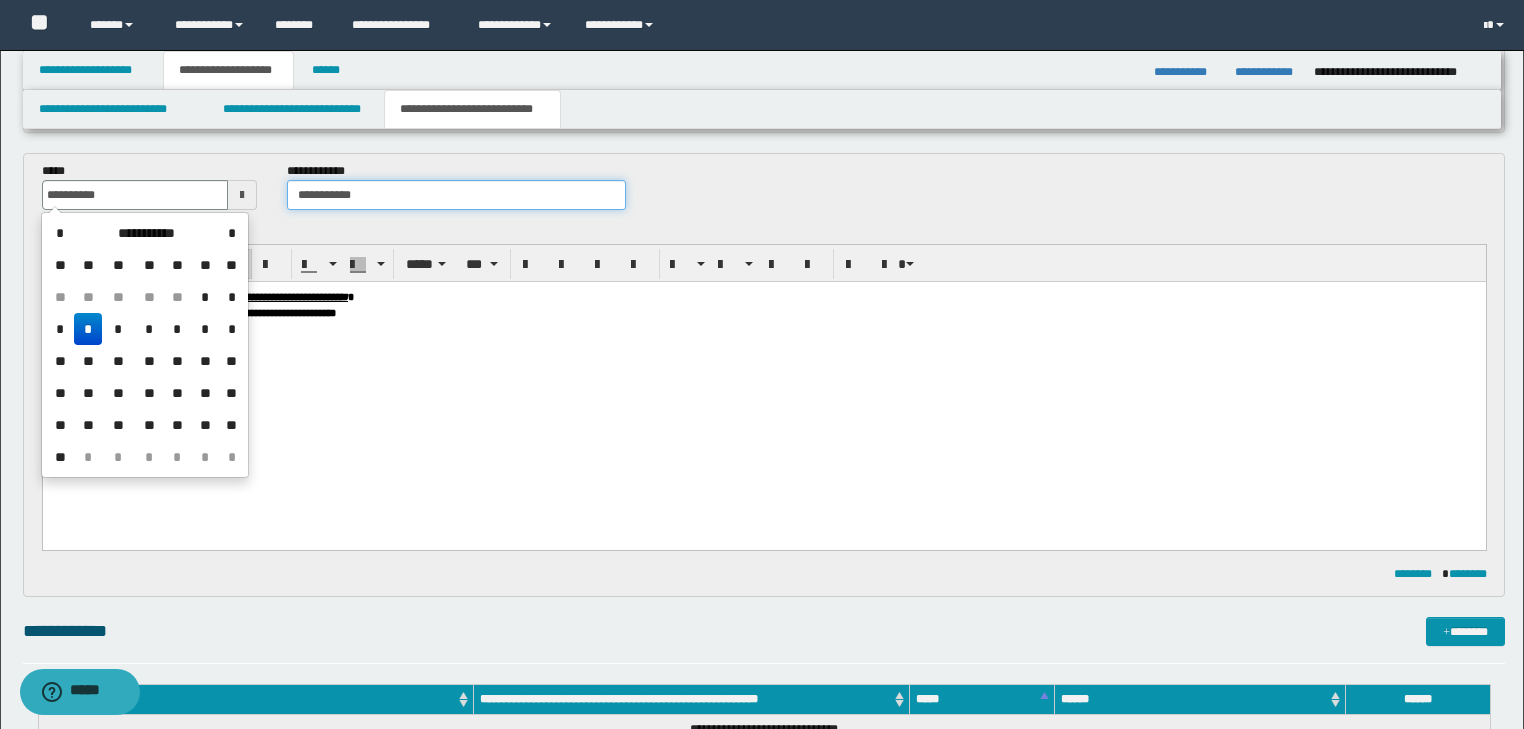 type on "**********" 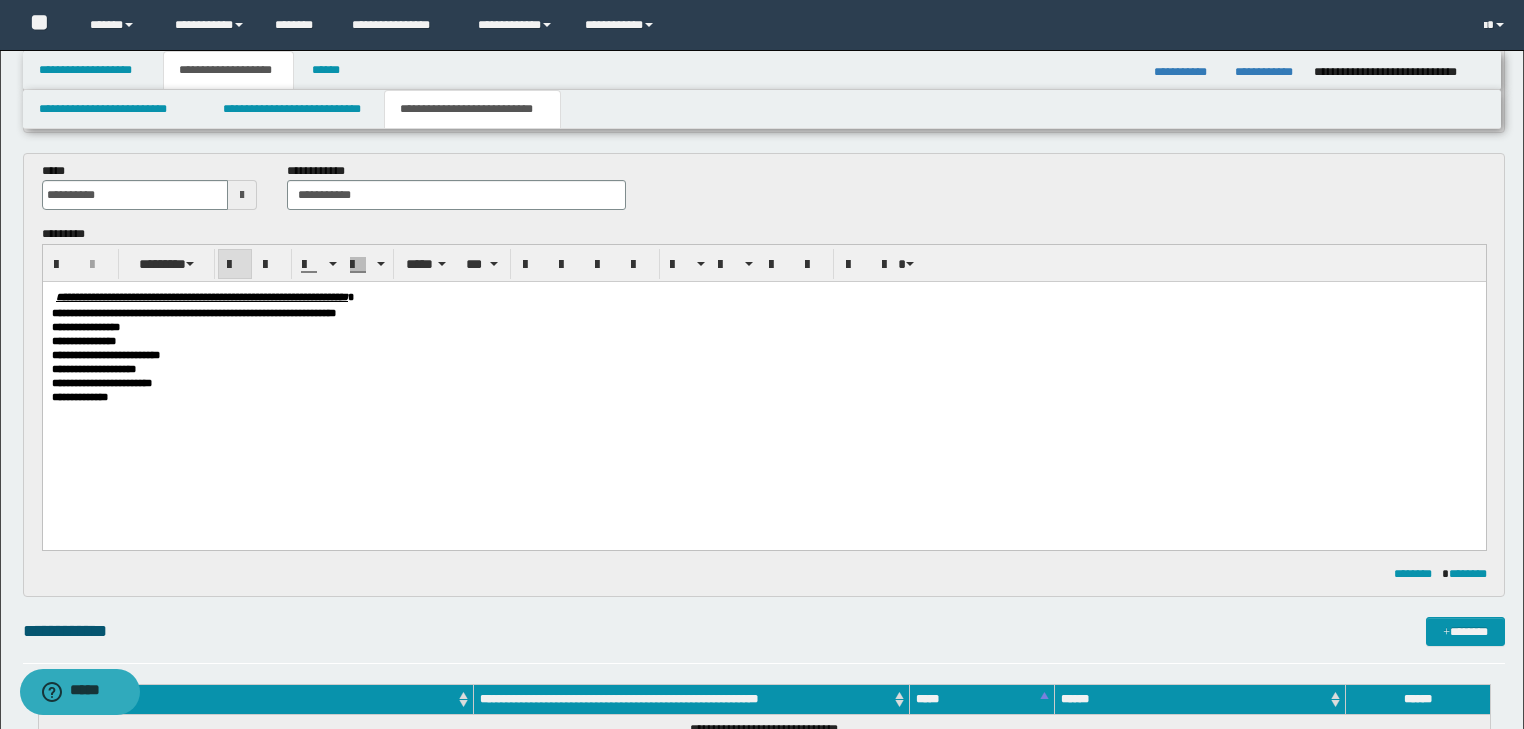 click on "**********" at bounding box center [763, 313] 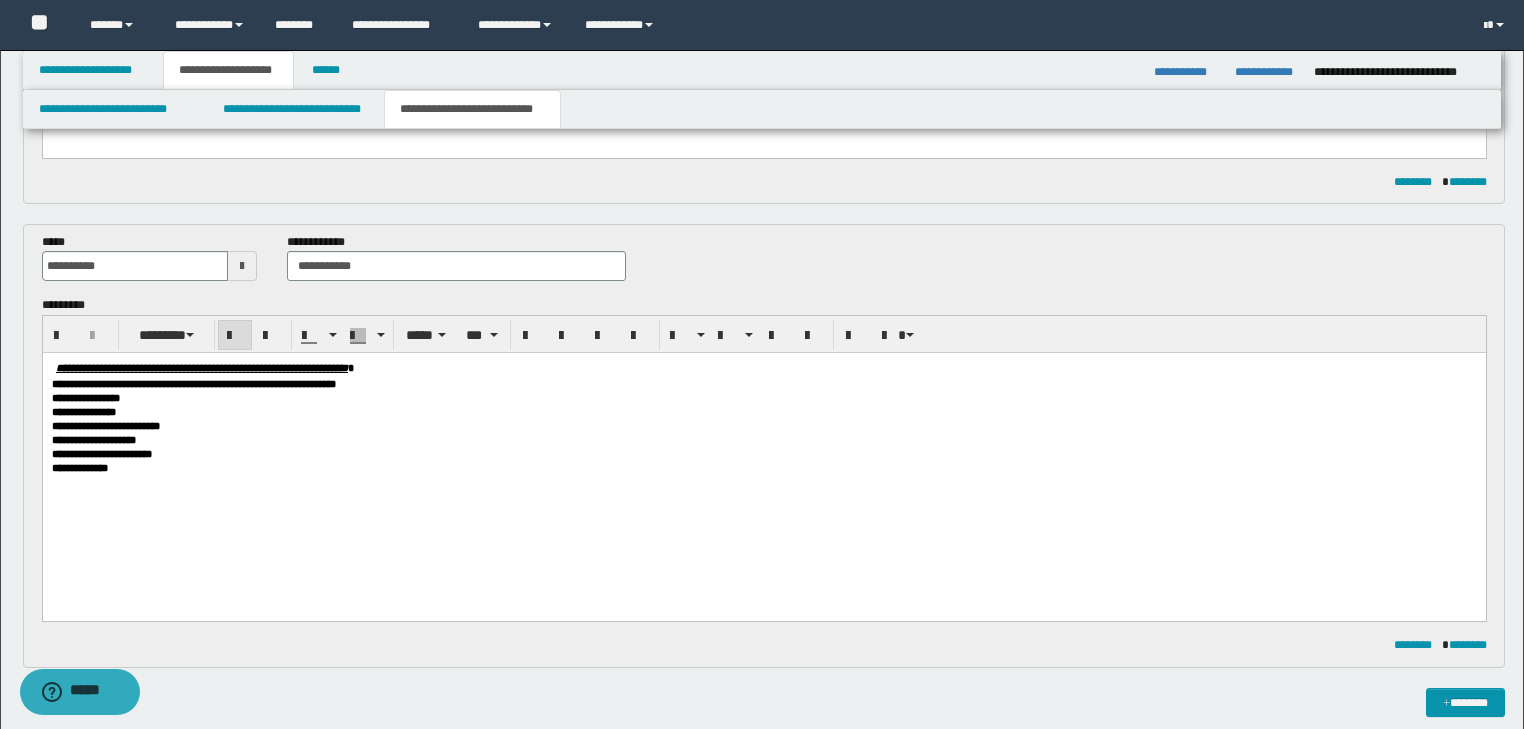 scroll, scrollTop: 464, scrollLeft: 0, axis: vertical 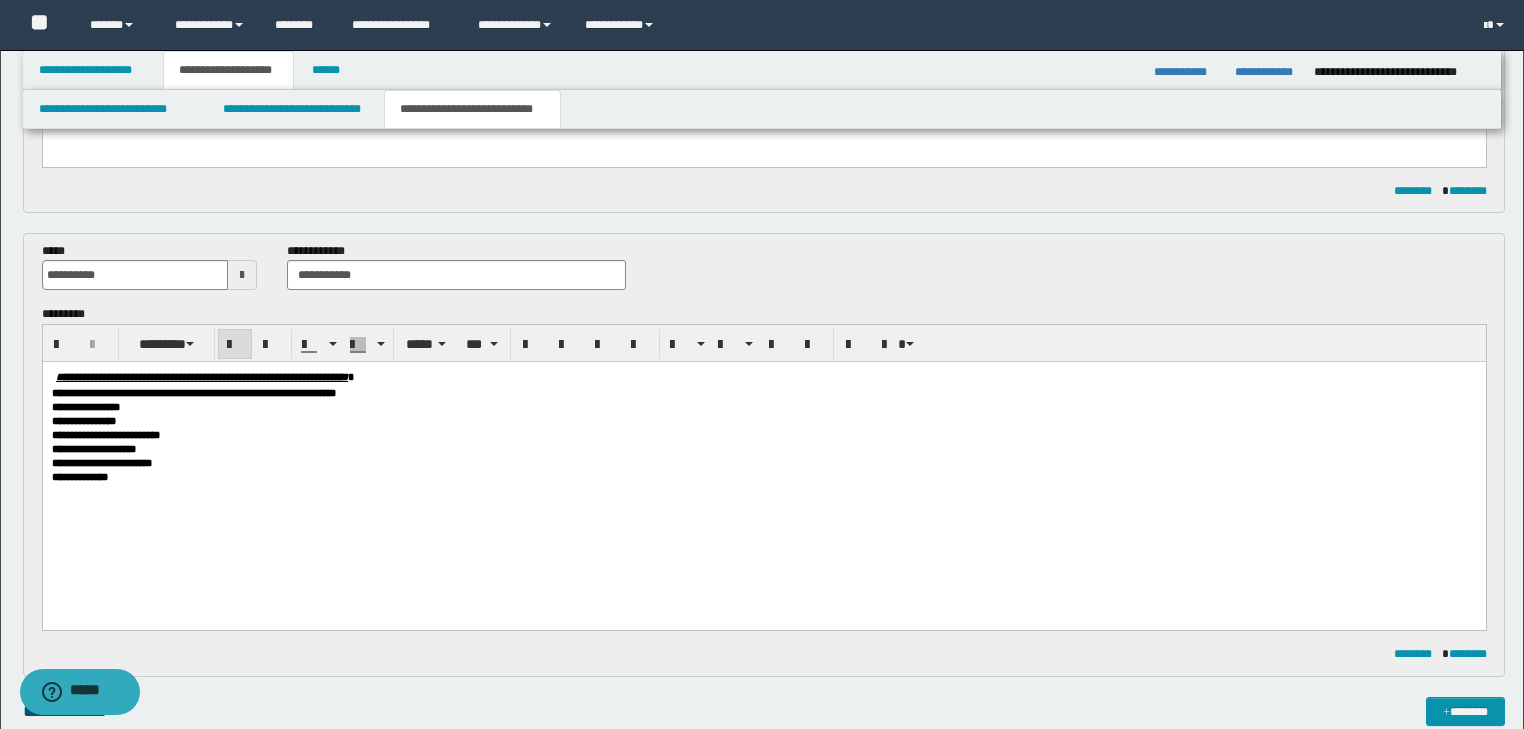 click on "**********" at bounding box center (201, 377) 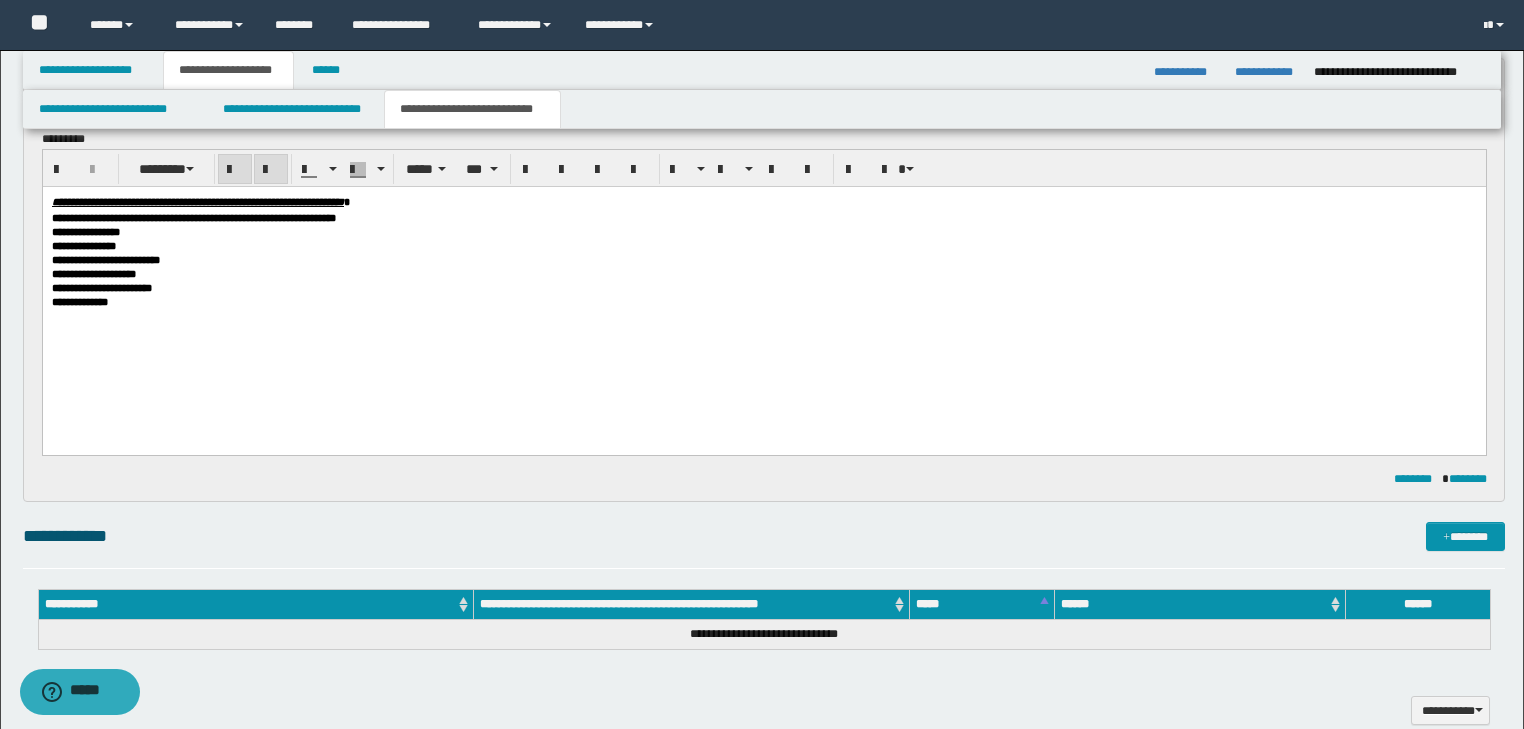 scroll, scrollTop: 784, scrollLeft: 0, axis: vertical 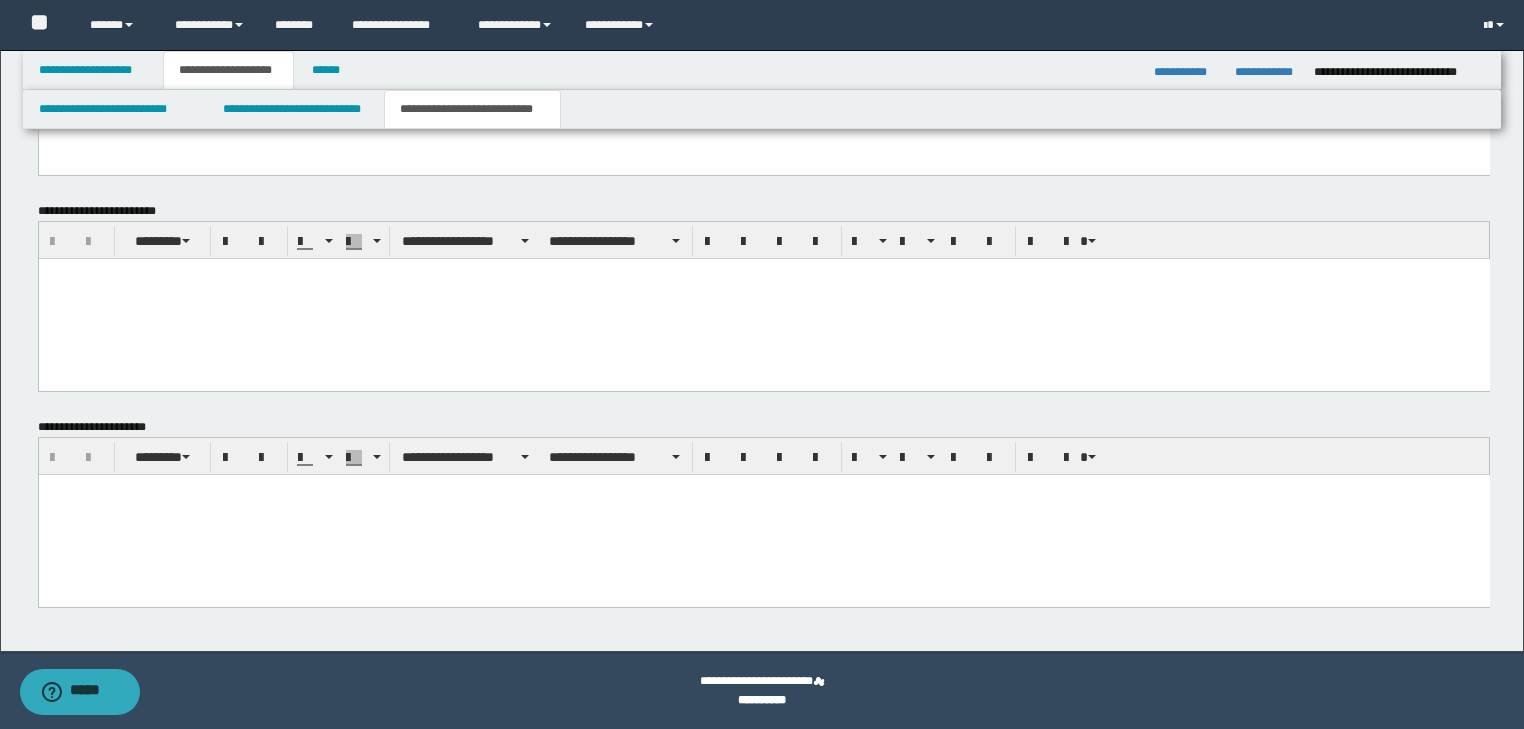 click at bounding box center (763, 489) 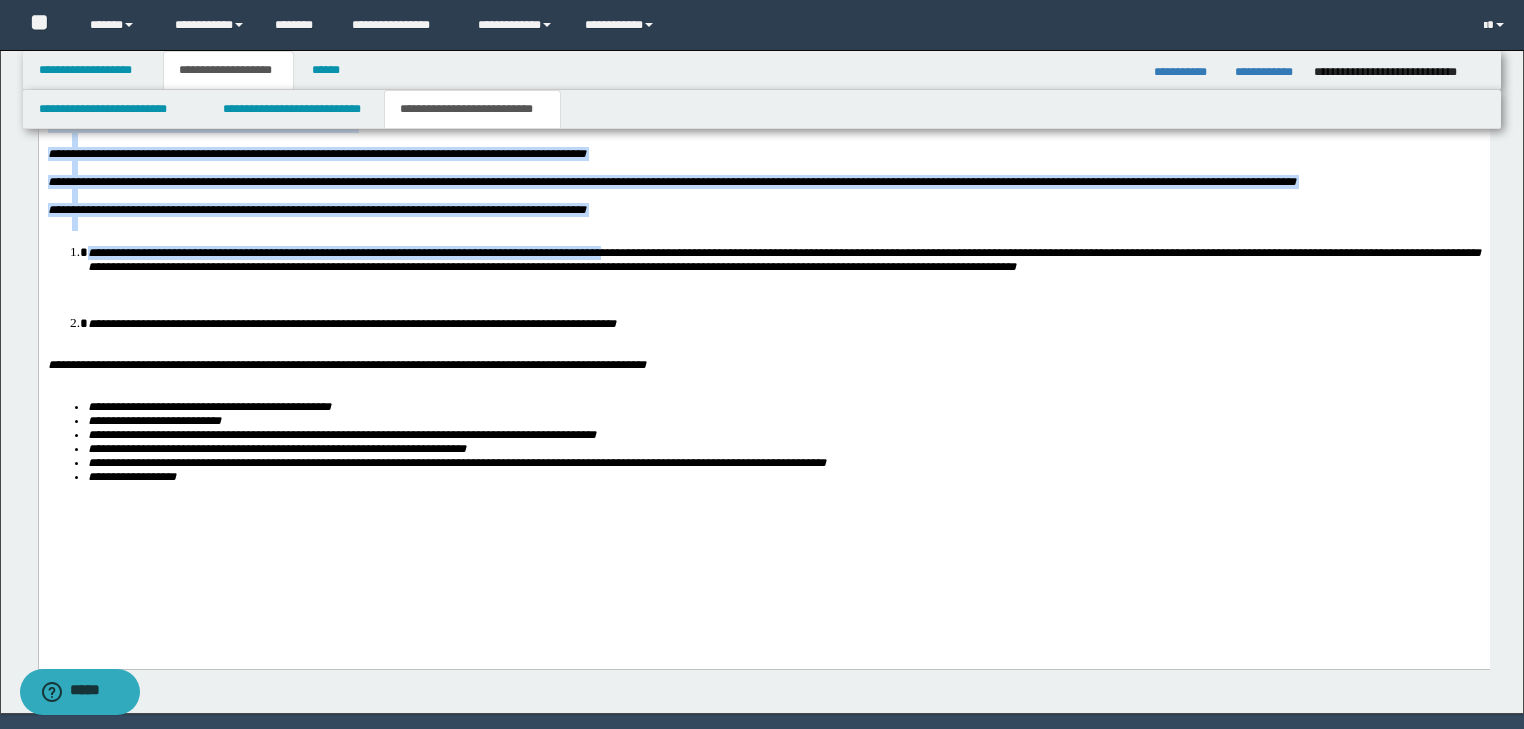 scroll, scrollTop: 1998, scrollLeft: 0, axis: vertical 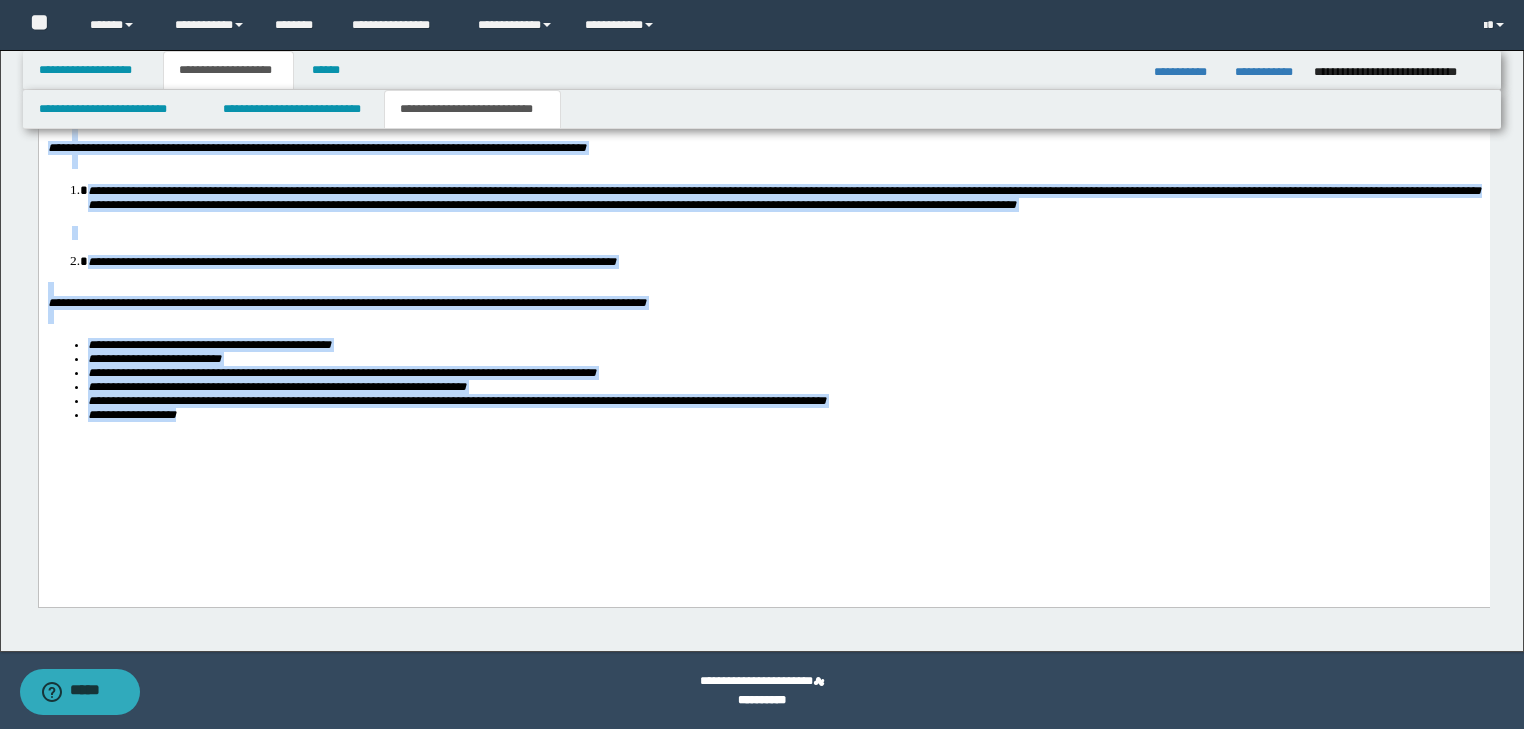 drag, startPoint x: 46, startPoint y: -116, endPoint x: 460, endPoint y: 546, distance: 780.7945 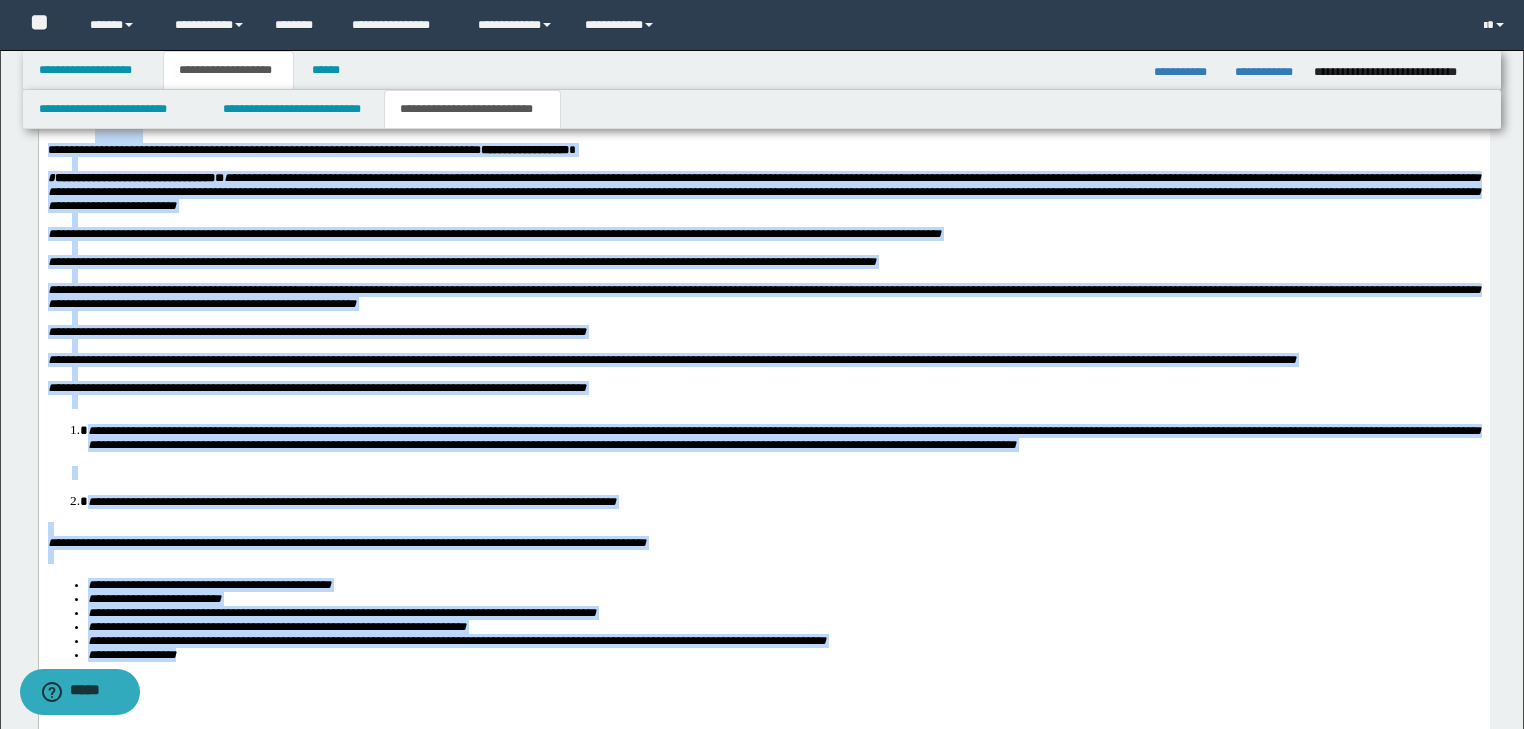 scroll, scrollTop: 1518, scrollLeft: 0, axis: vertical 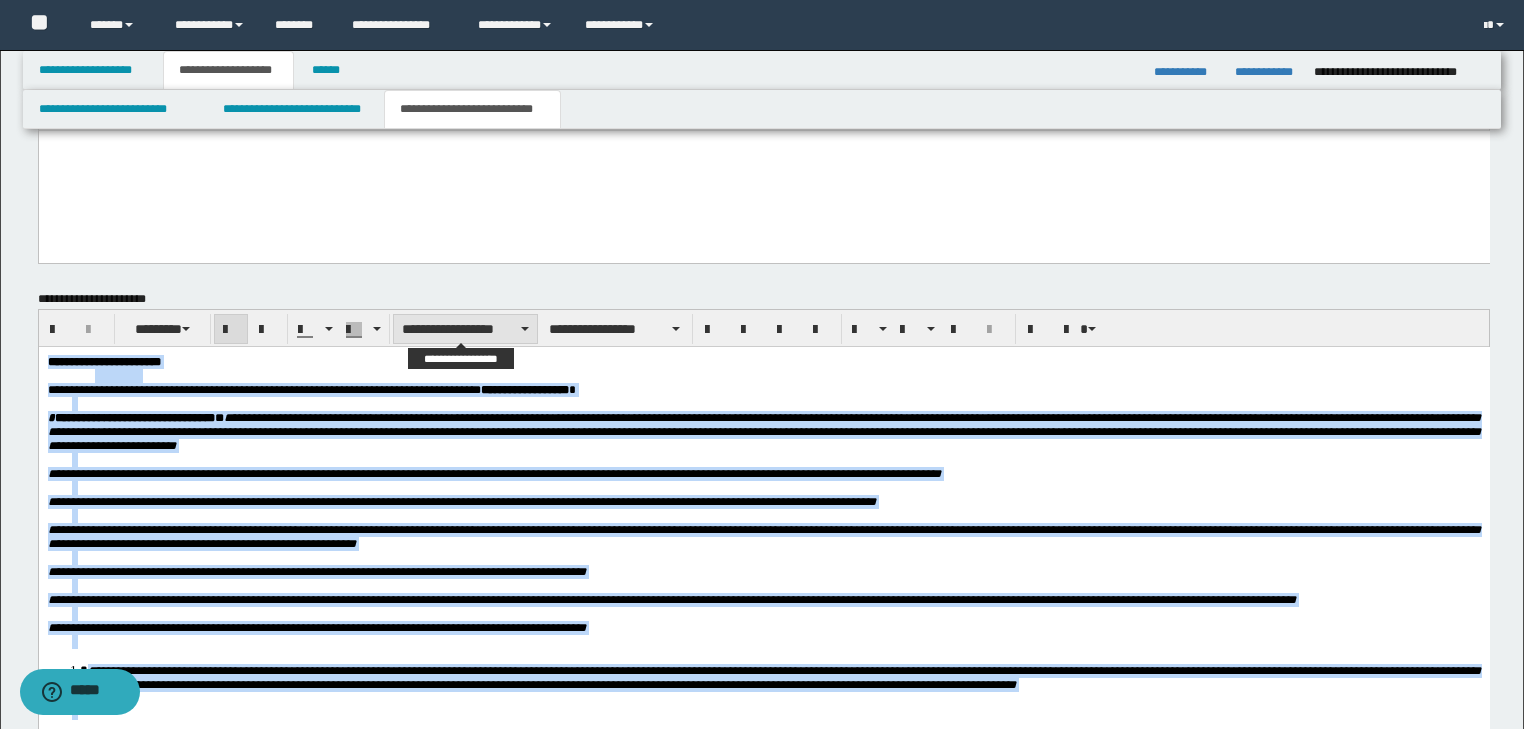 click on "**********" at bounding box center (465, 329) 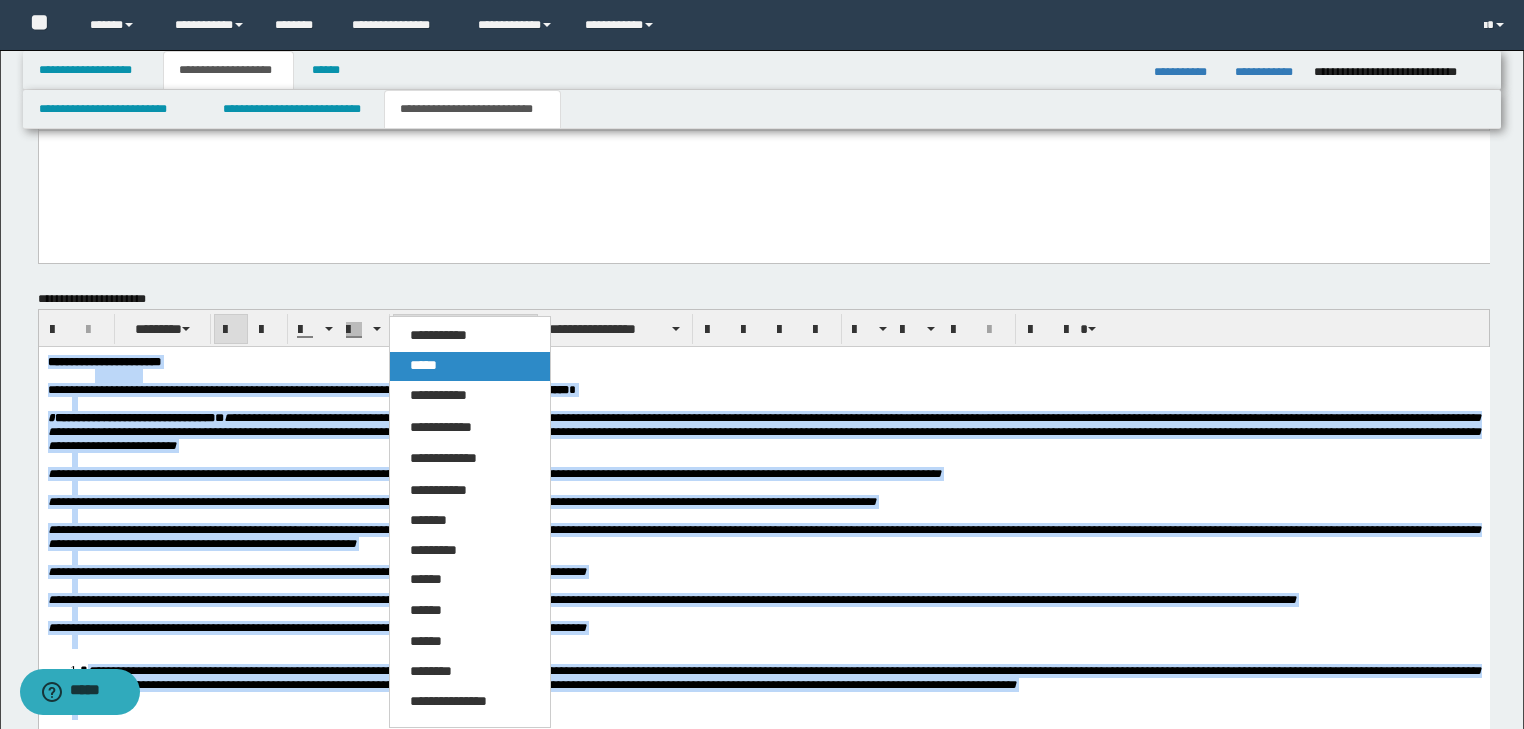 click on "*****" at bounding box center [423, 365] 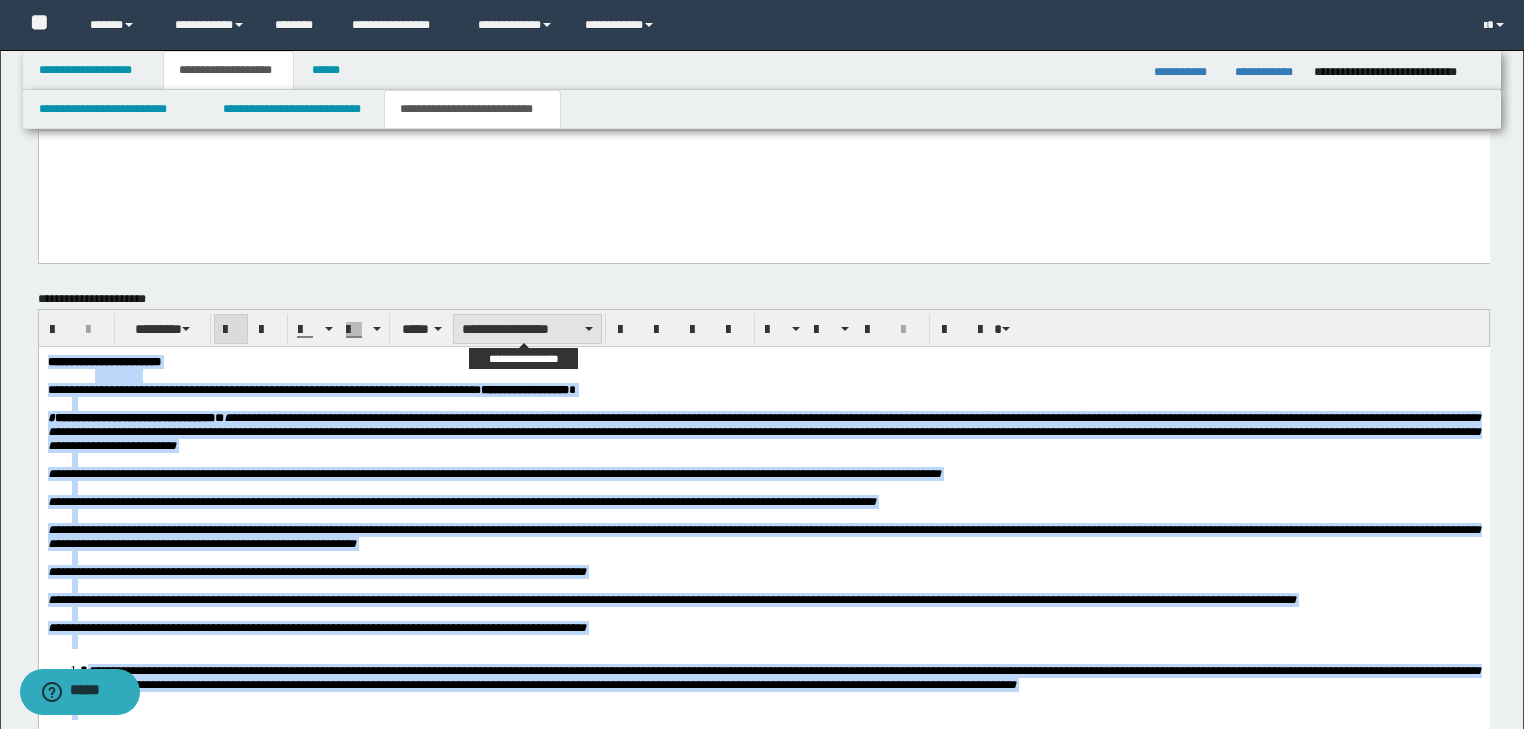 click on "**********" at bounding box center [527, 329] 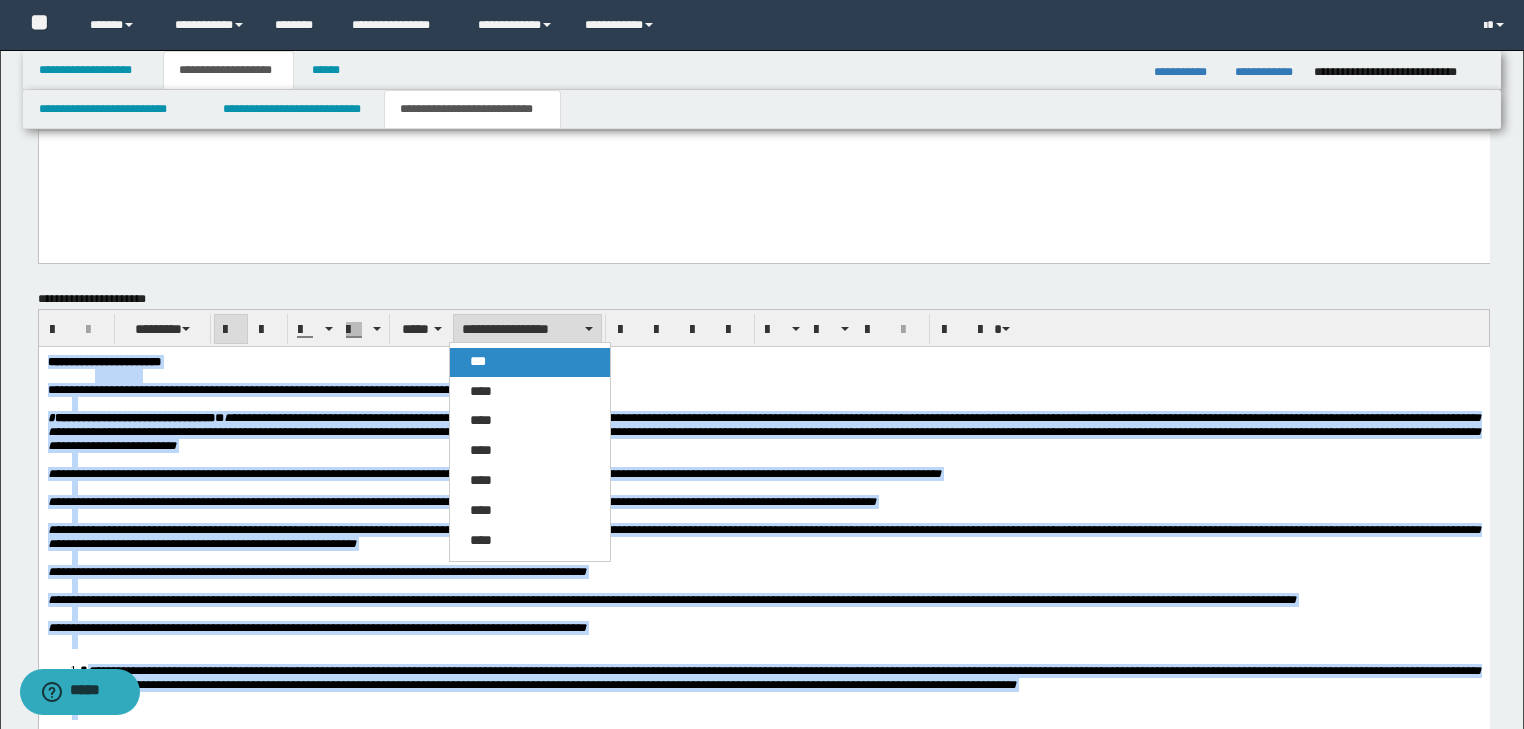 click on "***" at bounding box center [478, 361] 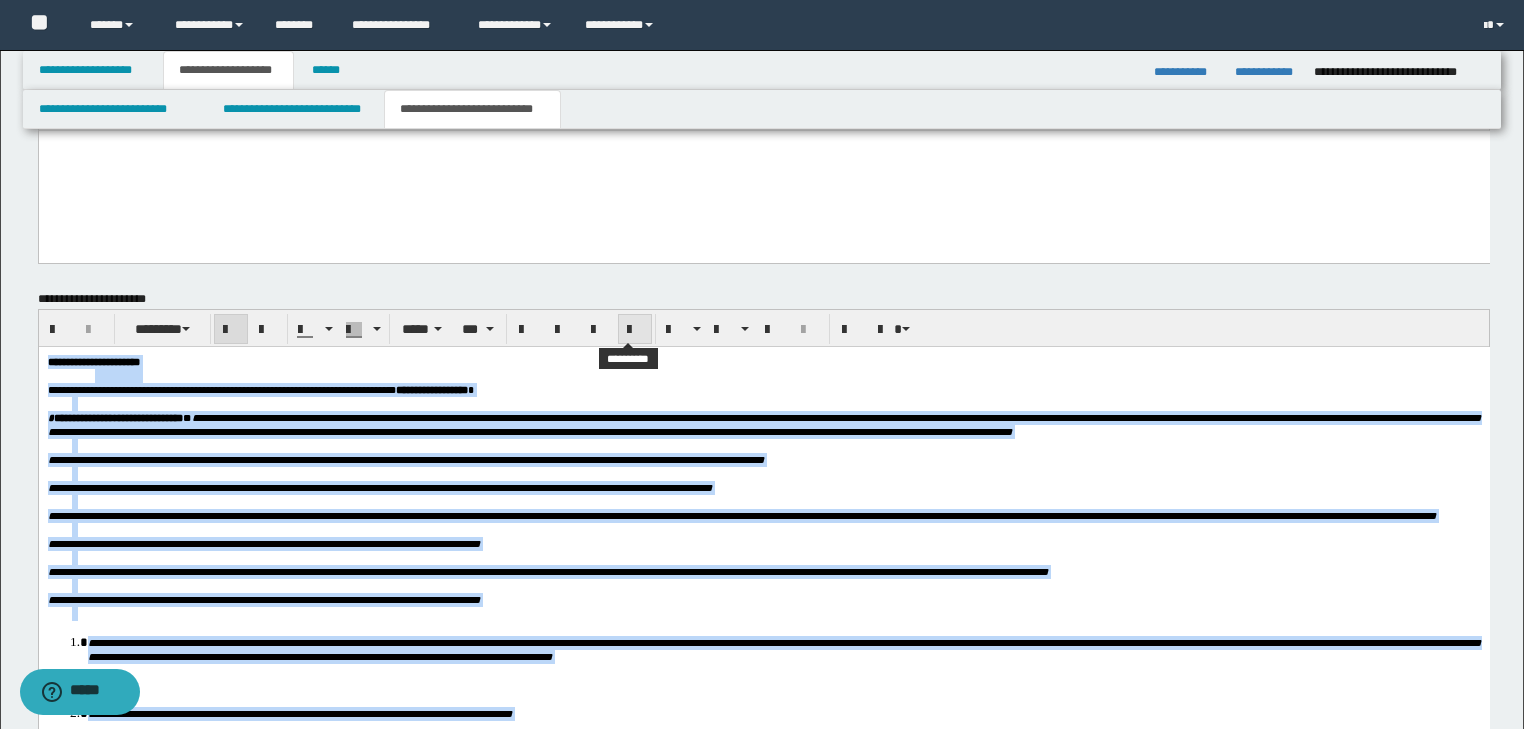 click at bounding box center [635, 330] 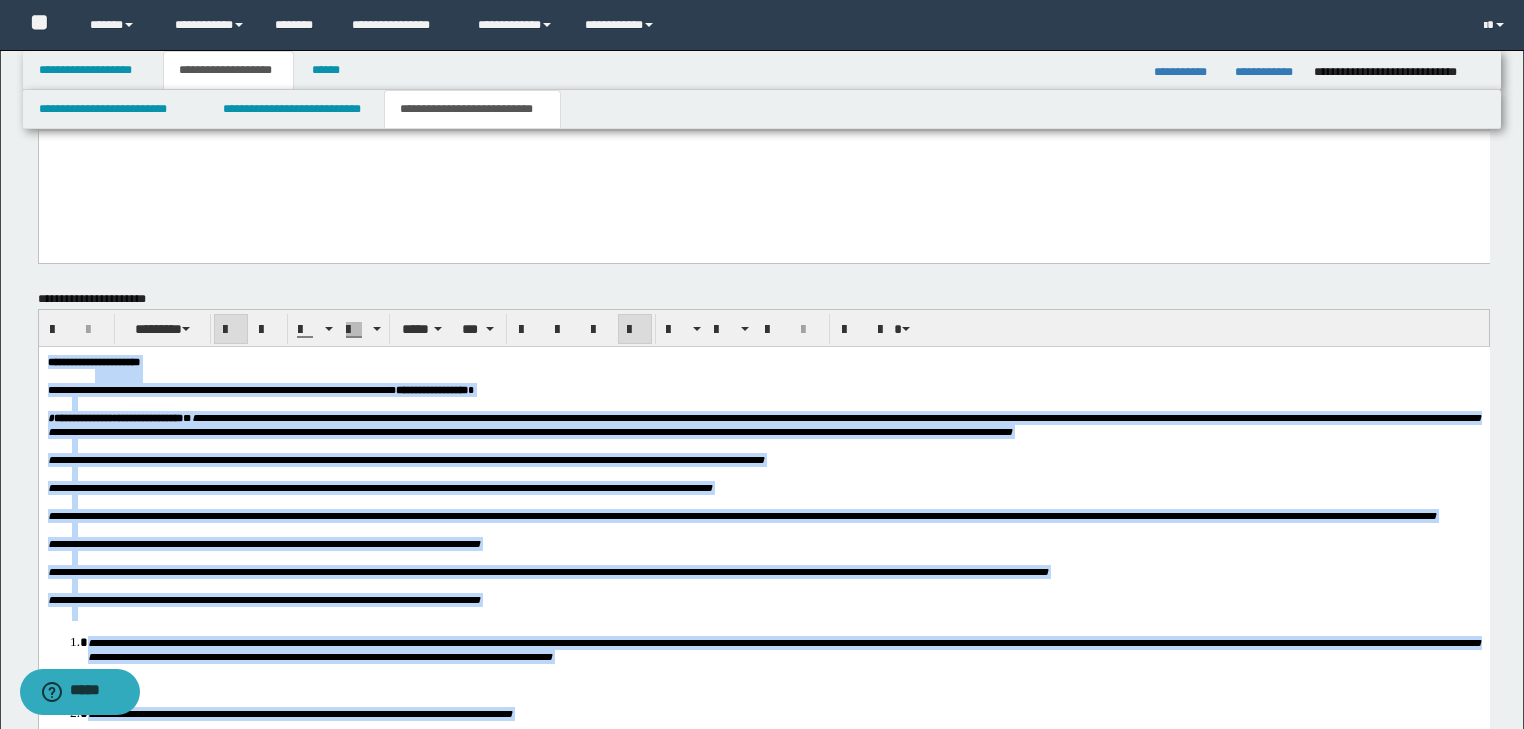 drag, startPoint x: 617, startPoint y: 400, endPoint x: 617, endPoint y: 413, distance: 13 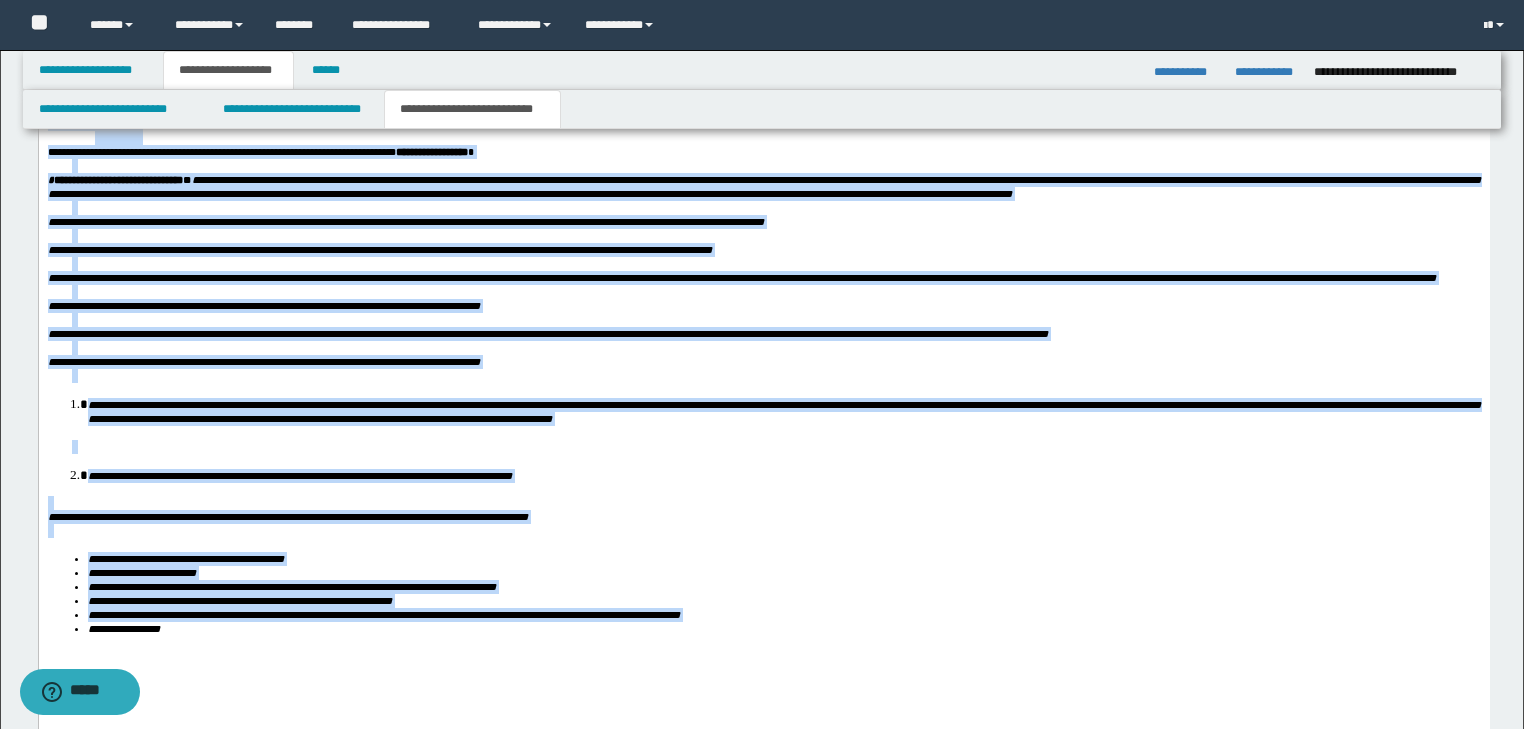scroll, scrollTop: 1758, scrollLeft: 0, axis: vertical 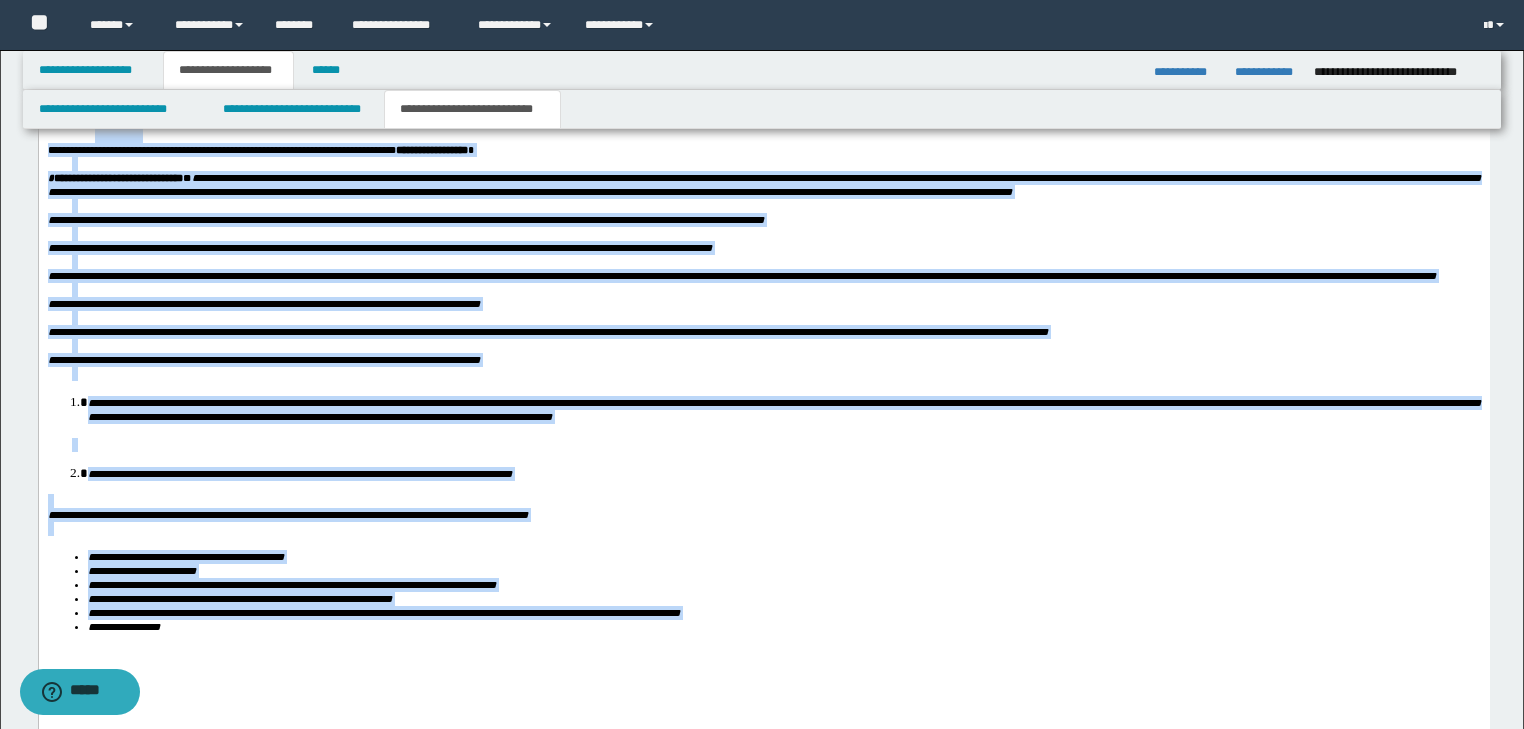 click on "**********" at bounding box center (783, 409) 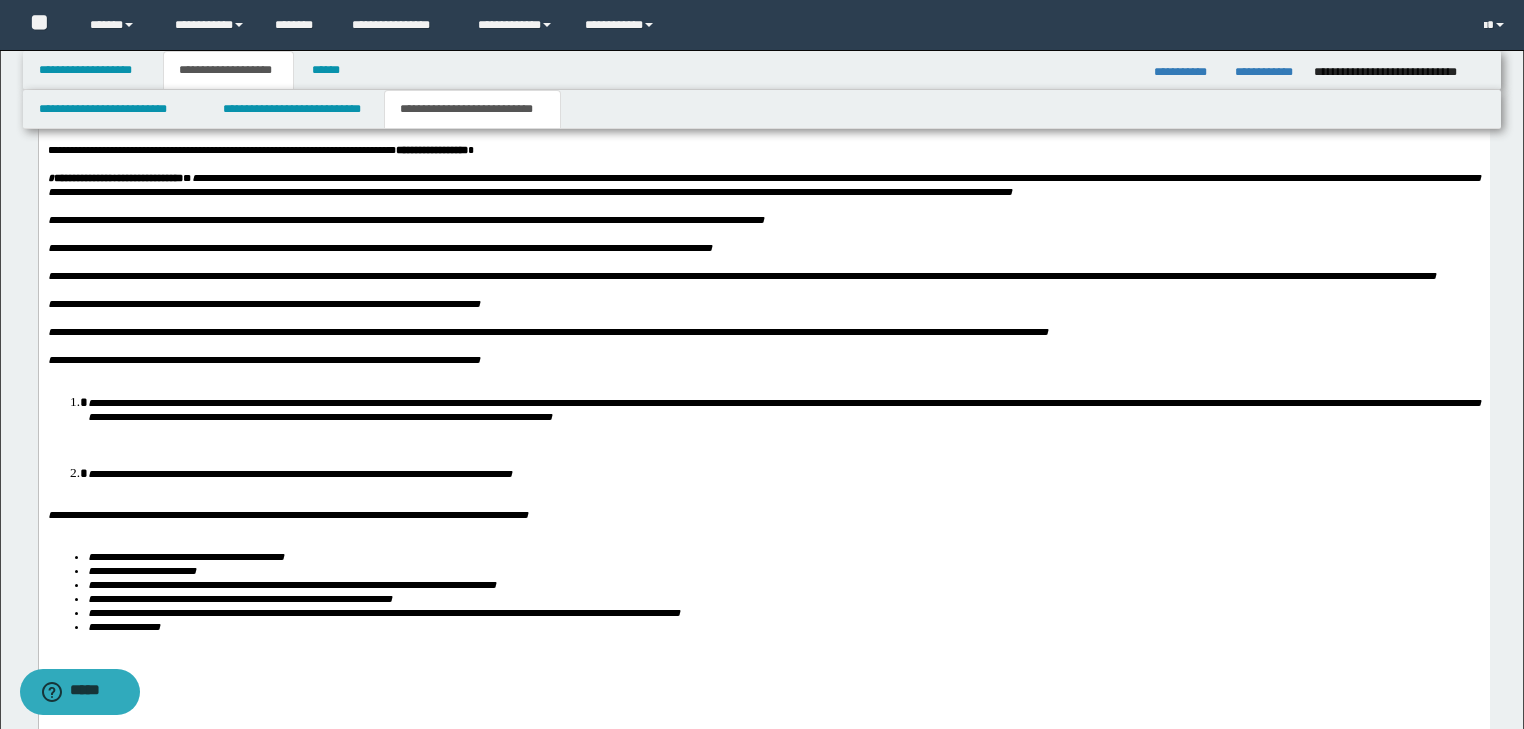 click on "**********" at bounding box center (783, 408) 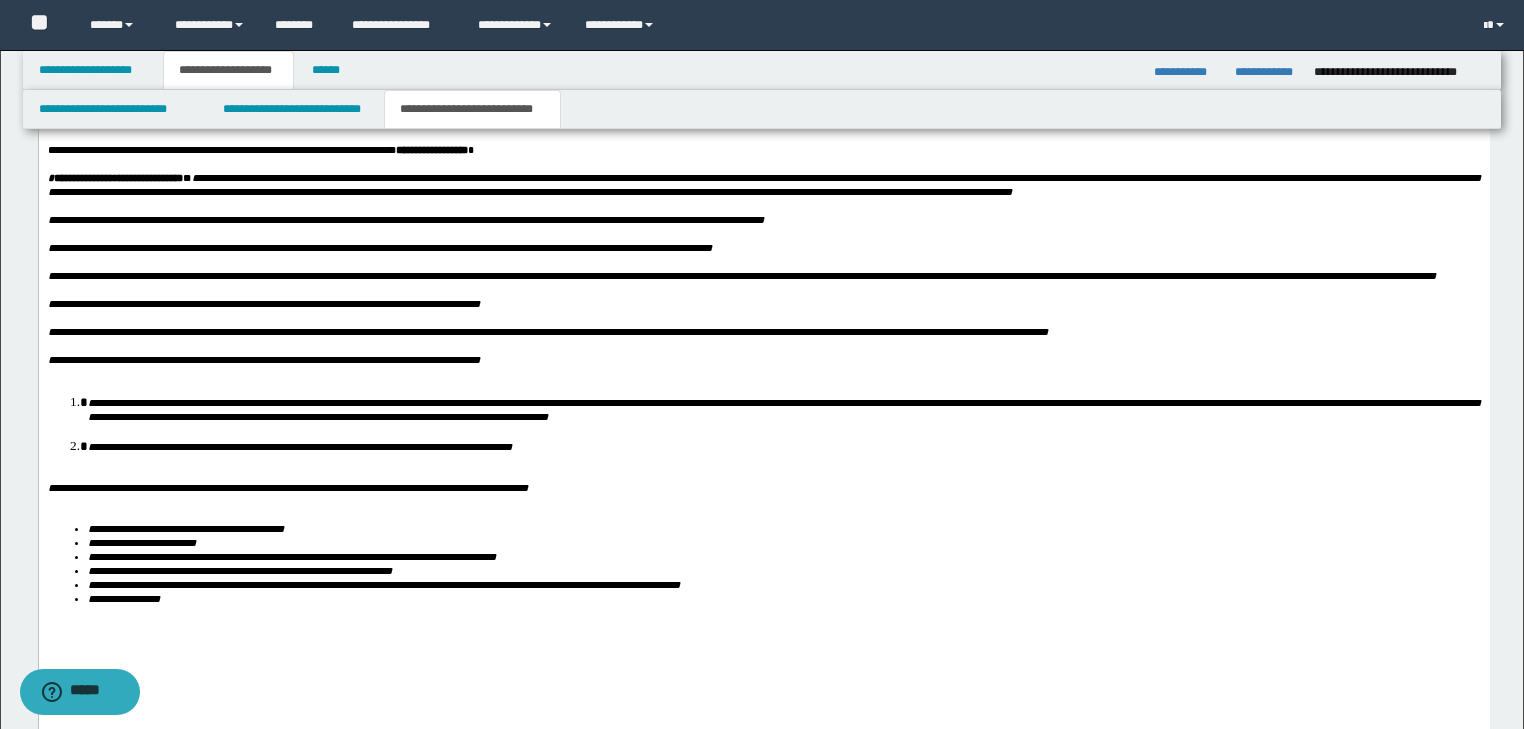 click on "**********" at bounding box center [763, 391] 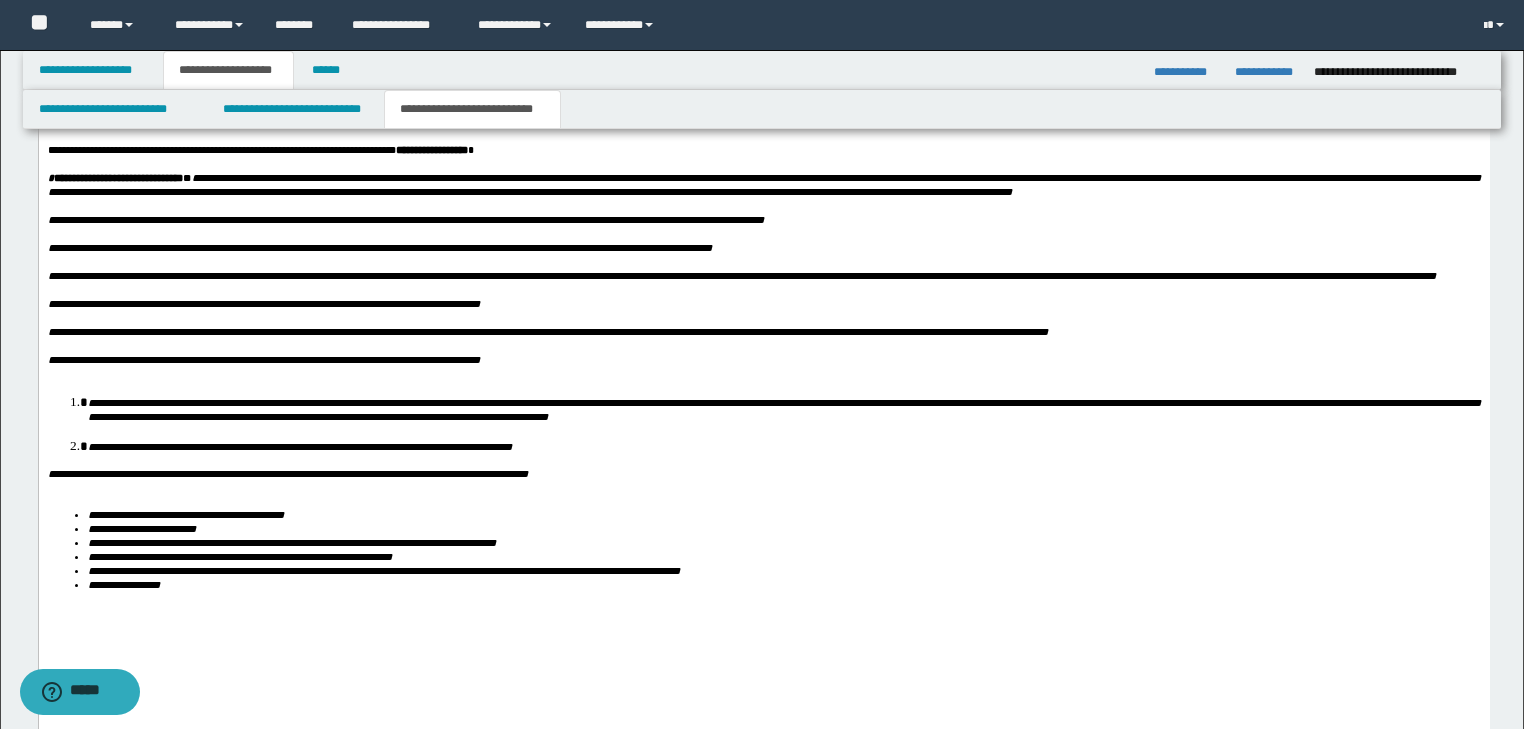 click on "**********" at bounding box center (763, 384) 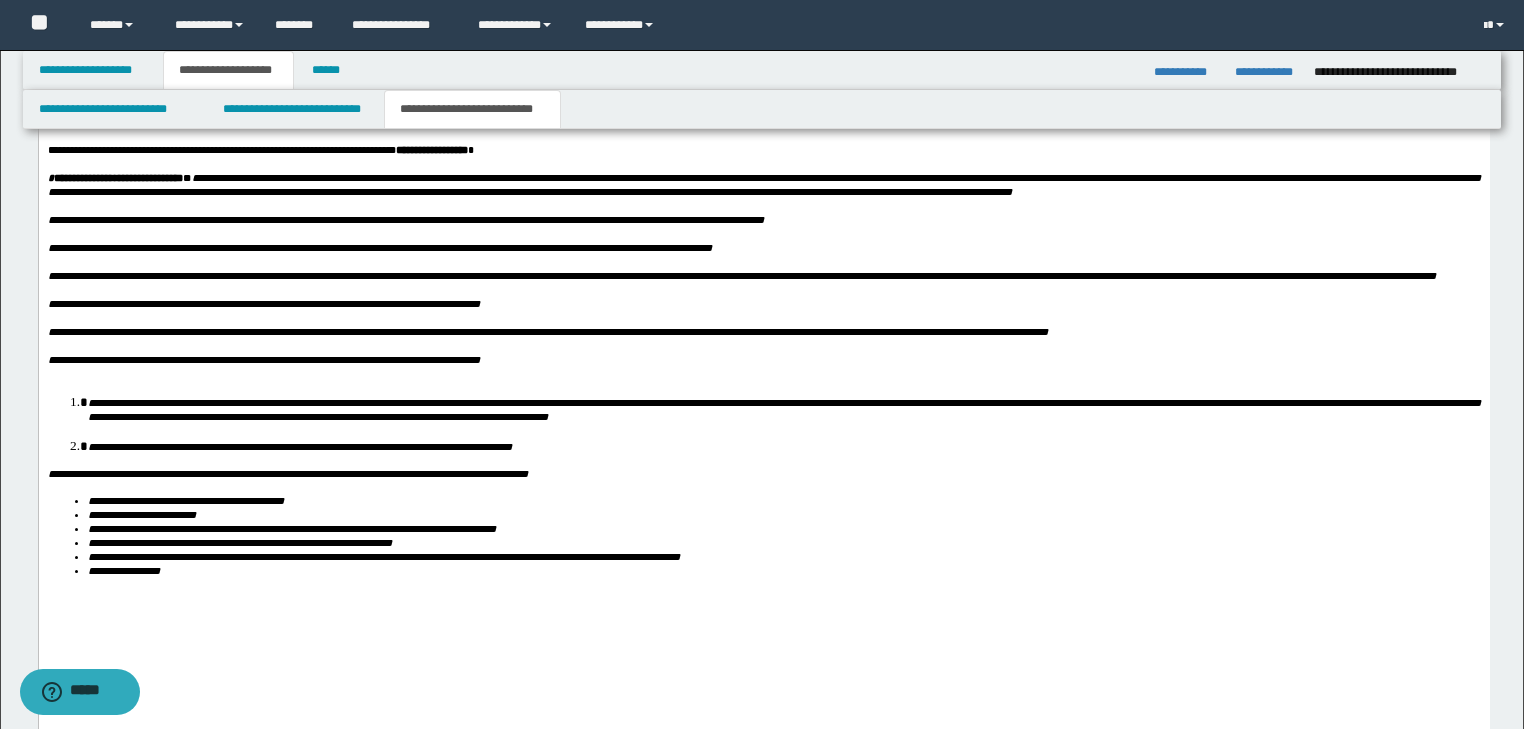 click on "**********" at bounding box center [783, 570] 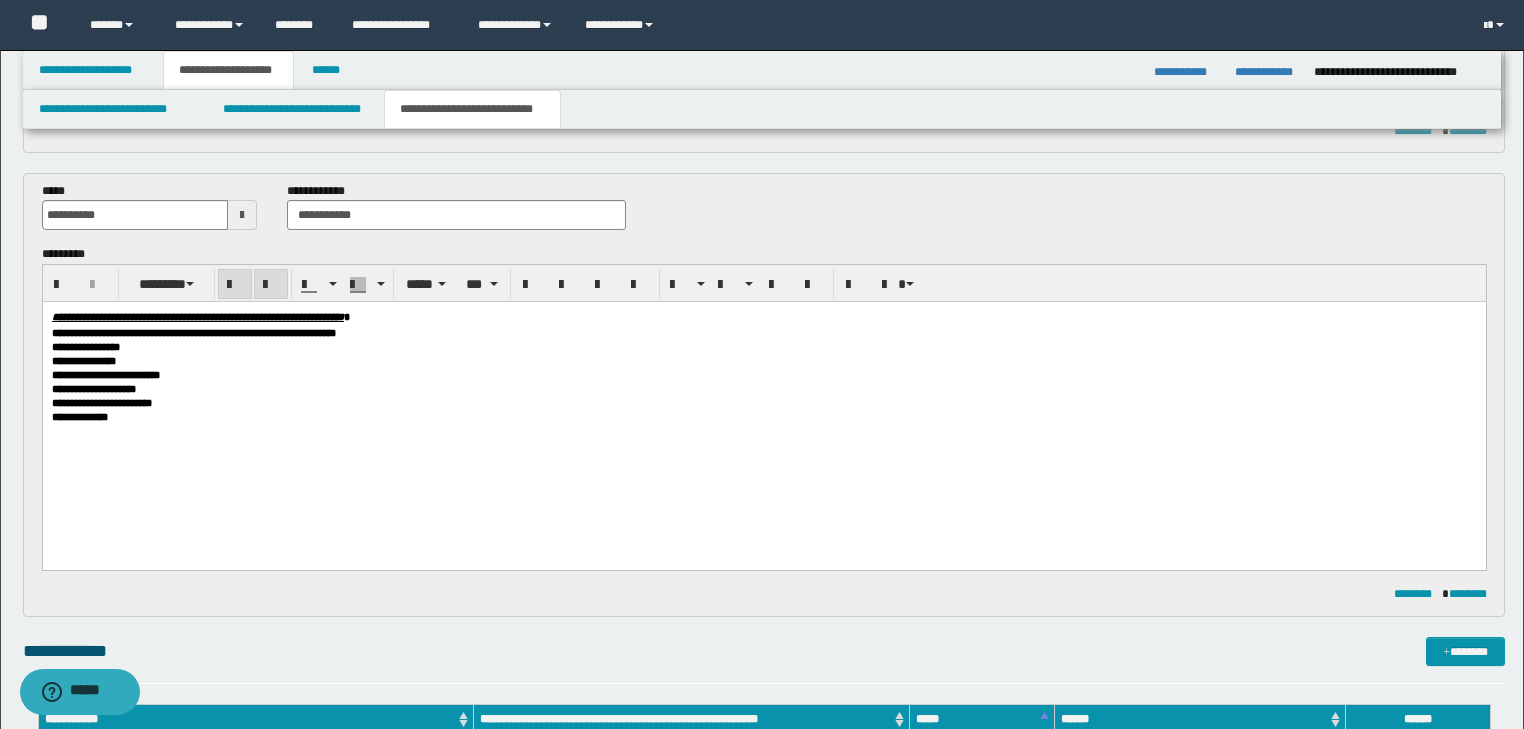 scroll, scrollTop: 478, scrollLeft: 0, axis: vertical 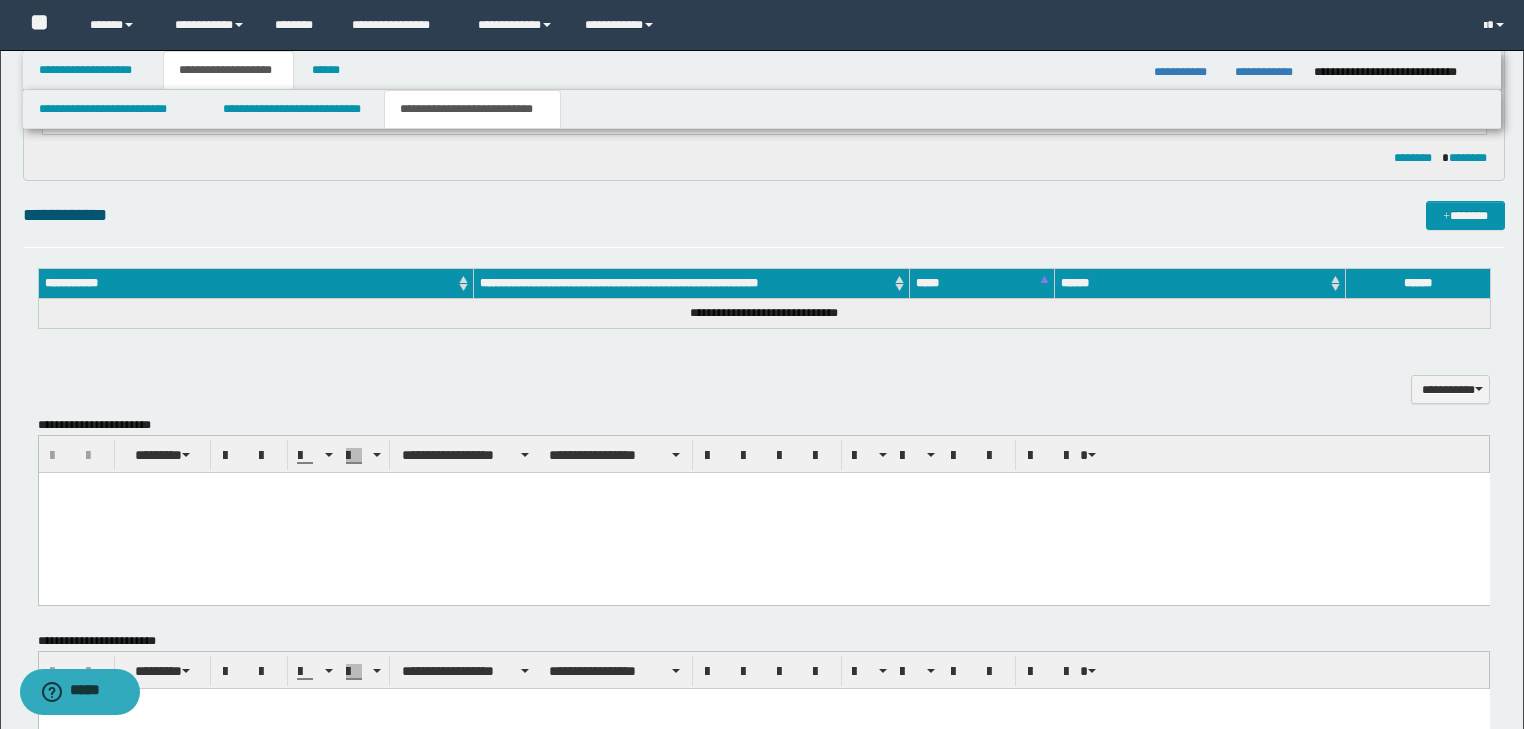 click on "**********" at bounding box center [764, 390] 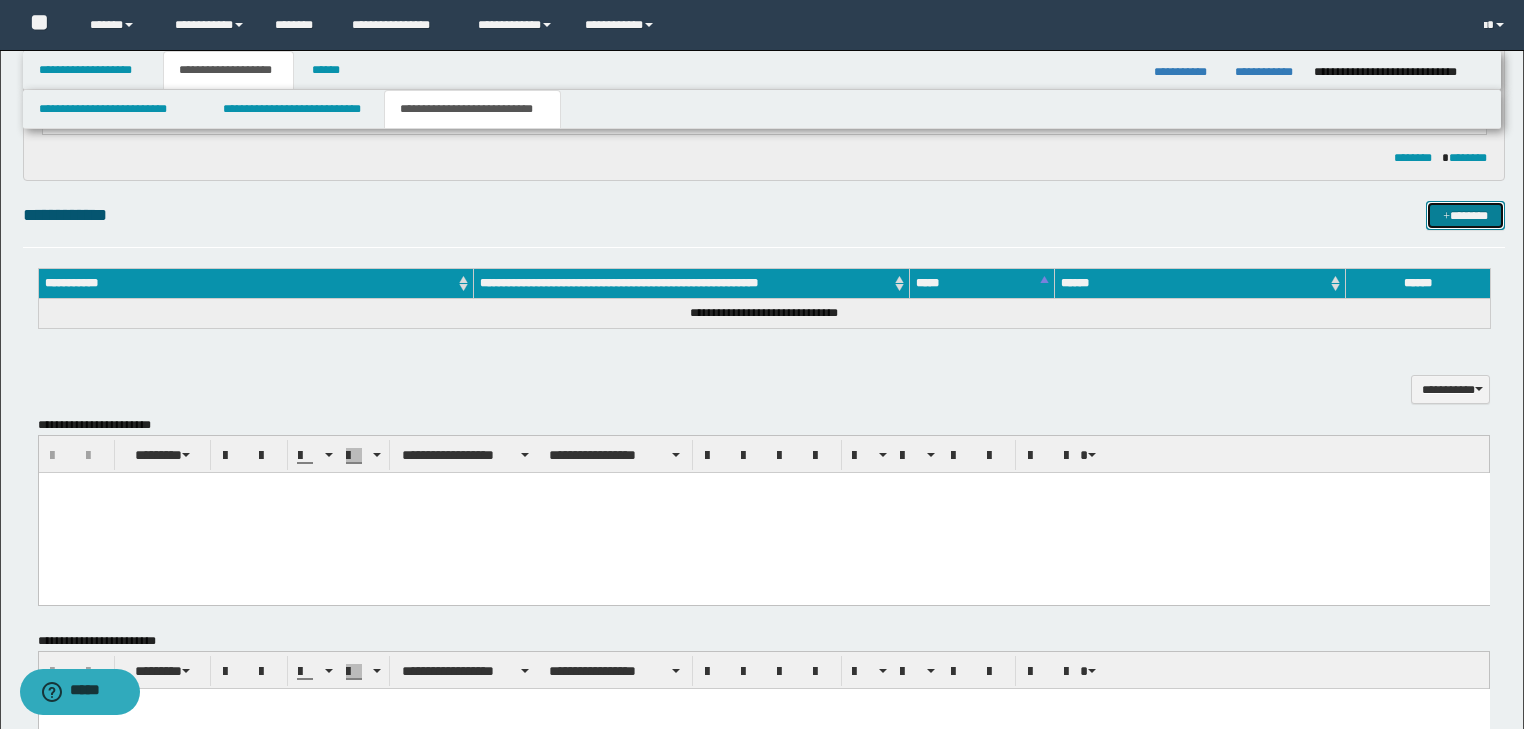click on "*******" at bounding box center [1465, 216] 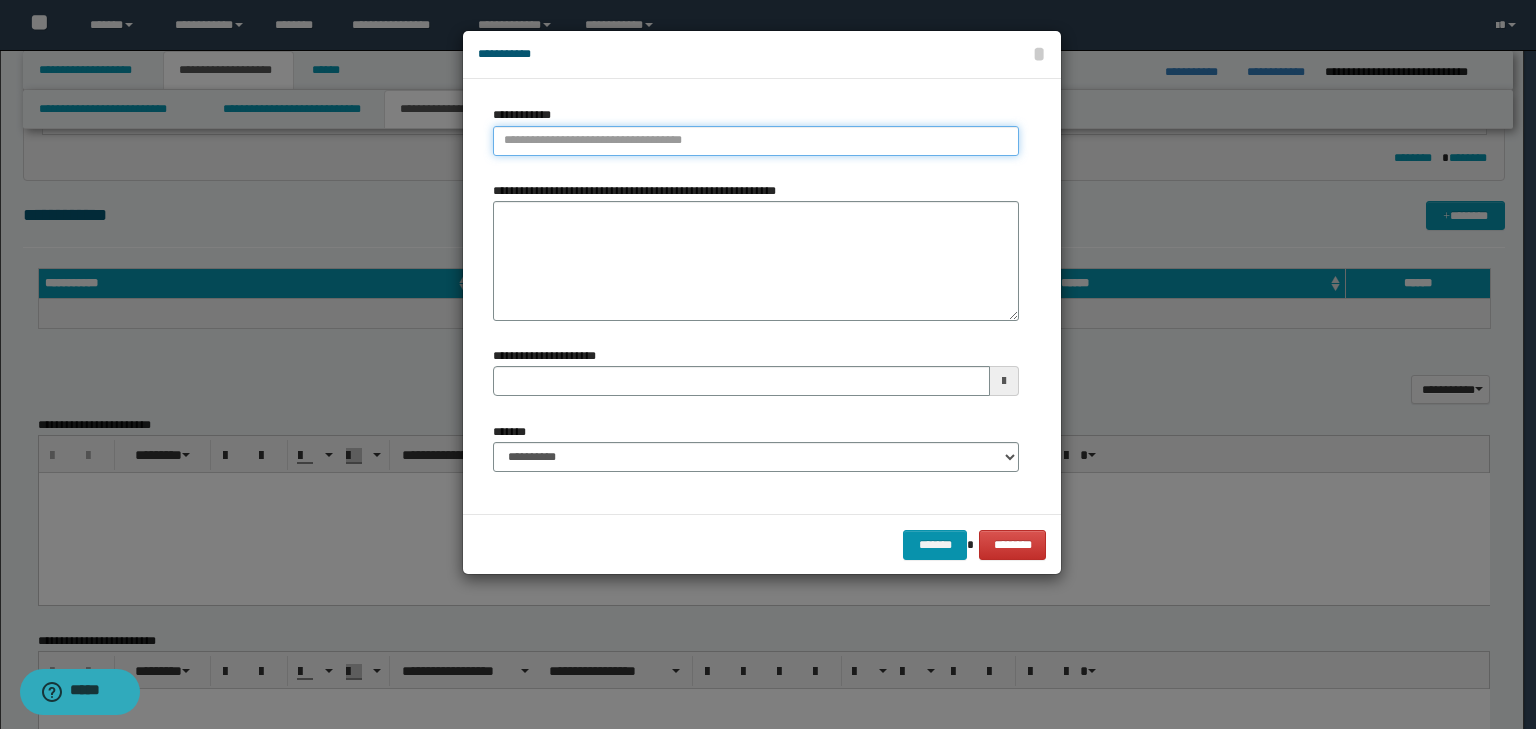 click on "**********" at bounding box center [756, 141] 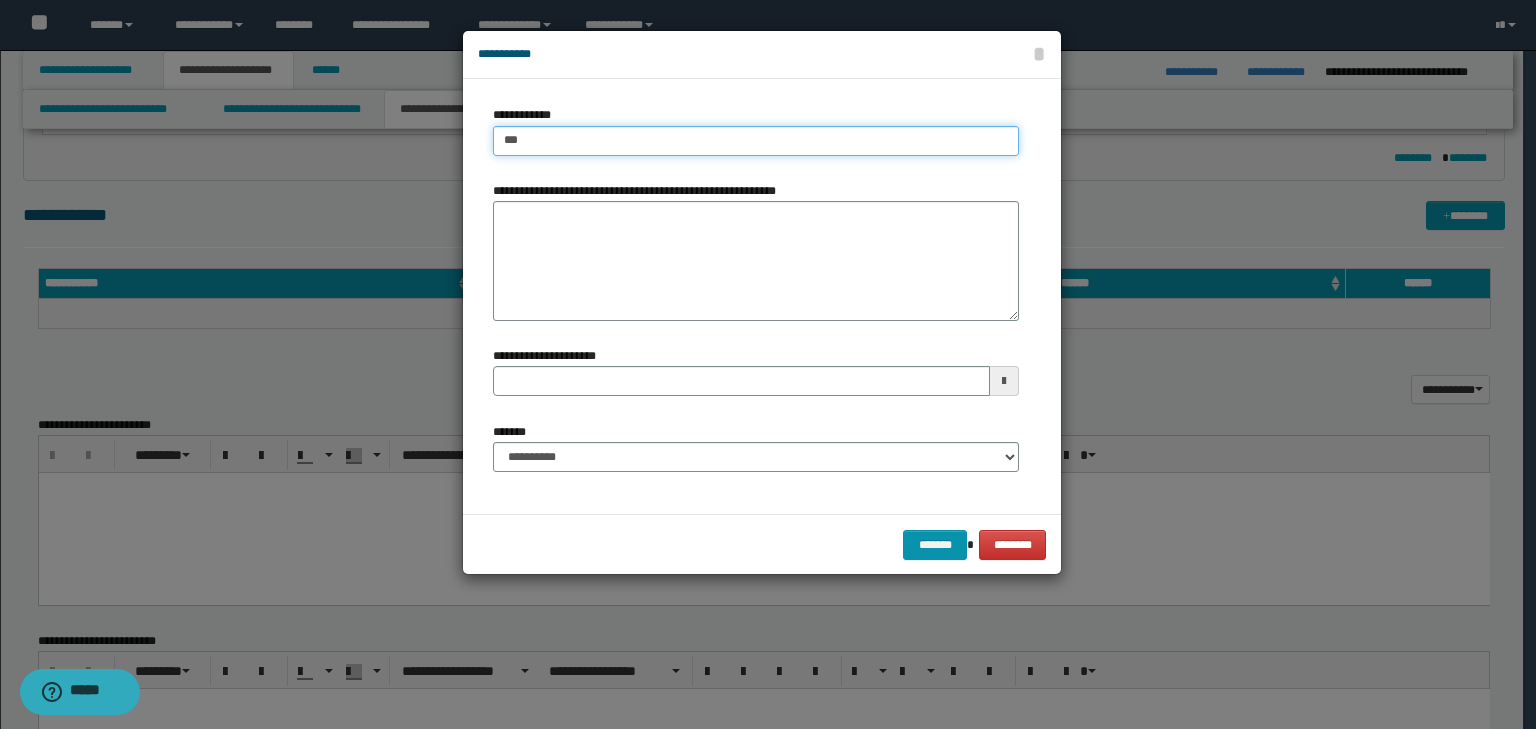 type on "****" 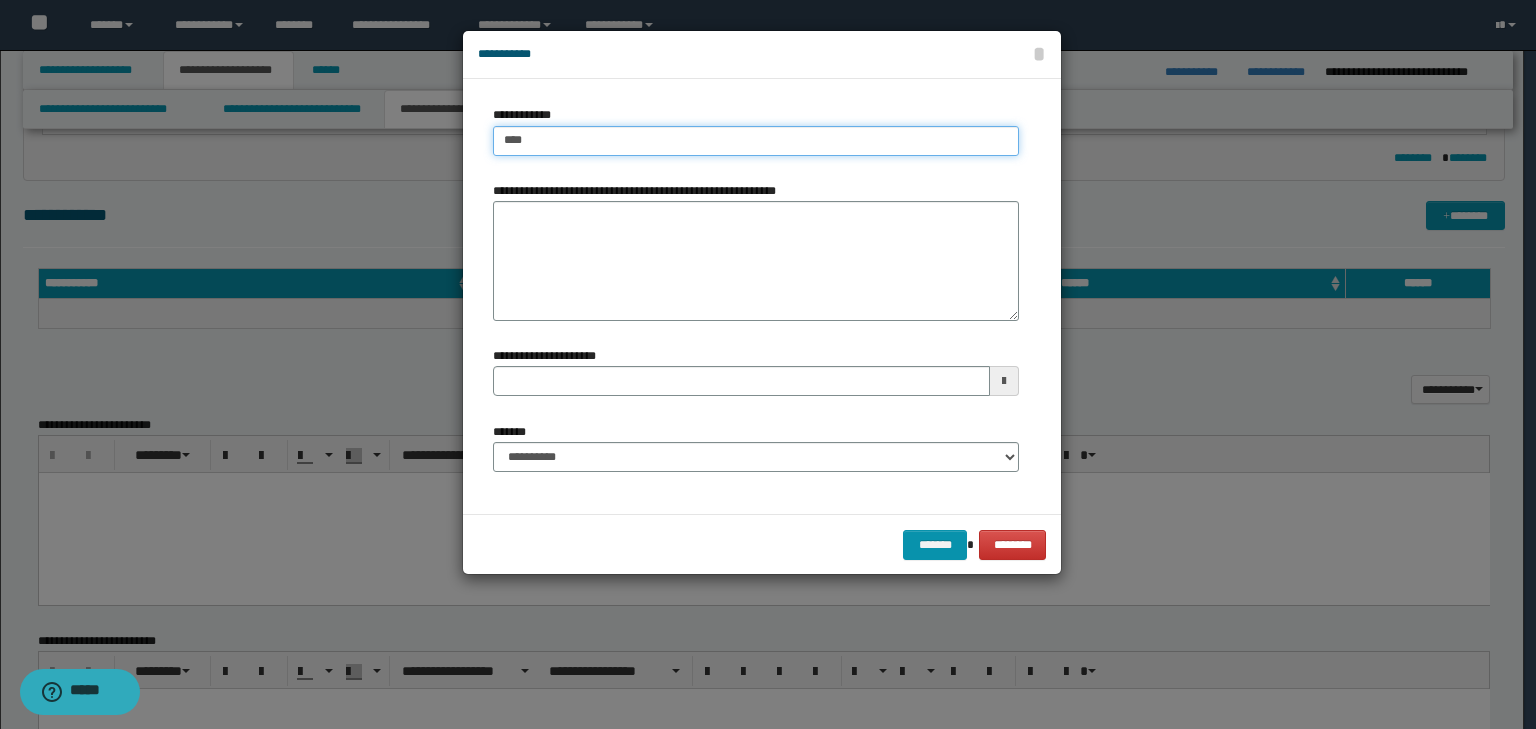 type on "****" 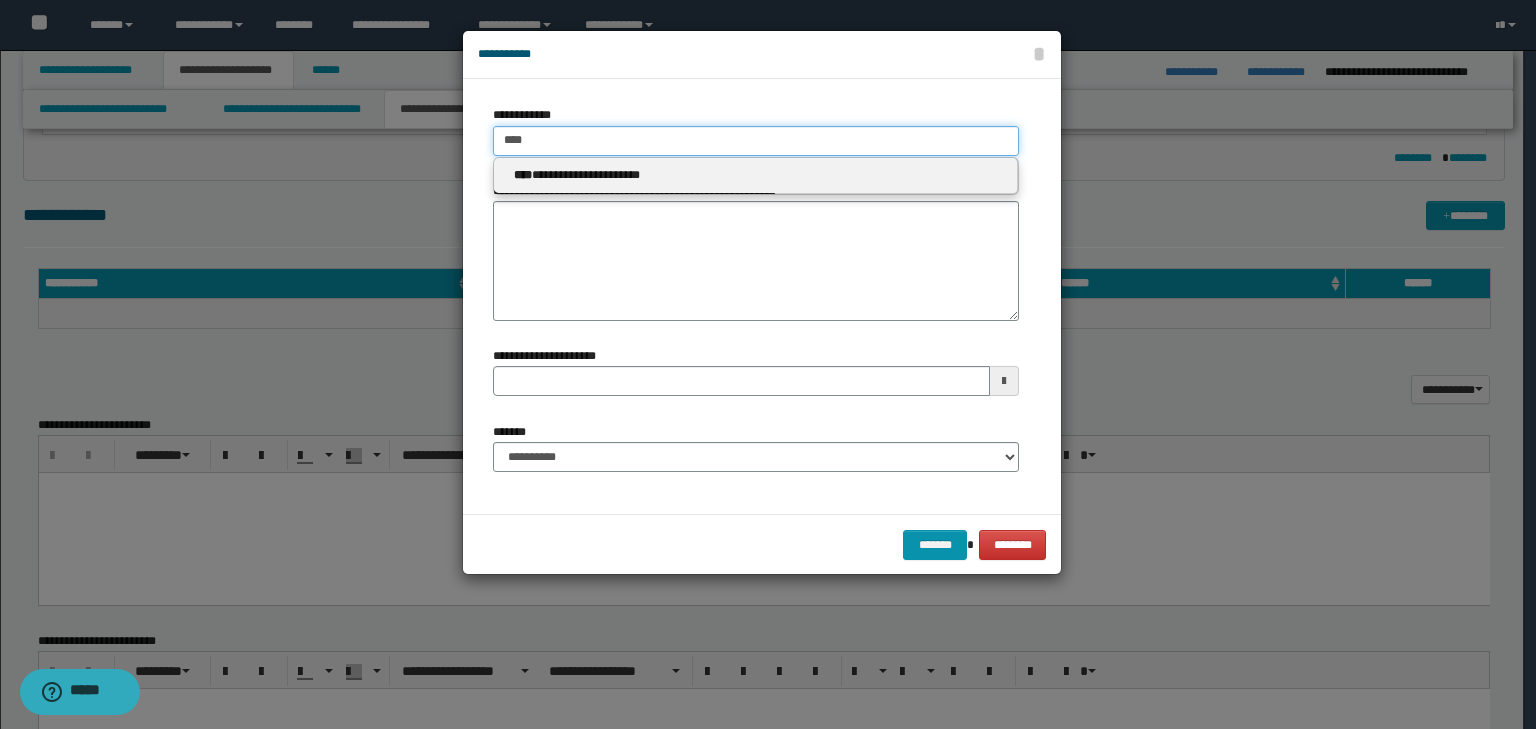 type on "****" 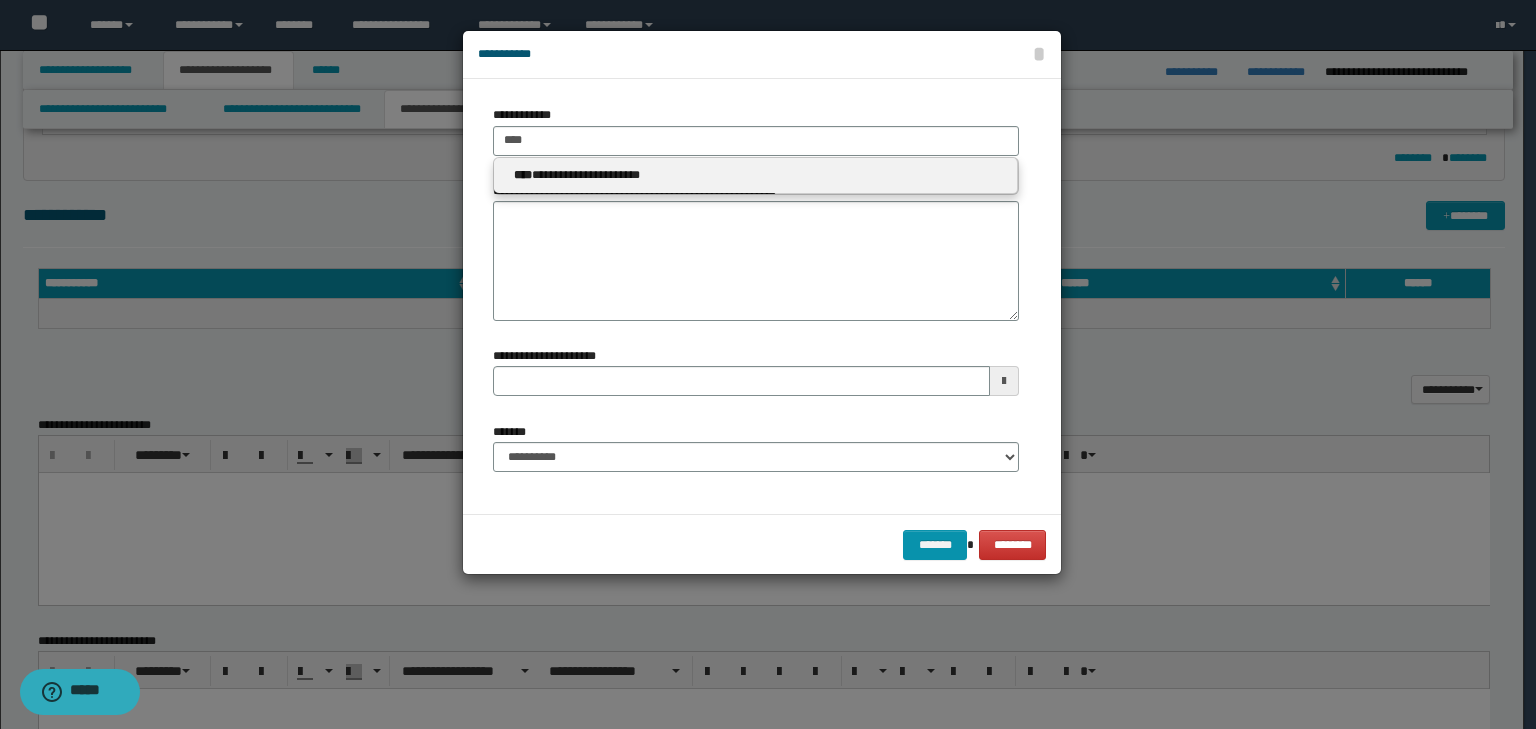 click on "**********" at bounding box center (756, 175) 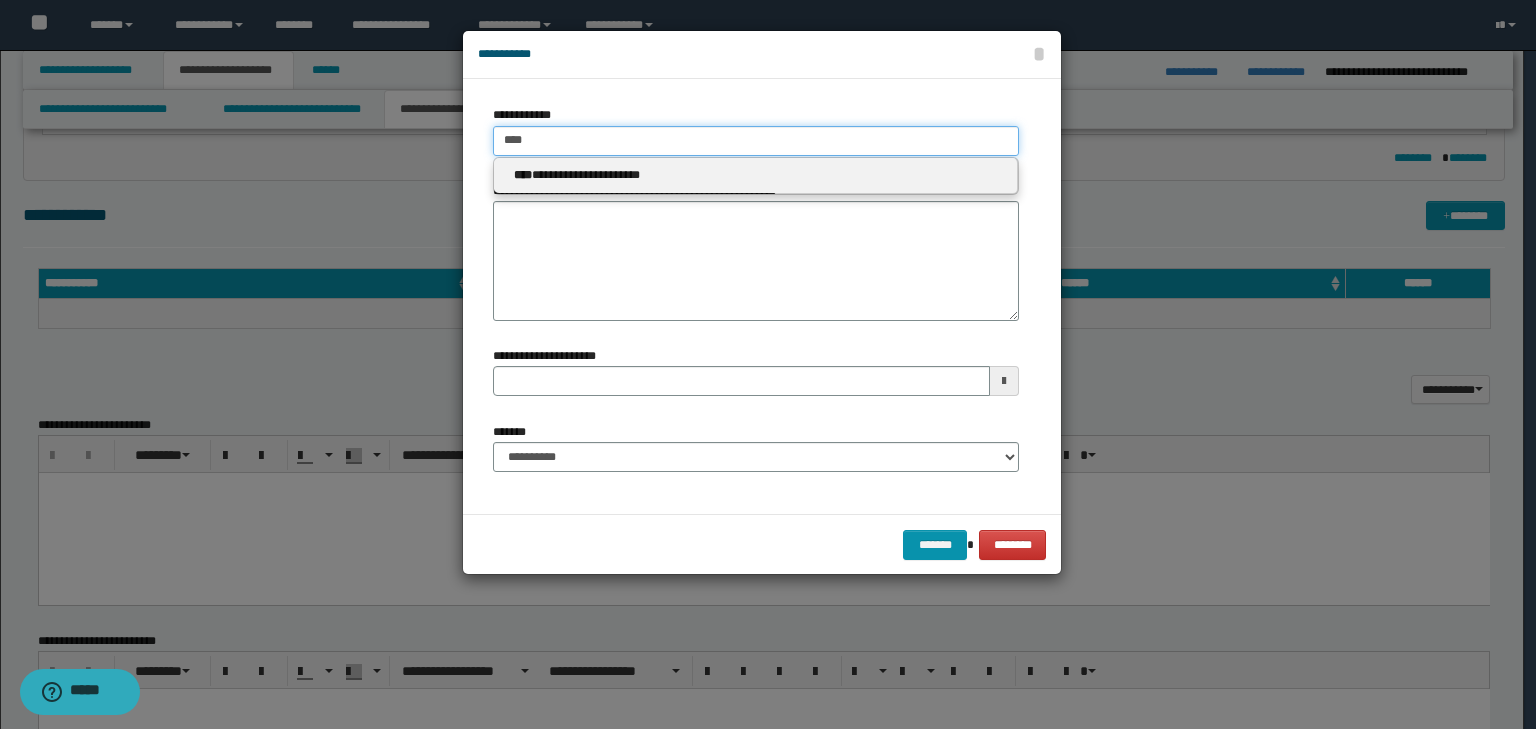 type 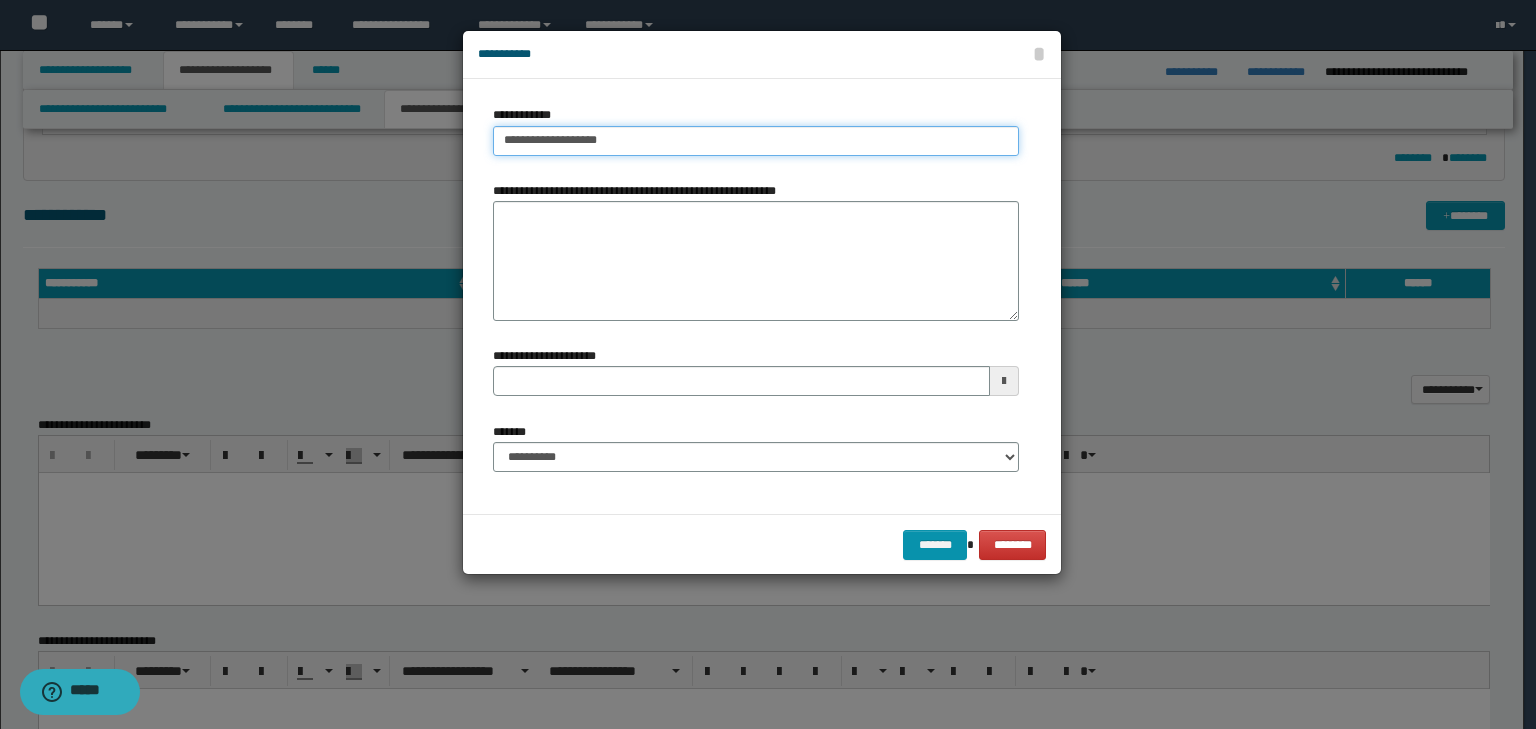 type on "**********" 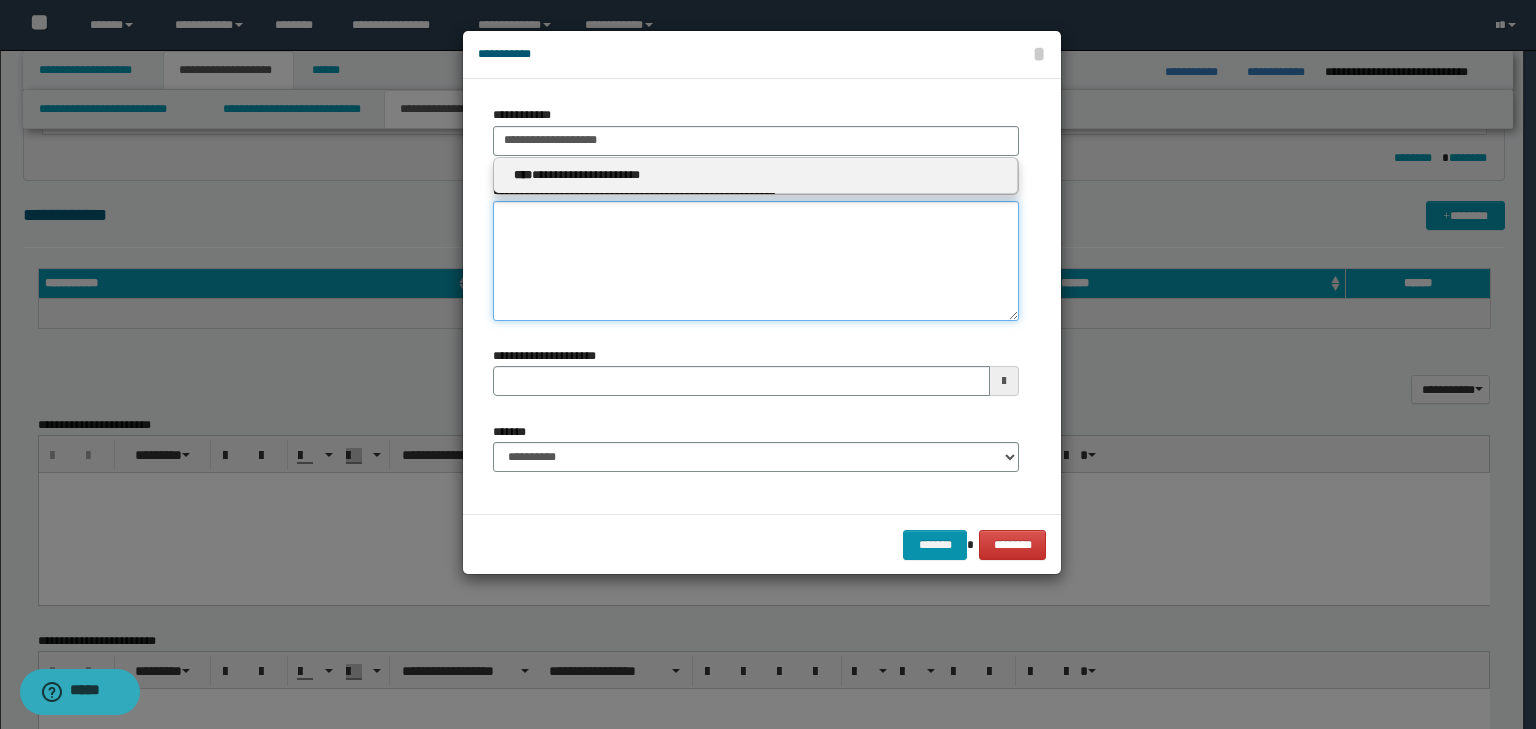 type 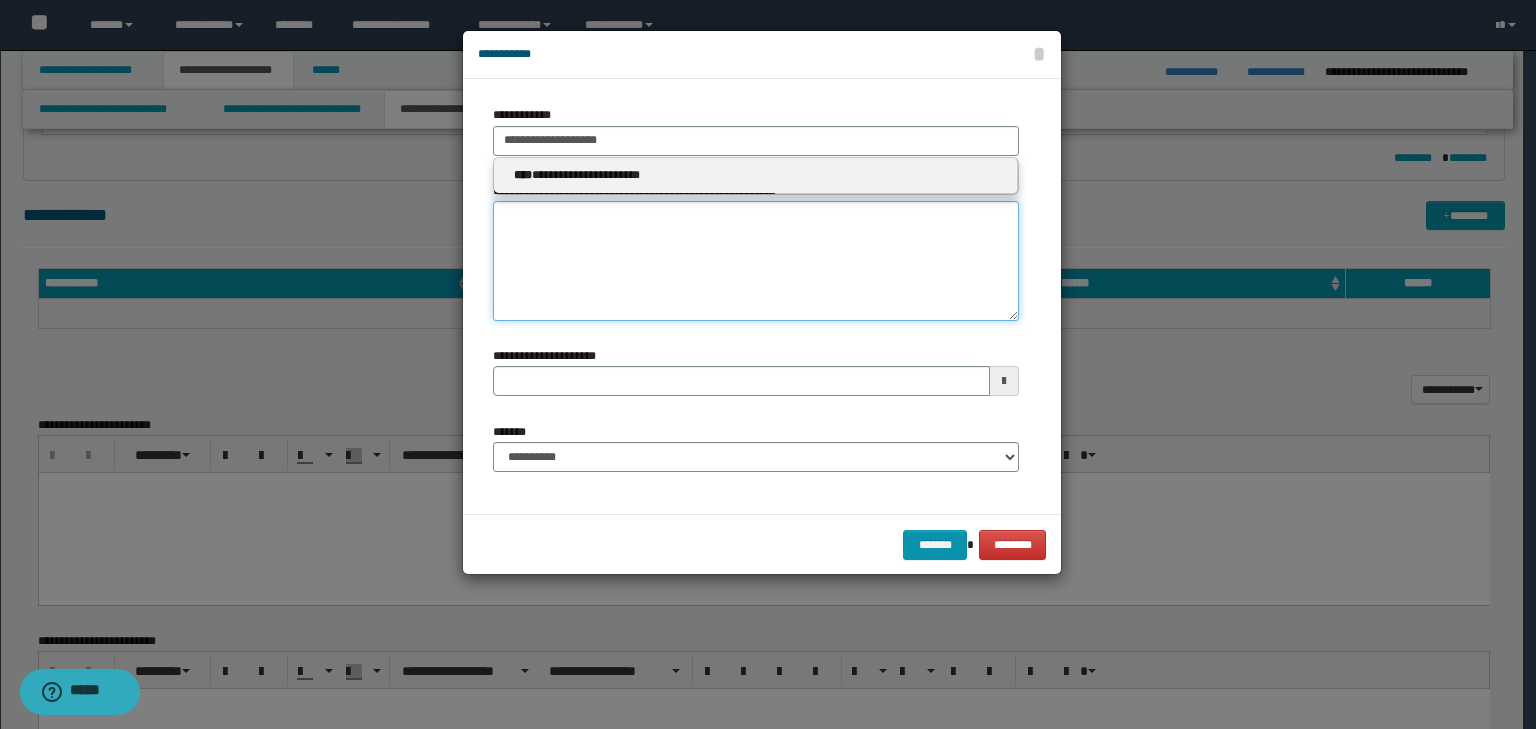 click on "**********" at bounding box center [756, 261] 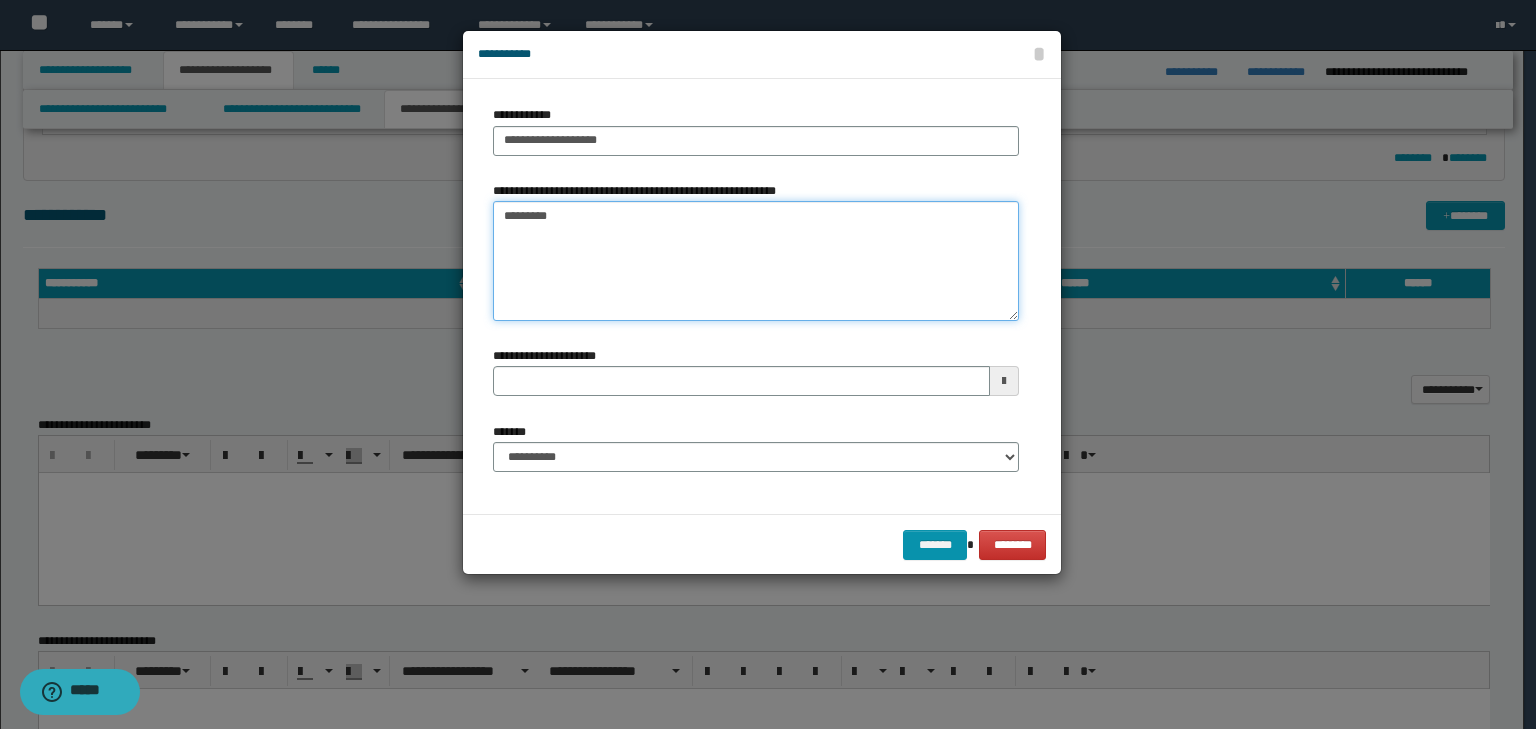 type on "*********" 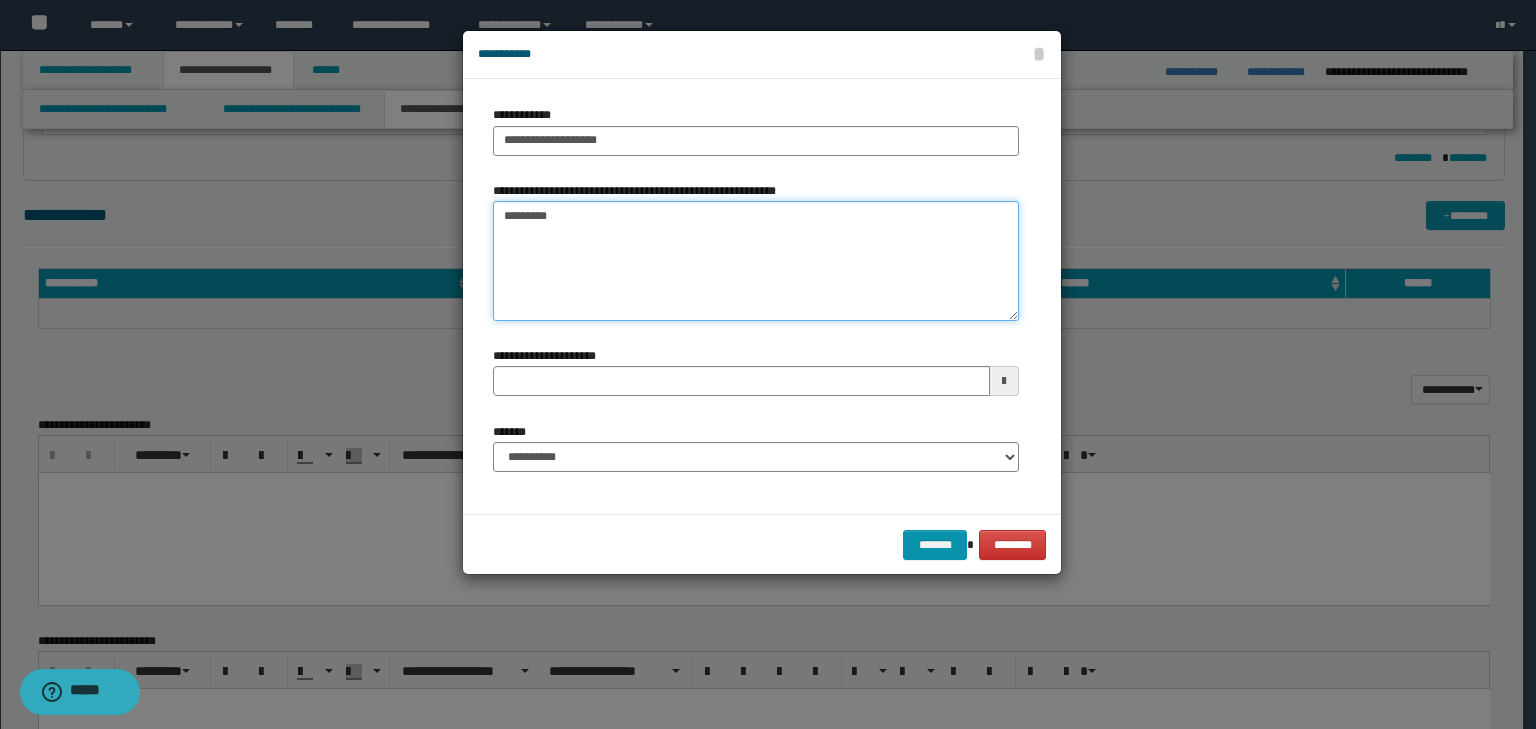 type 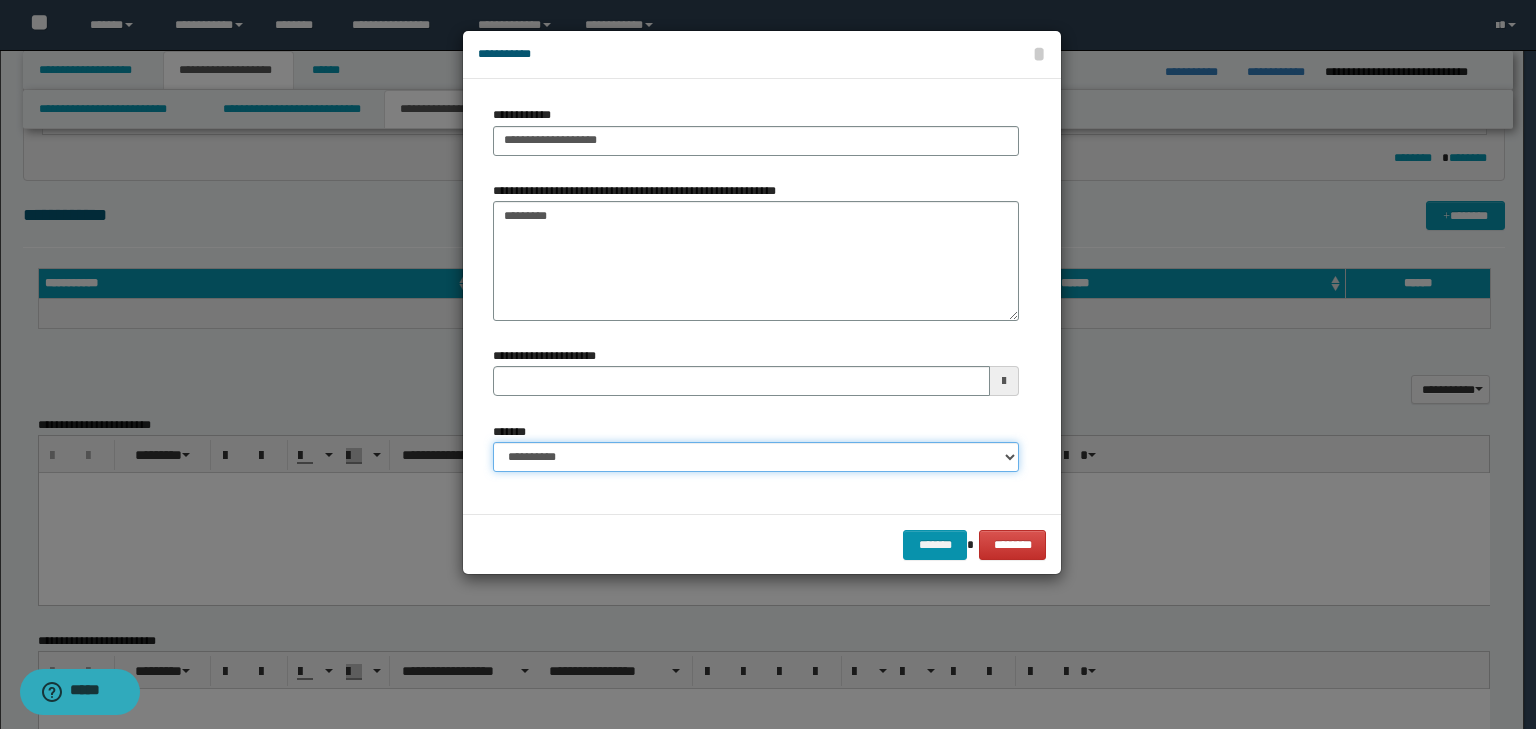 click on "**********" at bounding box center (756, 457) 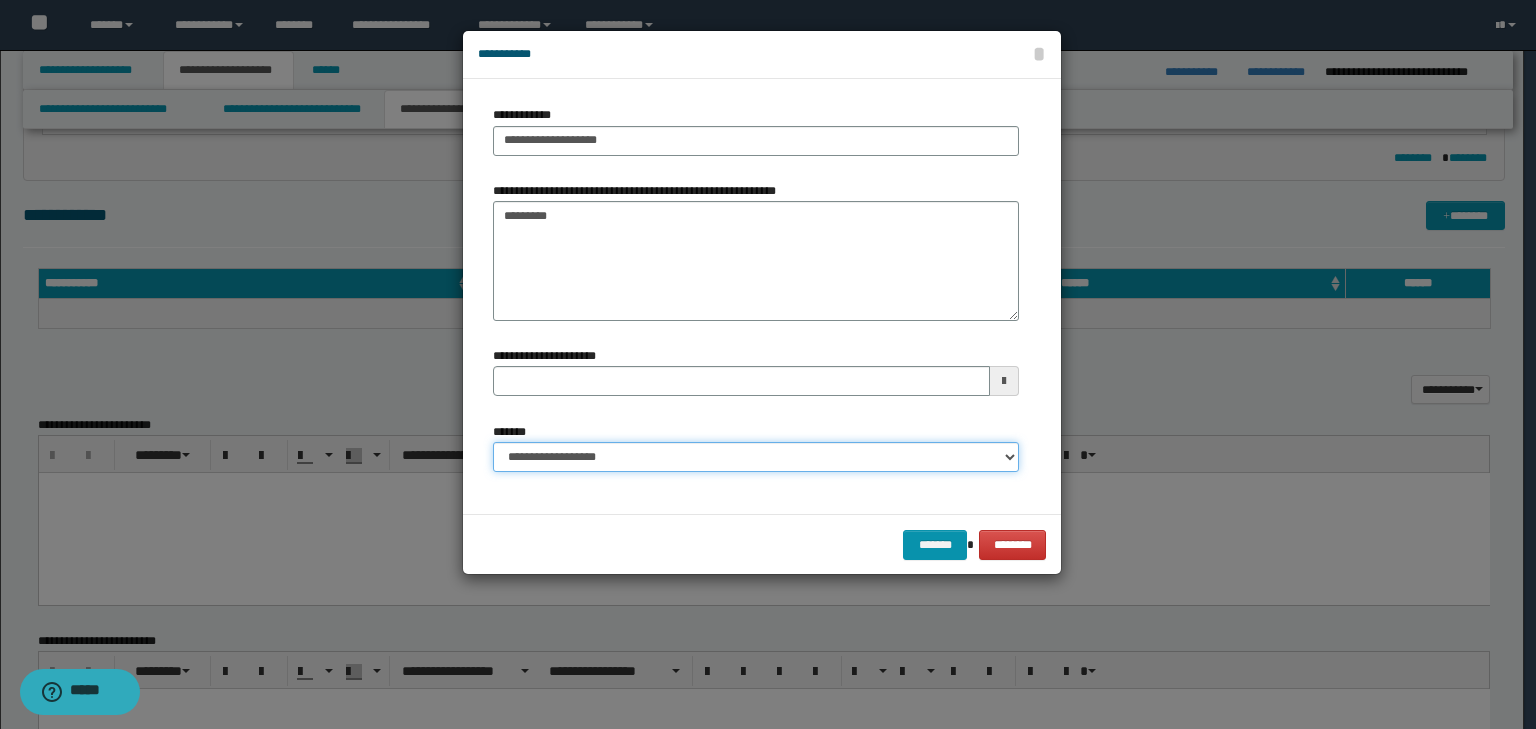 click on "**********" at bounding box center (756, 457) 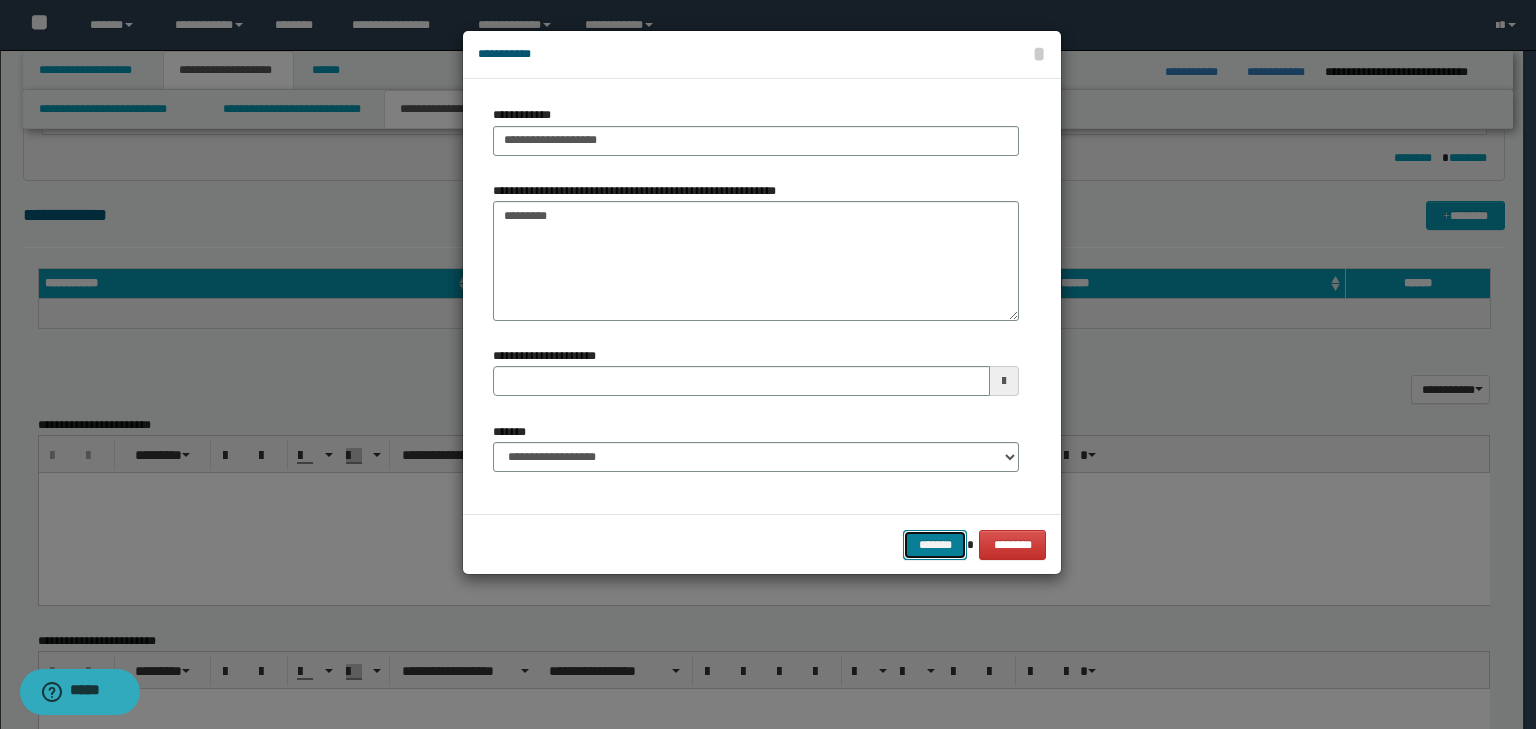 click on "*******" at bounding box center [935, 545] 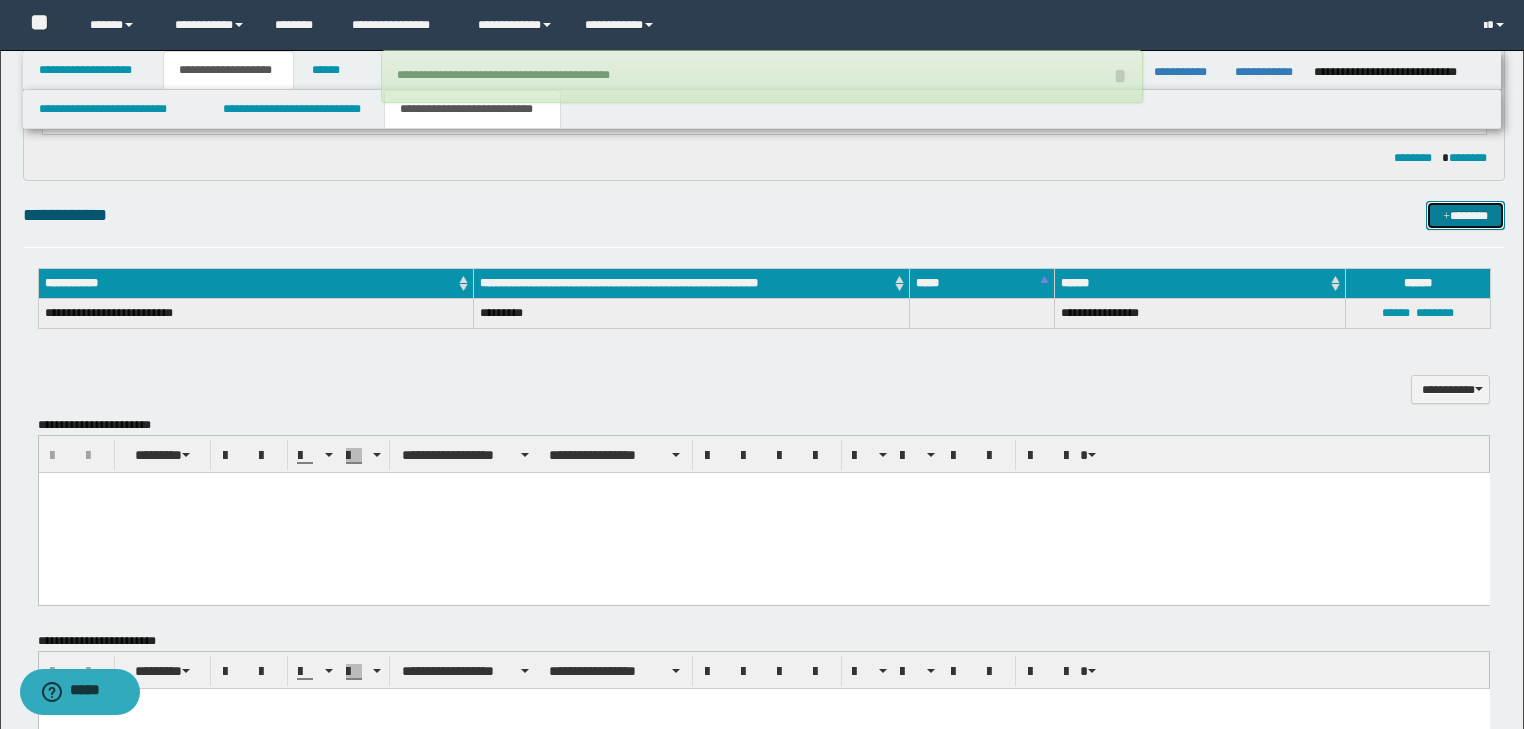 type 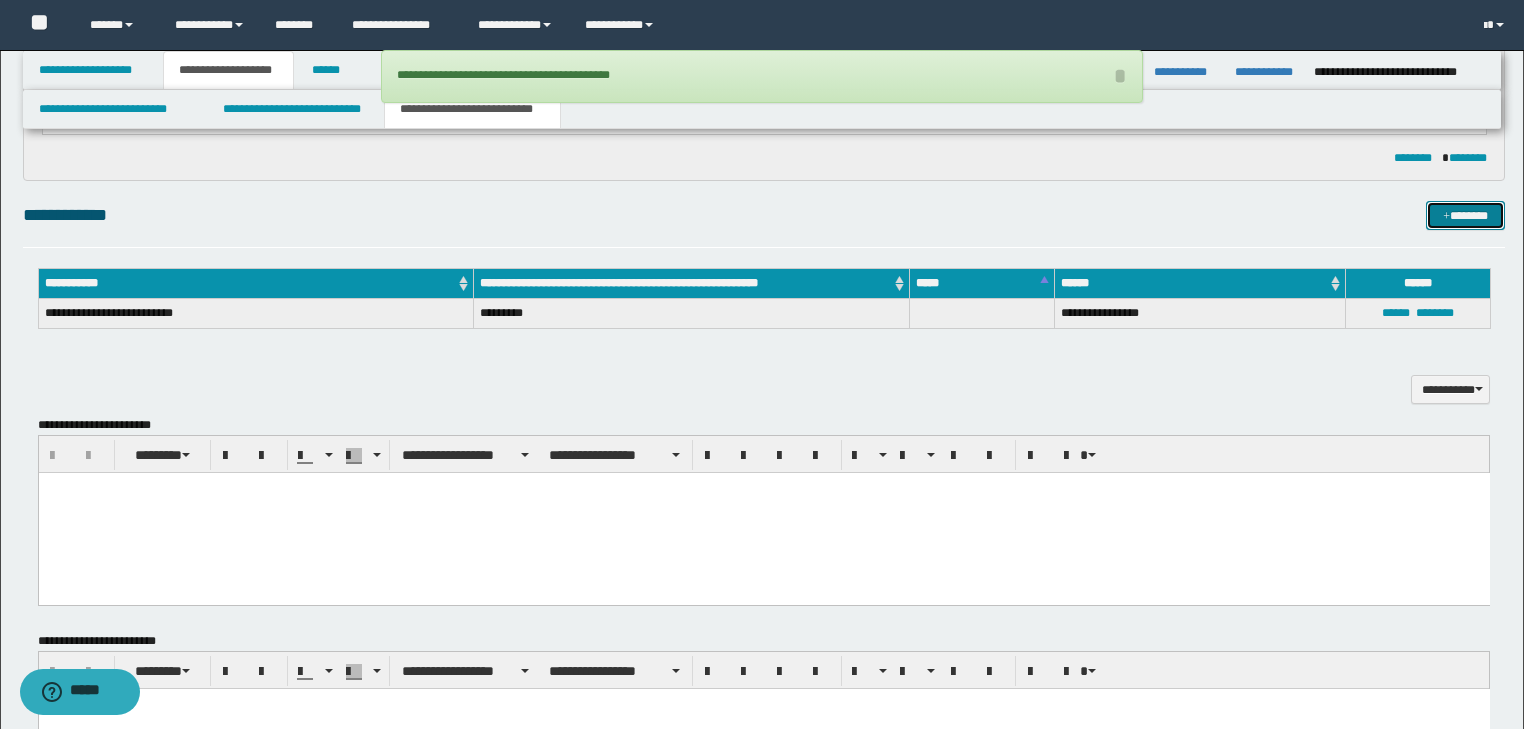 click on "*******" at bounding box center [1465, 216] 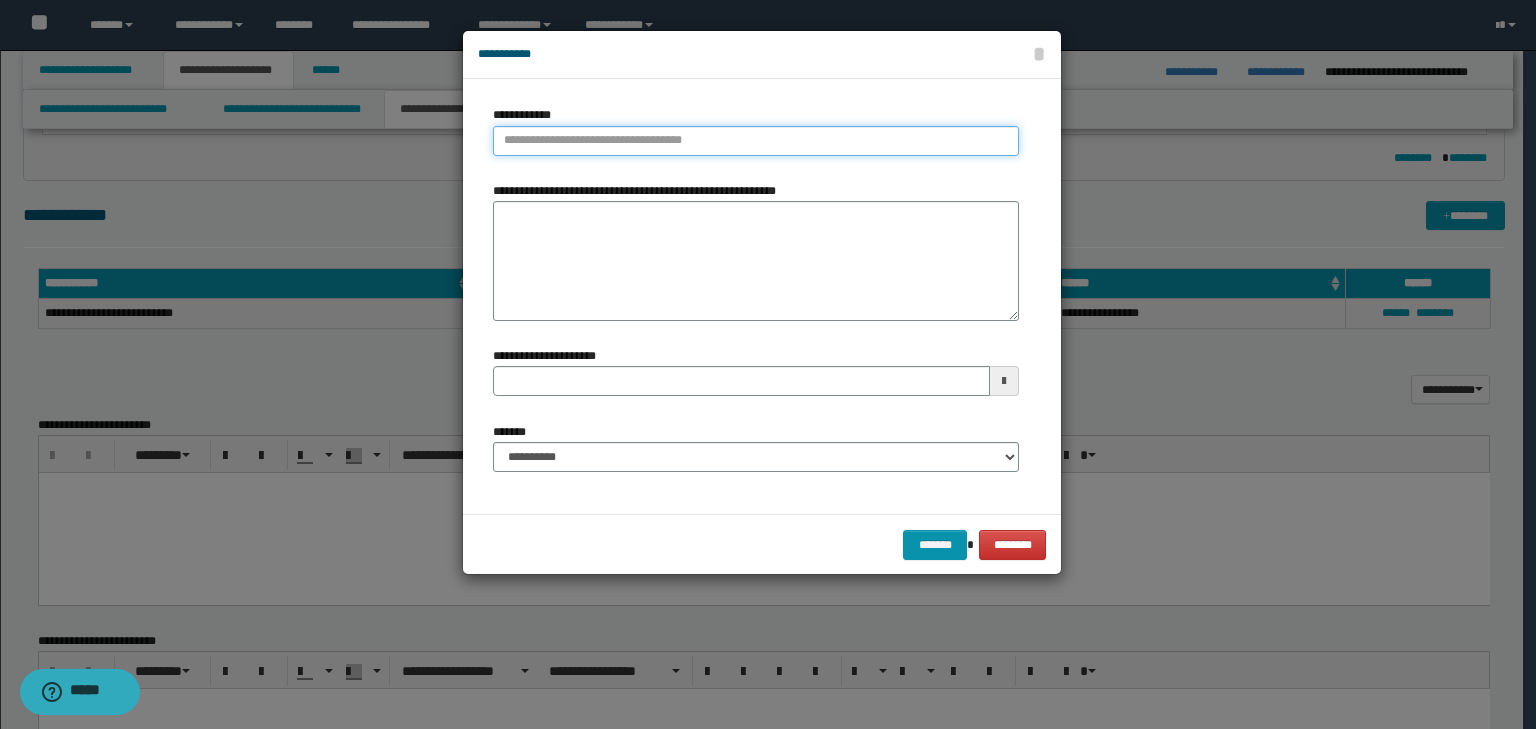 type on "**********" 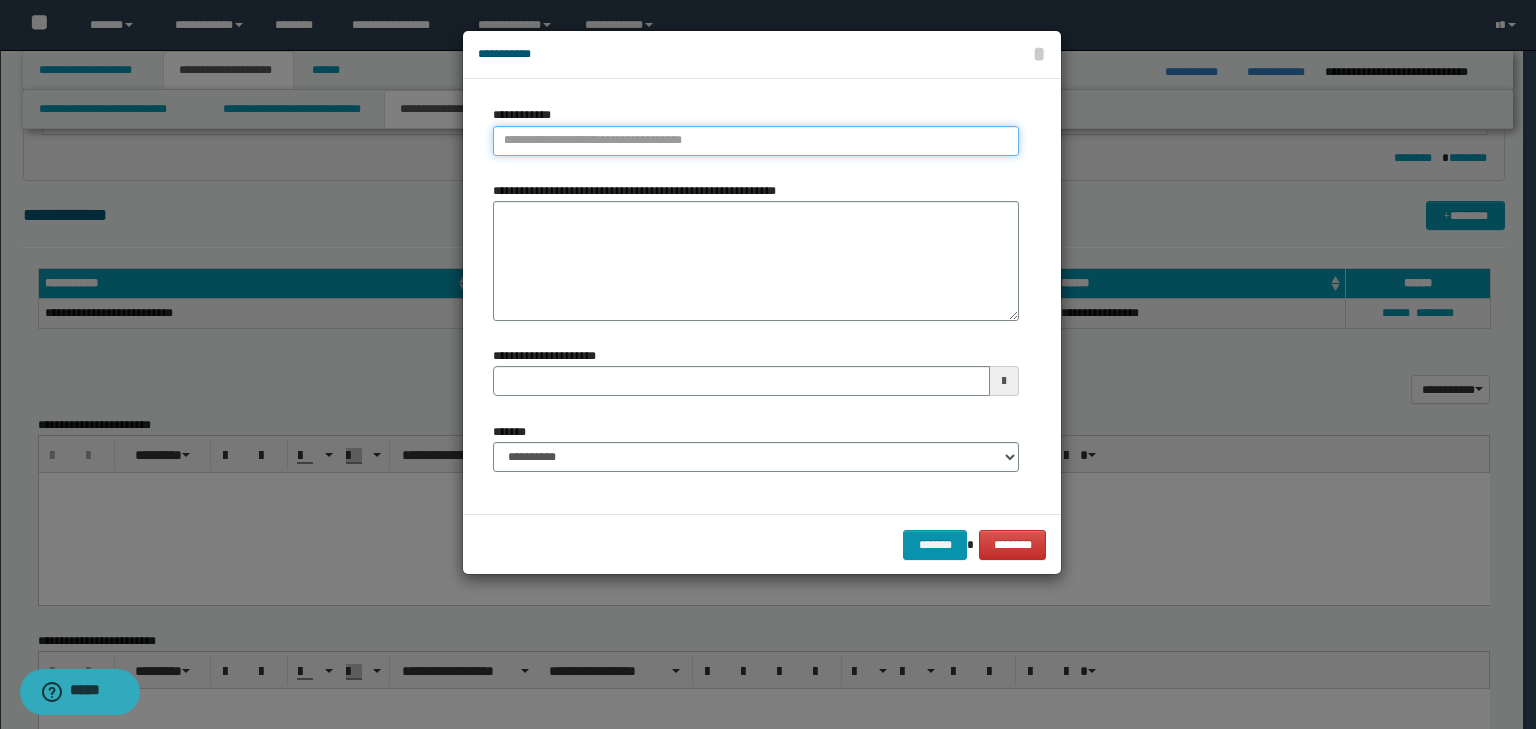 click on "**********" at bounding box center [756, 141] 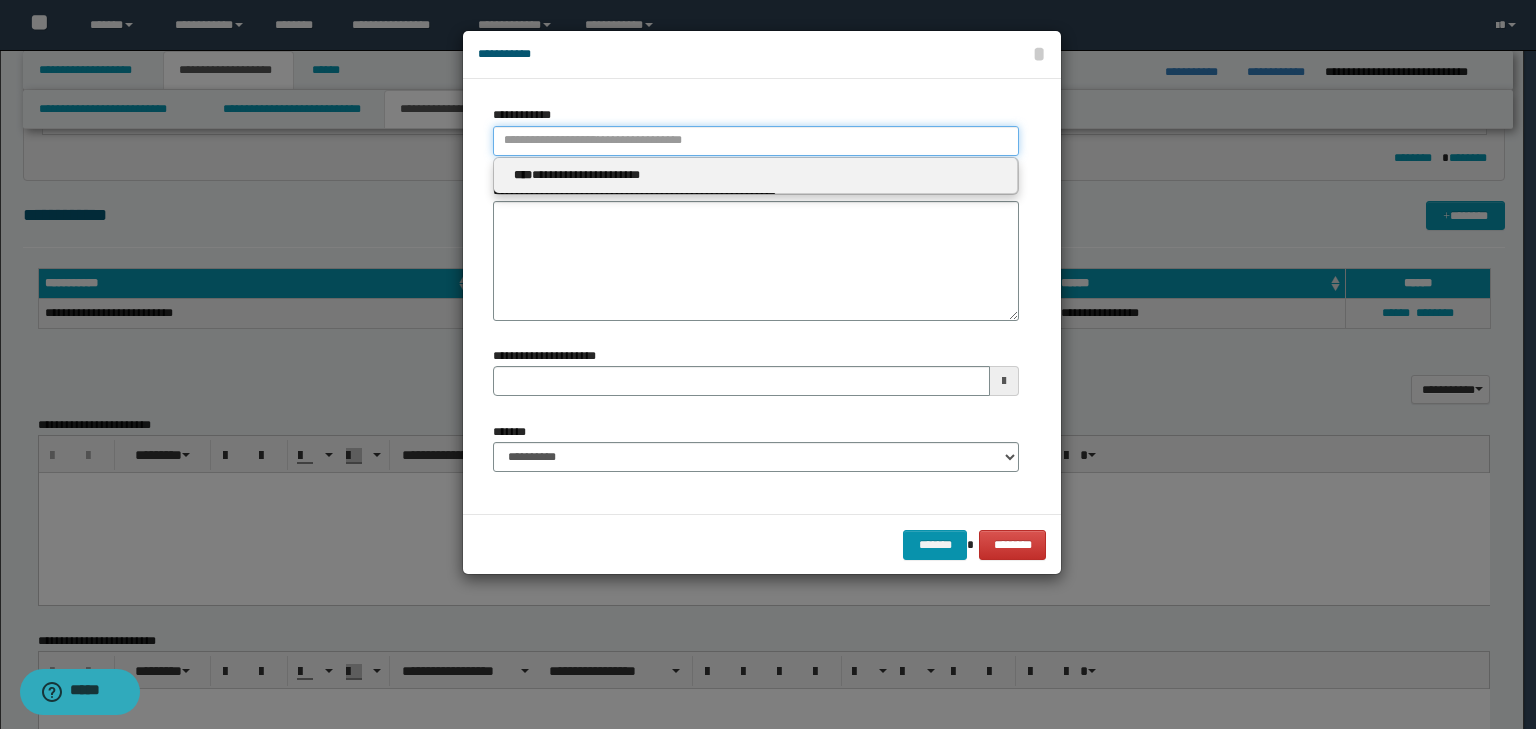 type 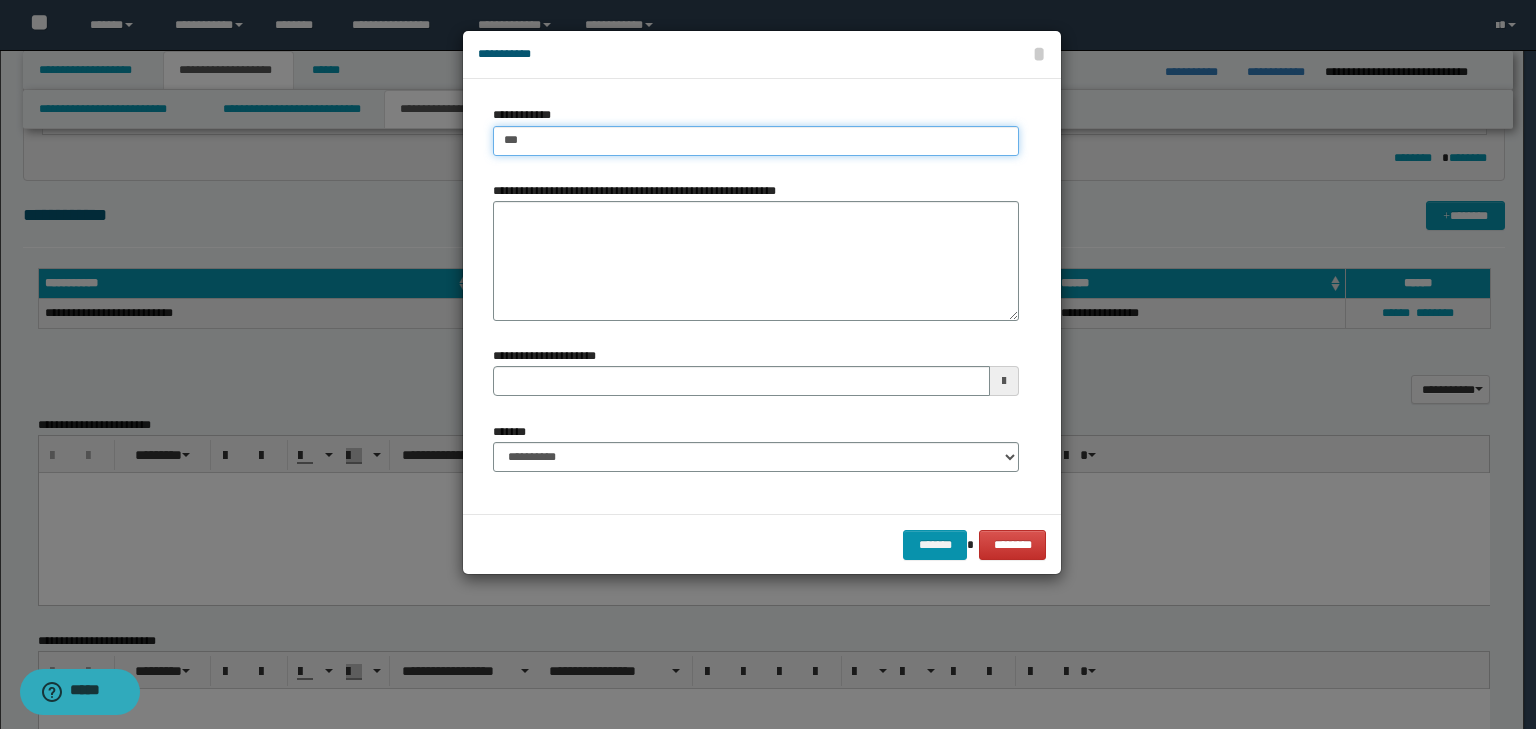 type on "****" 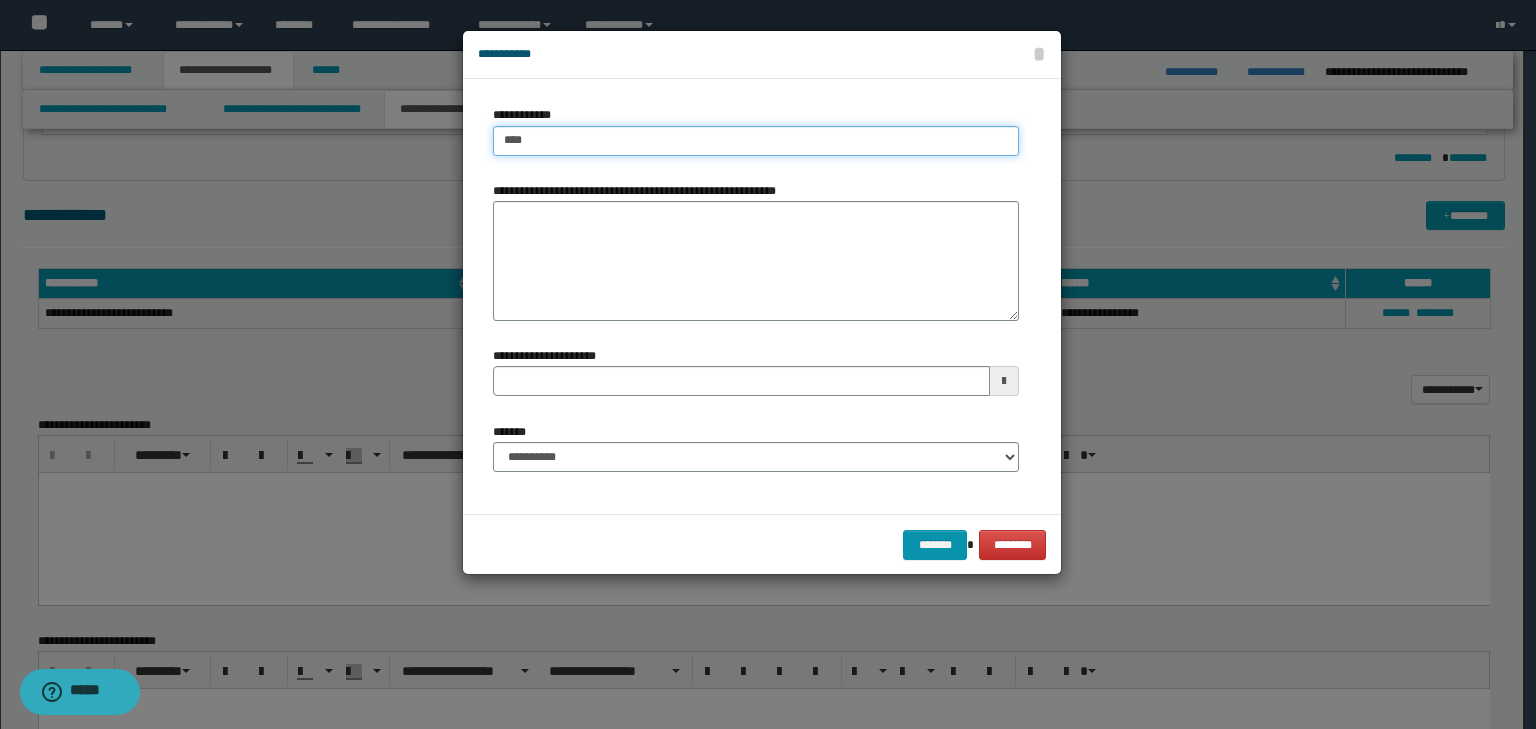 type on "****" 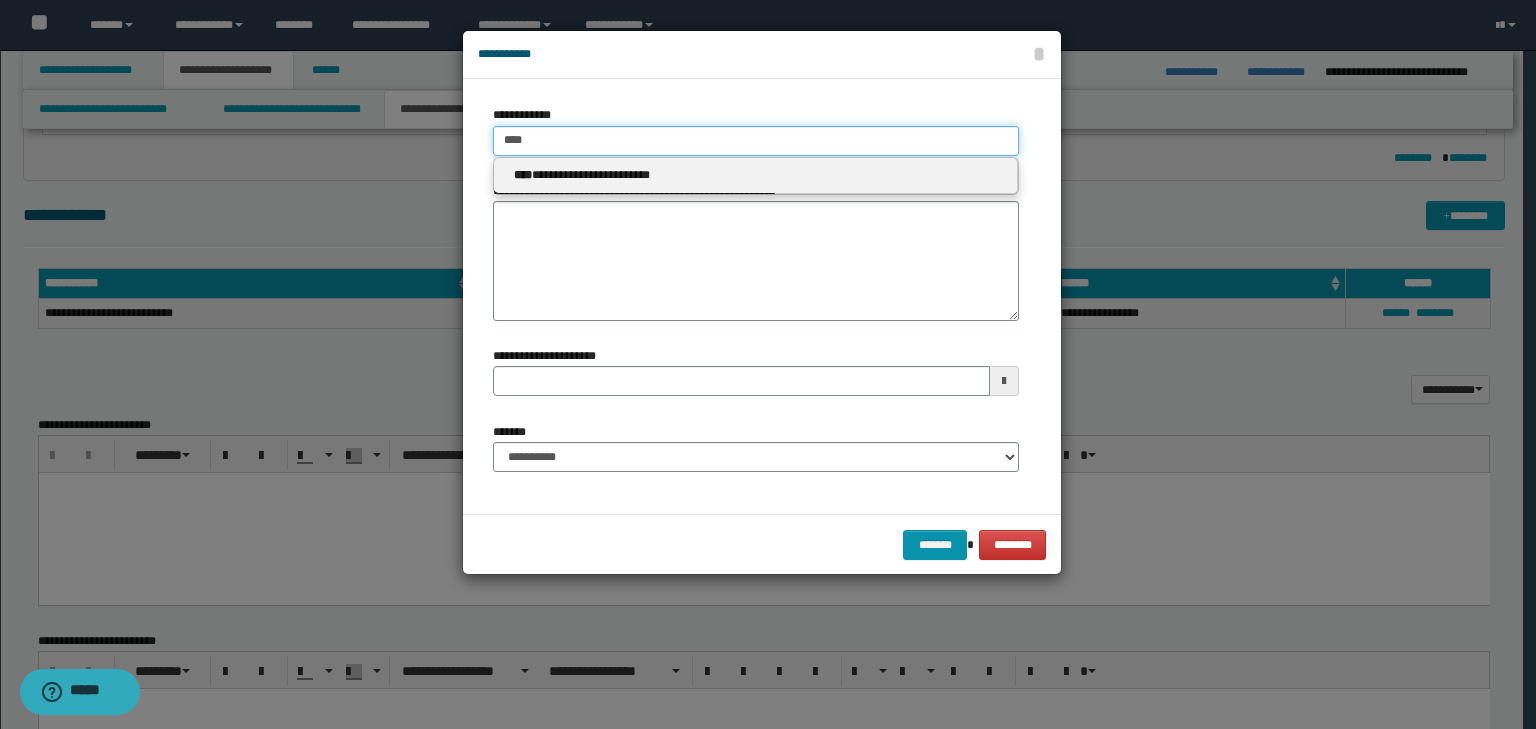 type on "****" 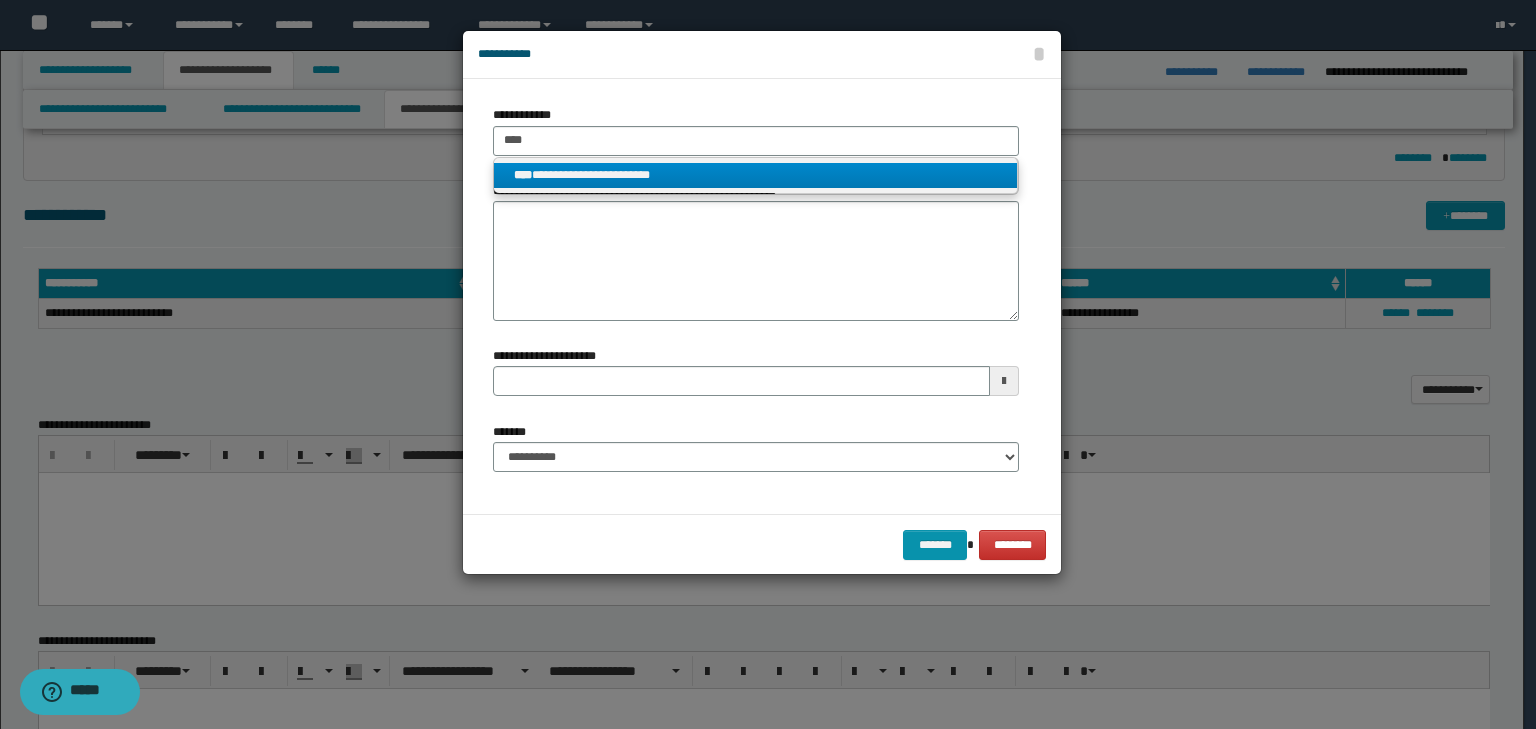 click on "**********" at bounding box center [756, 175] 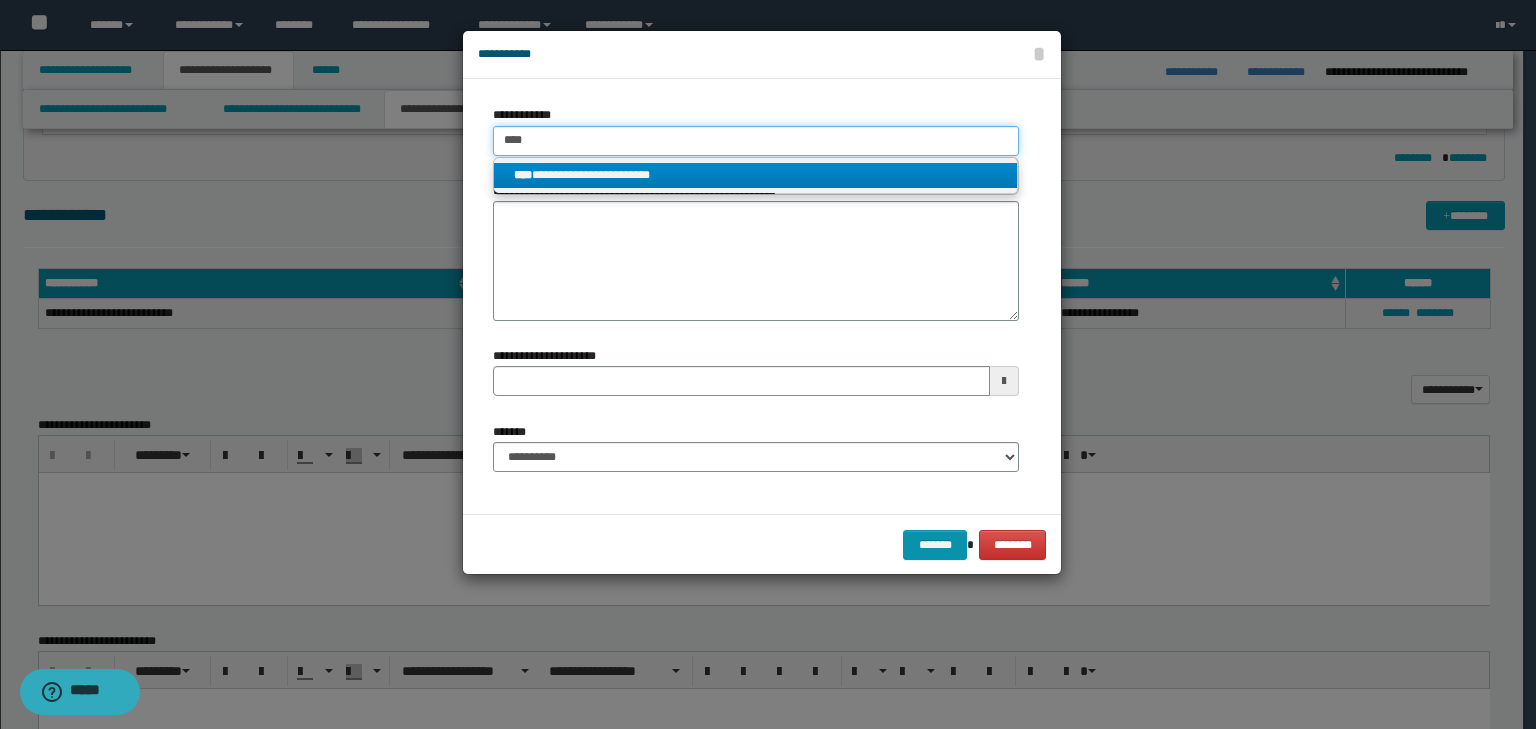 type 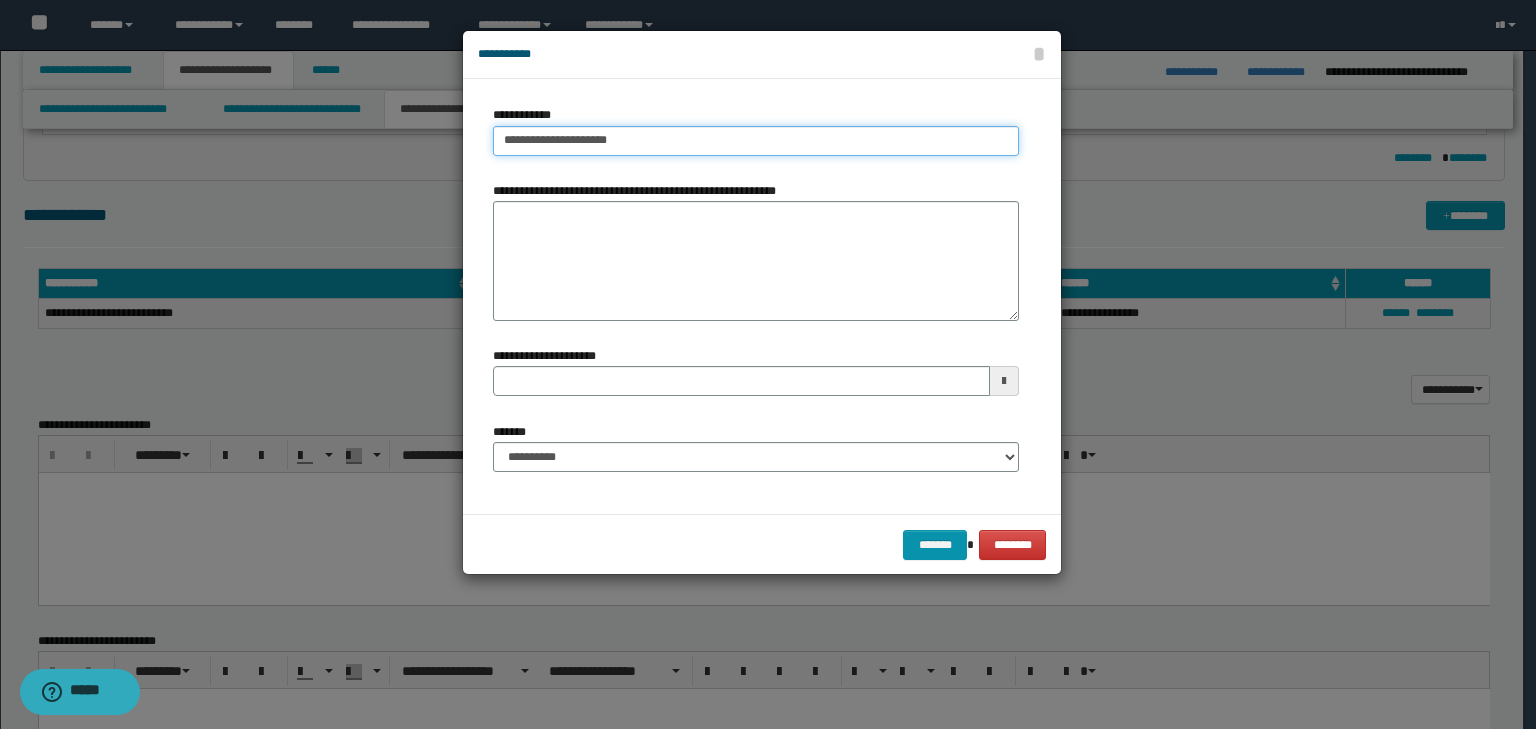 type on "**********" 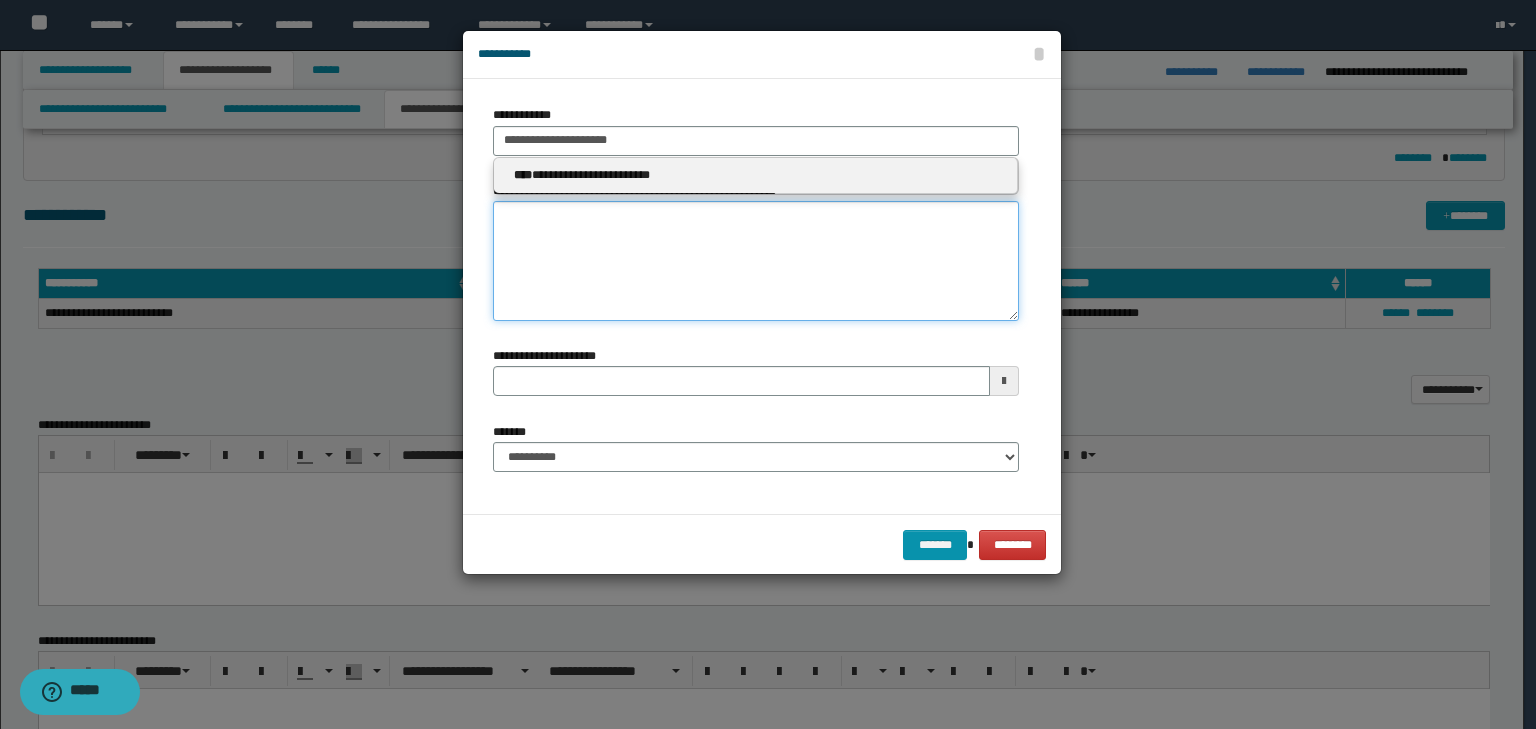 type 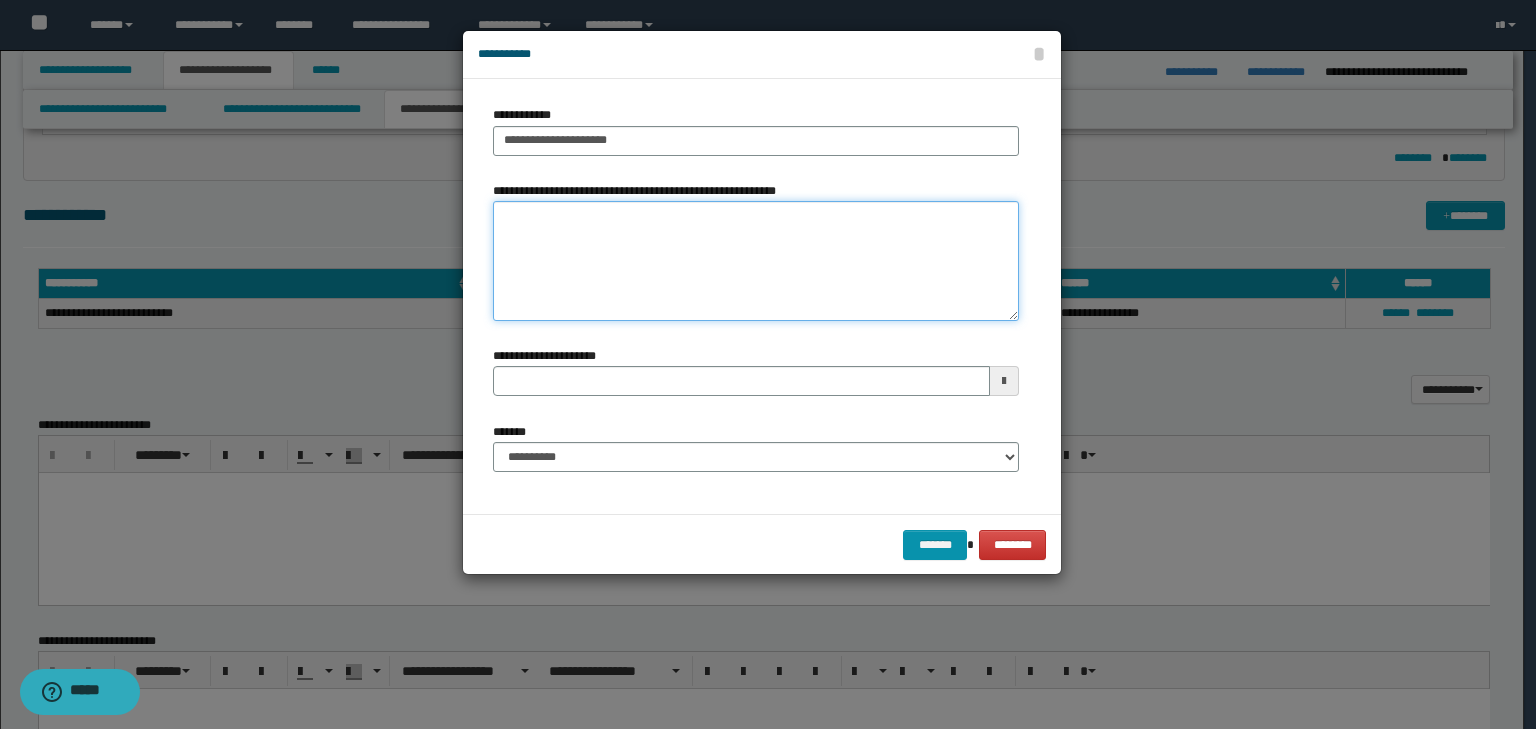 click on "**********" at bounding box center (756, 261) 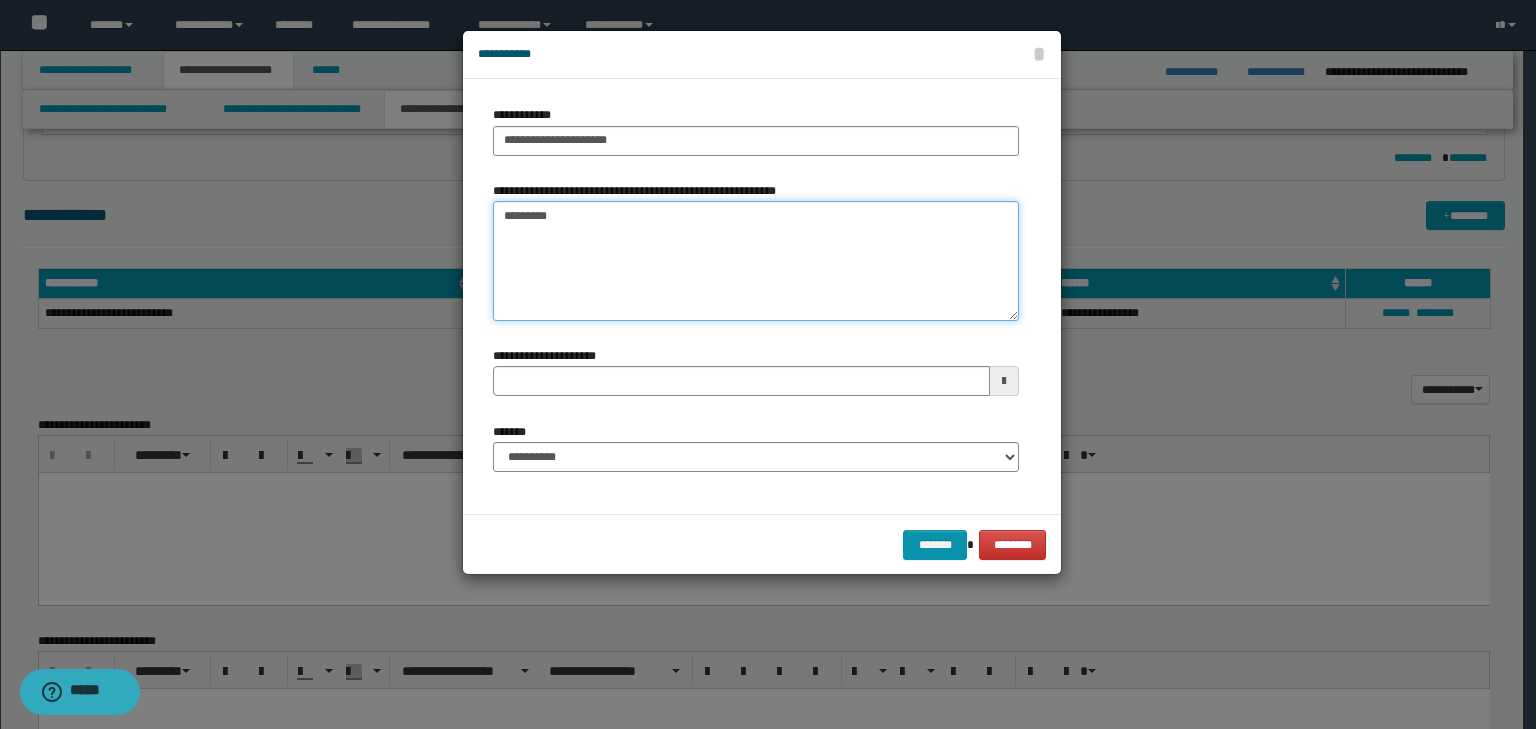 type on "*********" 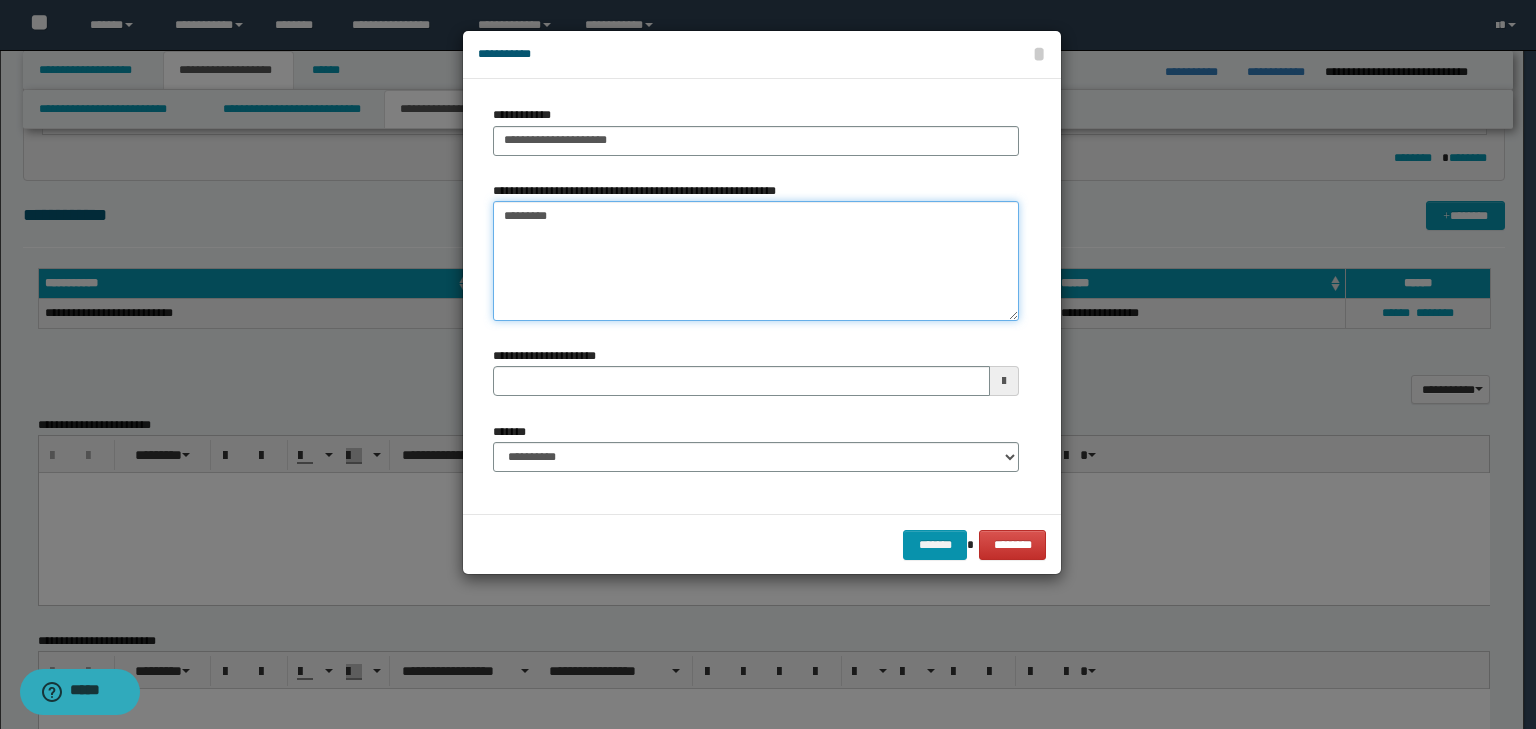 type 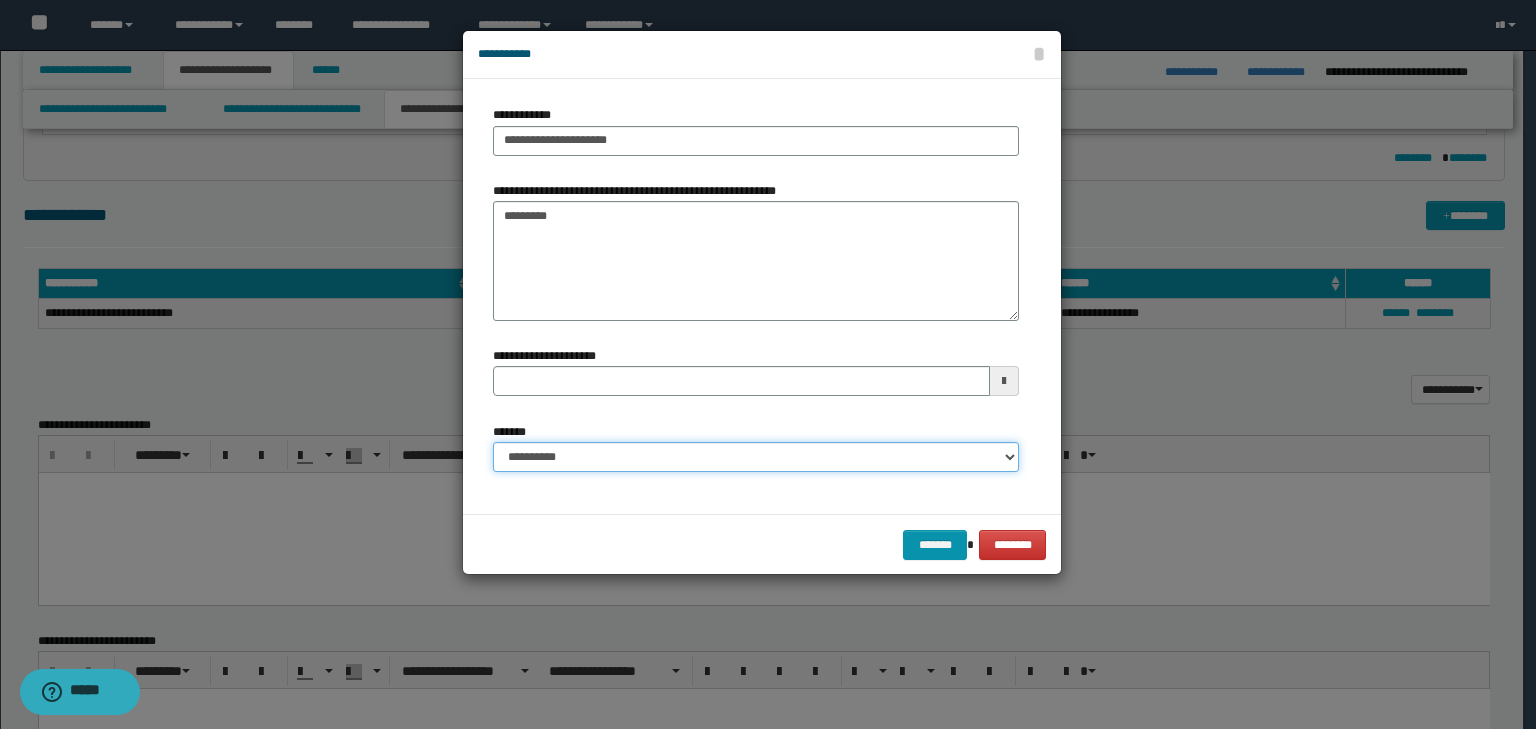 click on "**********" at bounding box center (756, 457) 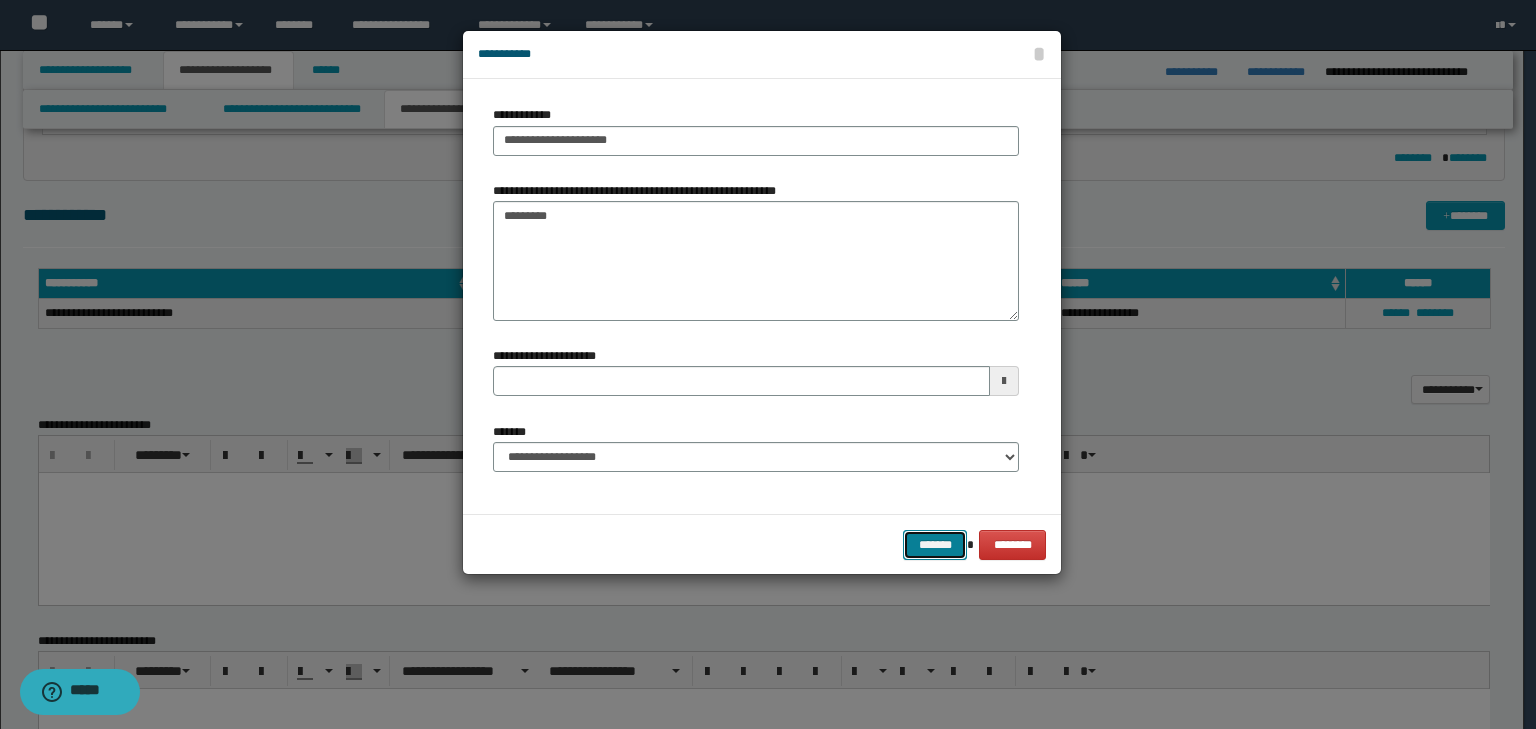 click on "*******" at bounding box center [935, 545] 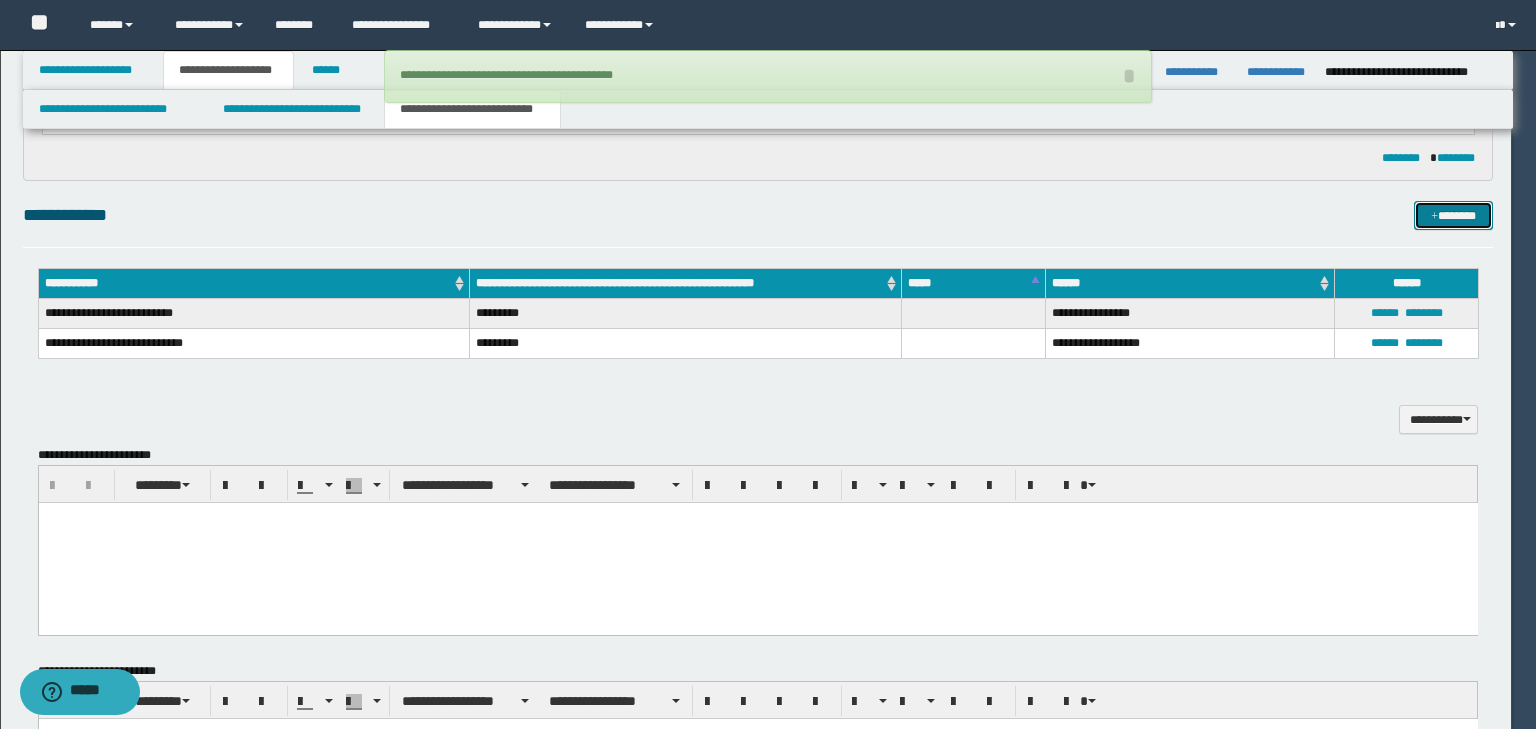 type 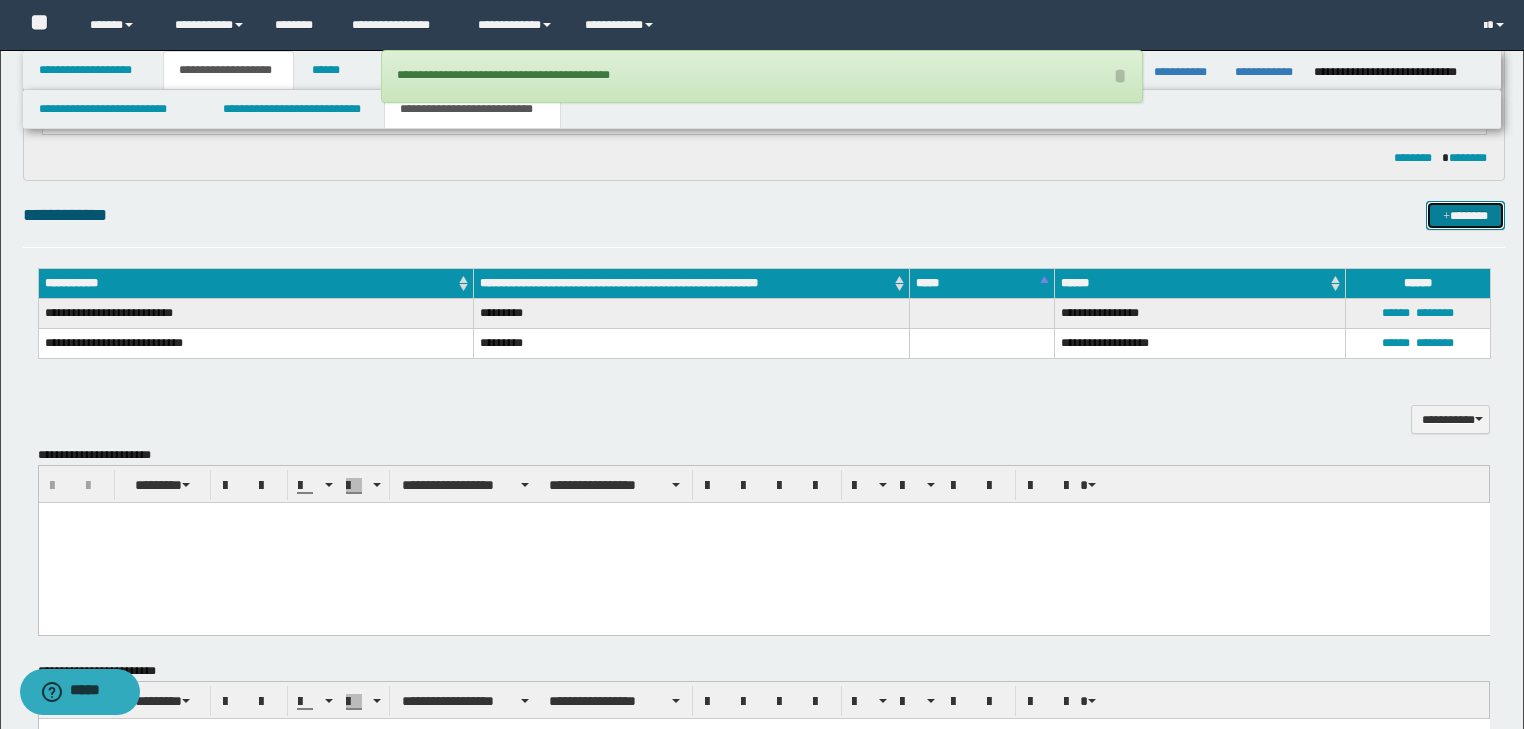 click on "*******" at bounding box center (1465, 216) 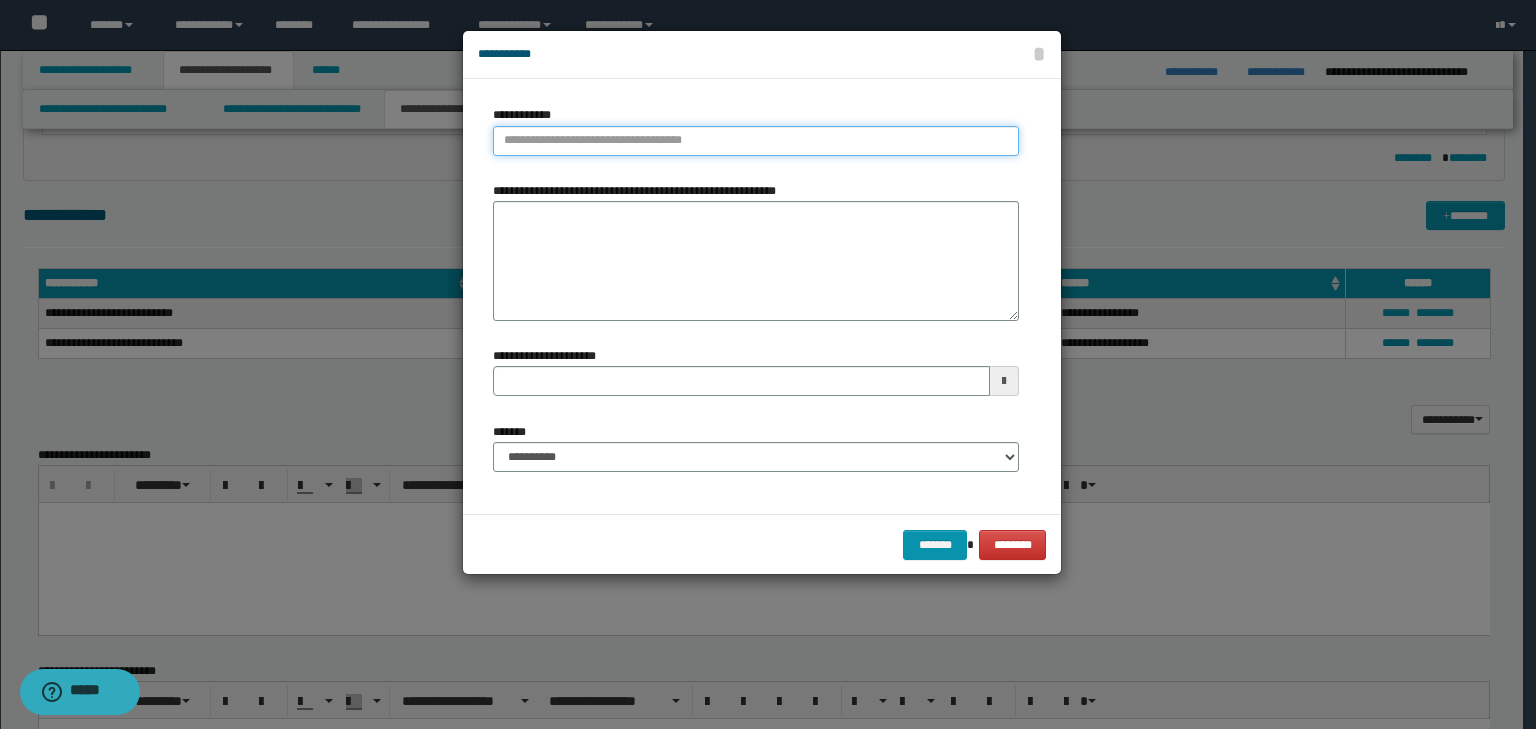 type on "**********" 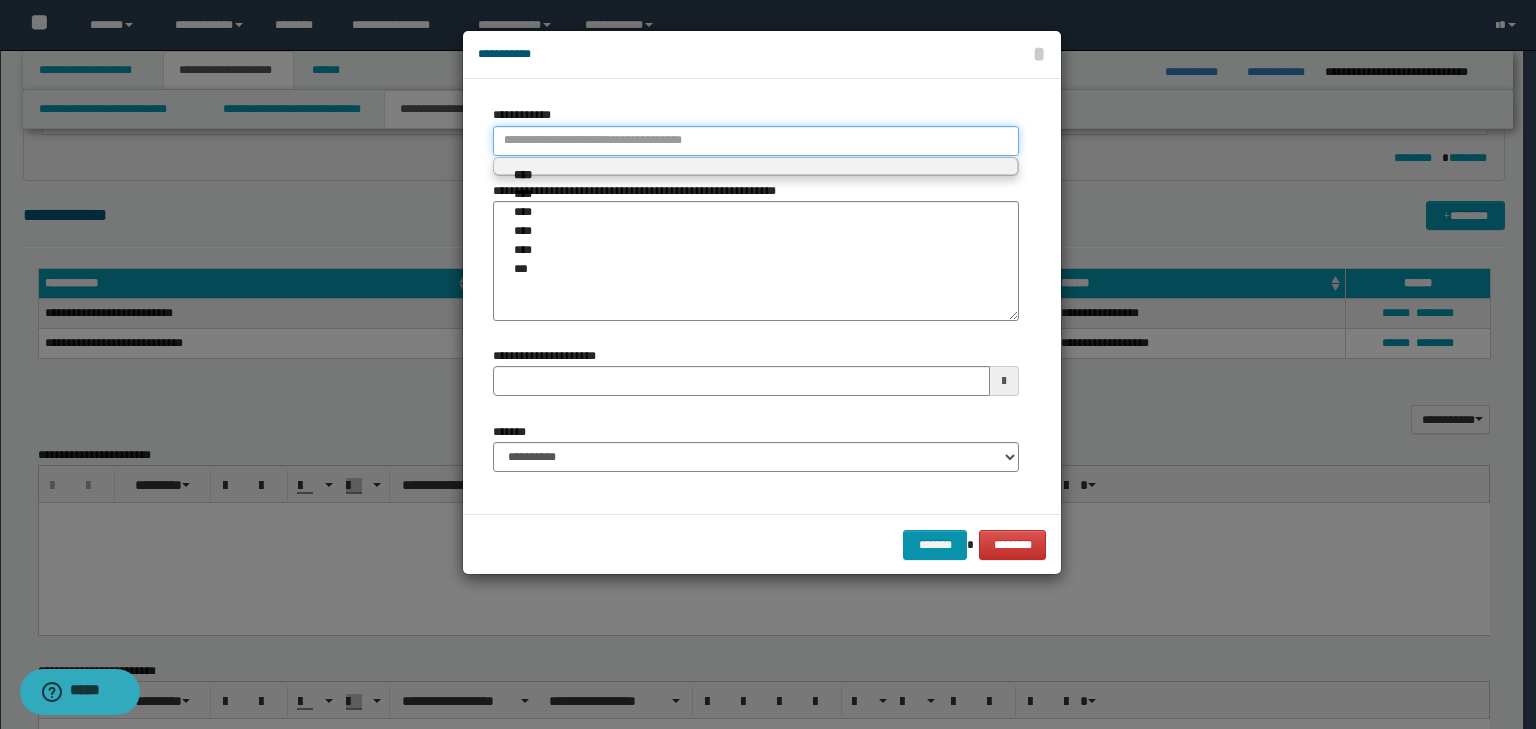 click on "**********" at bounding box center (756, 141) 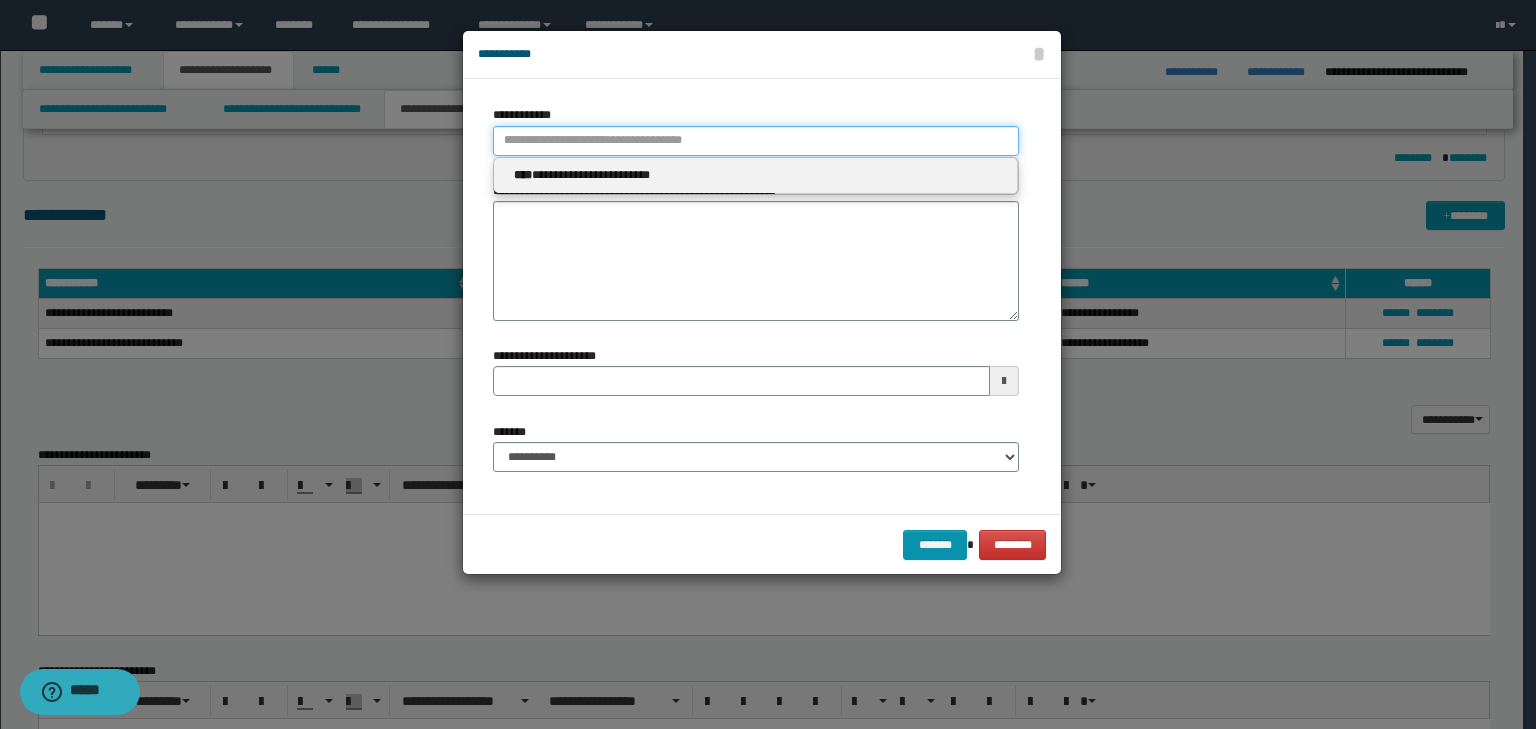 type 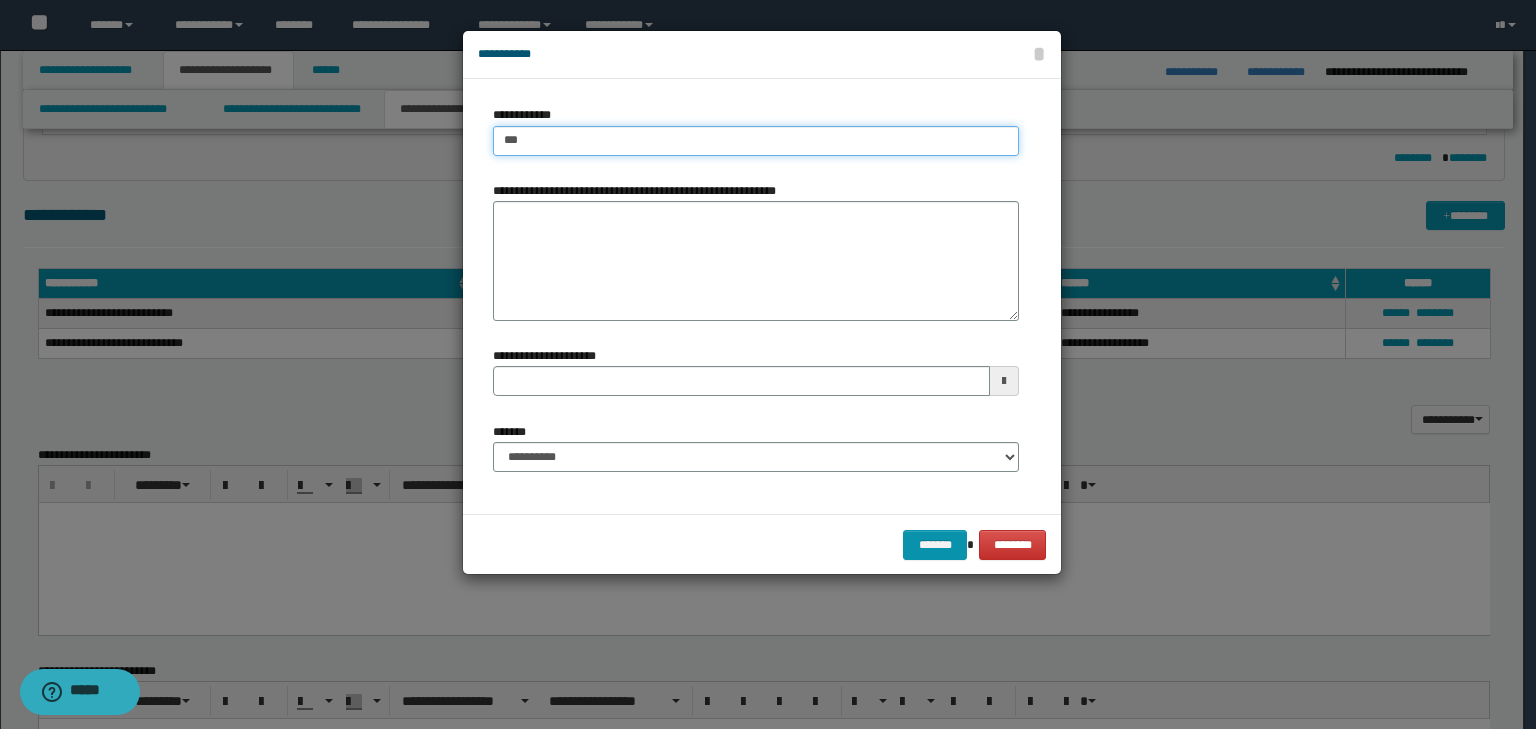 type on "****" 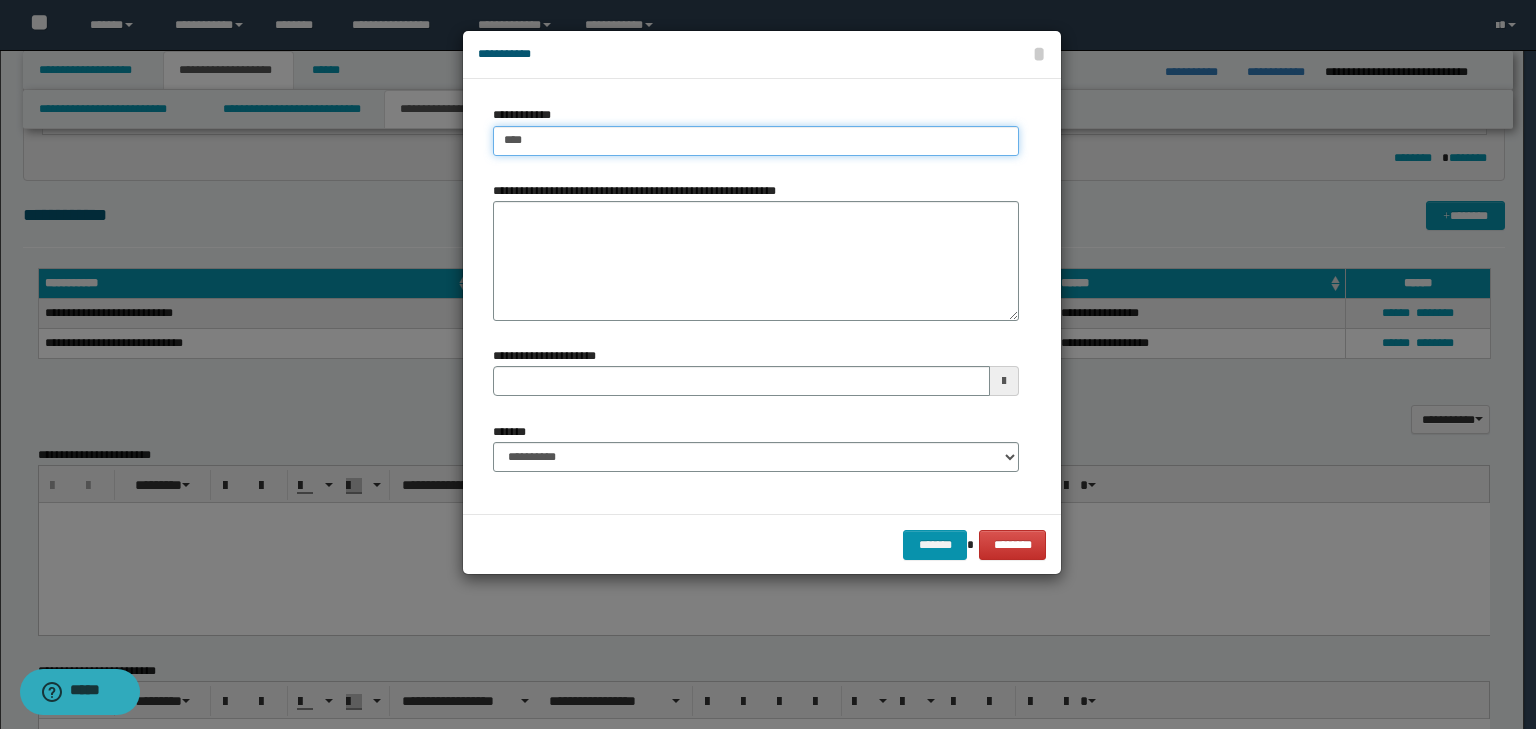 type on "****" 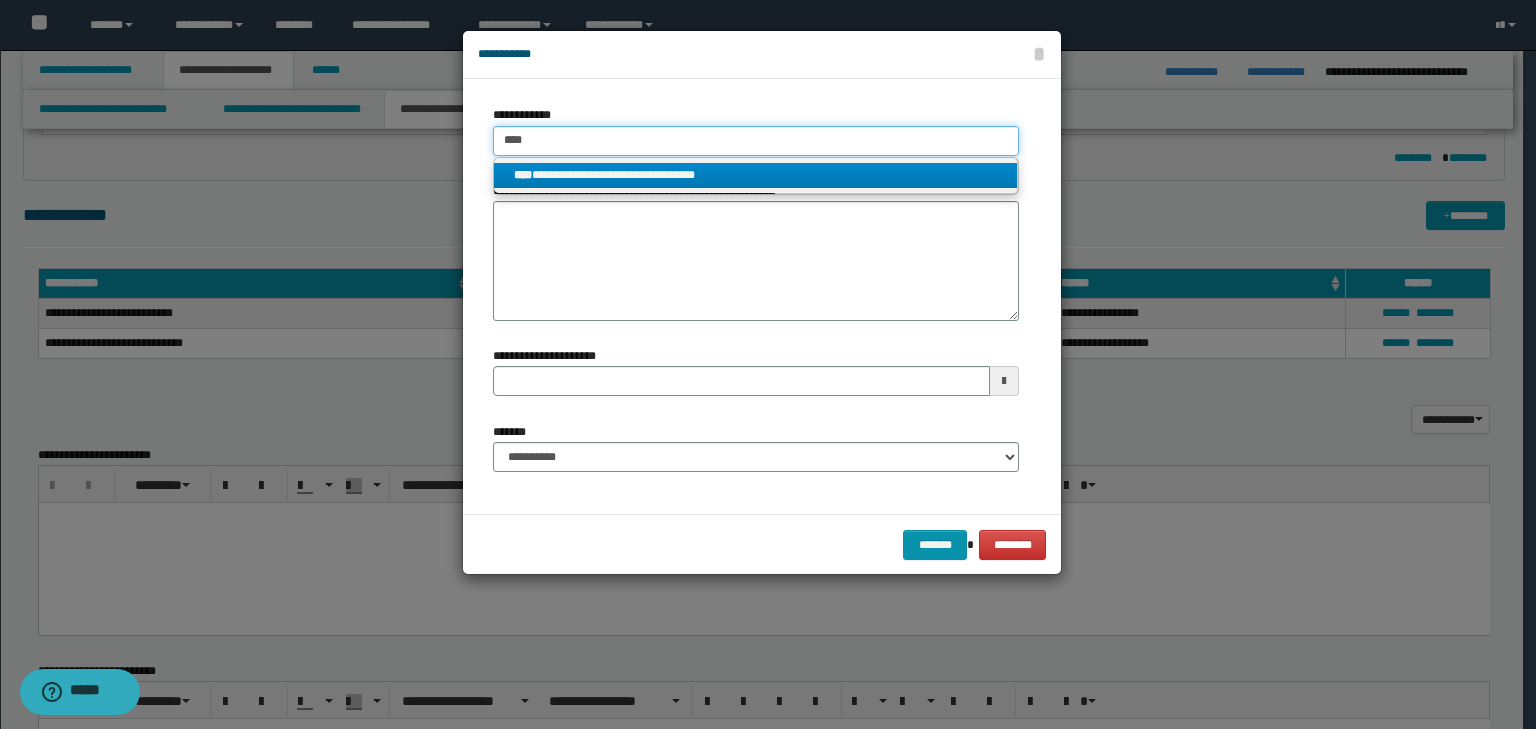 type on "****" 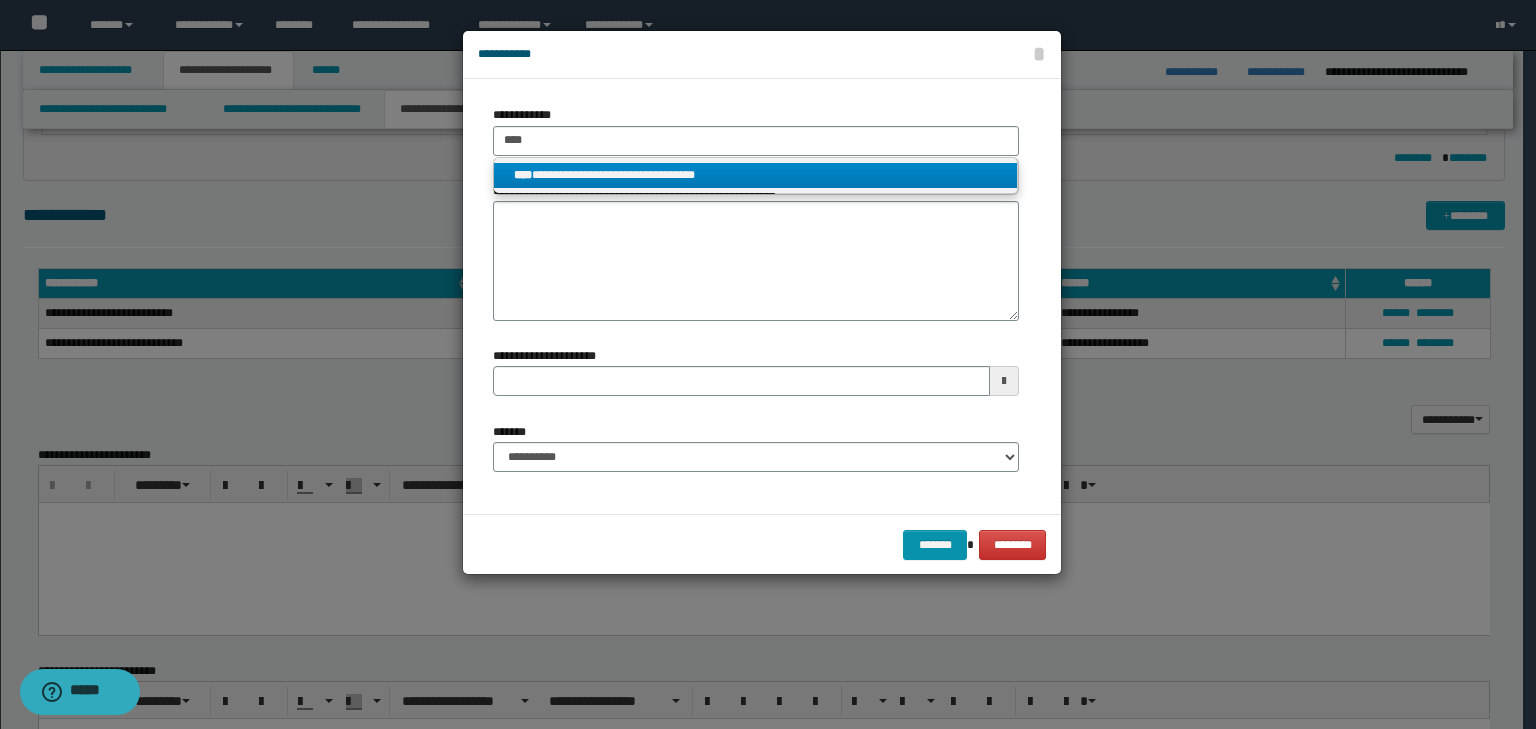 click on "**********" at bounding box center (756, 175) 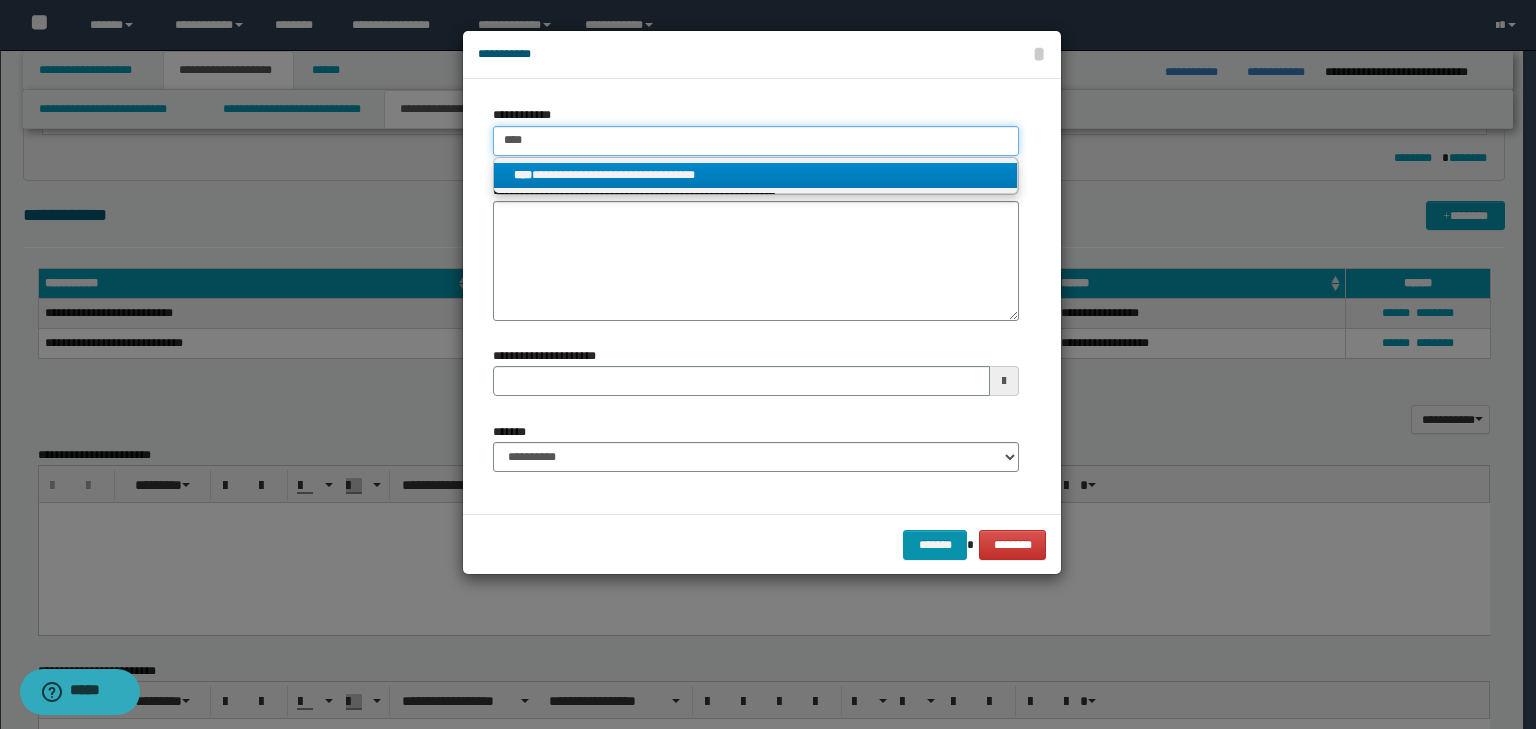 type 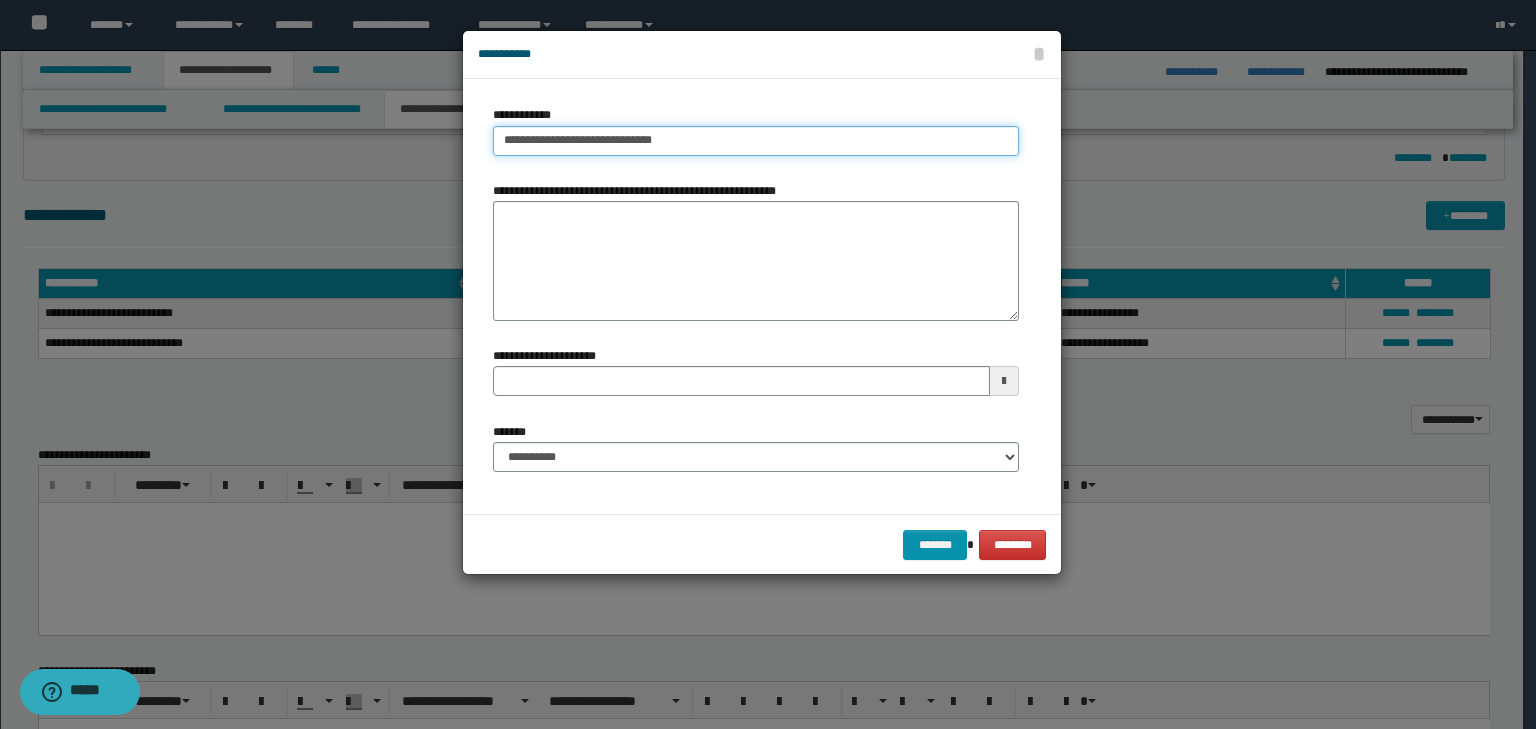 type on "**********" 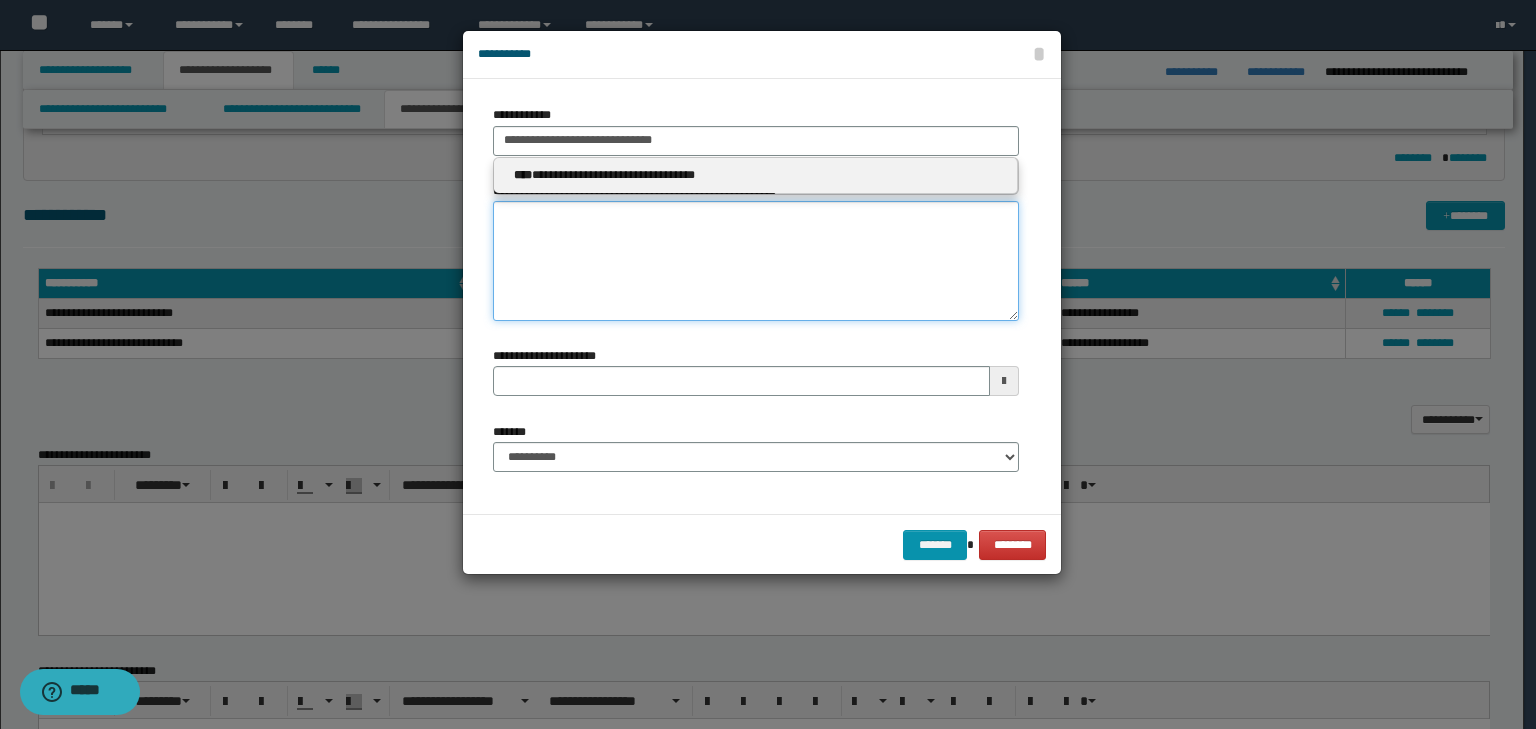 type 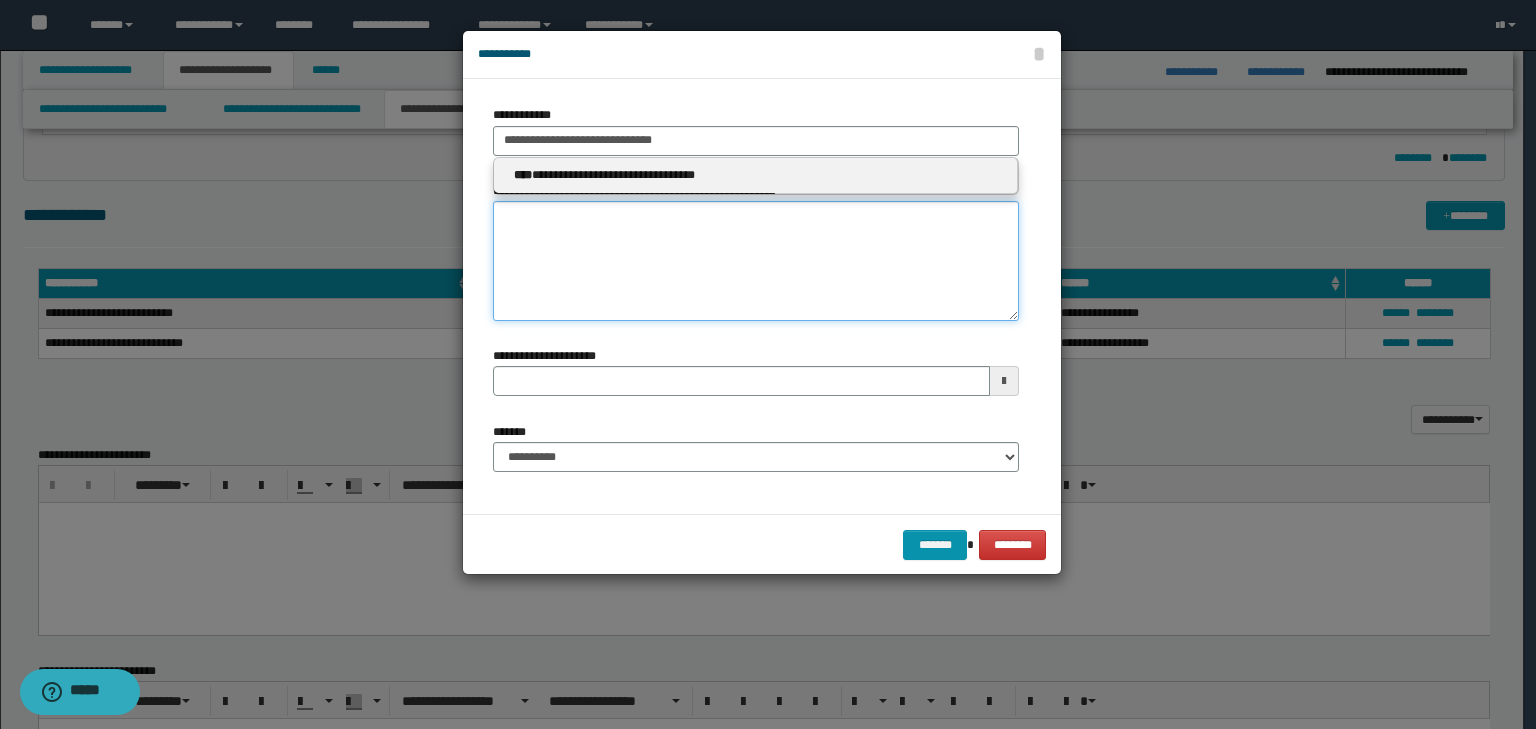 click on "**********" at bounding box center (756, 261) 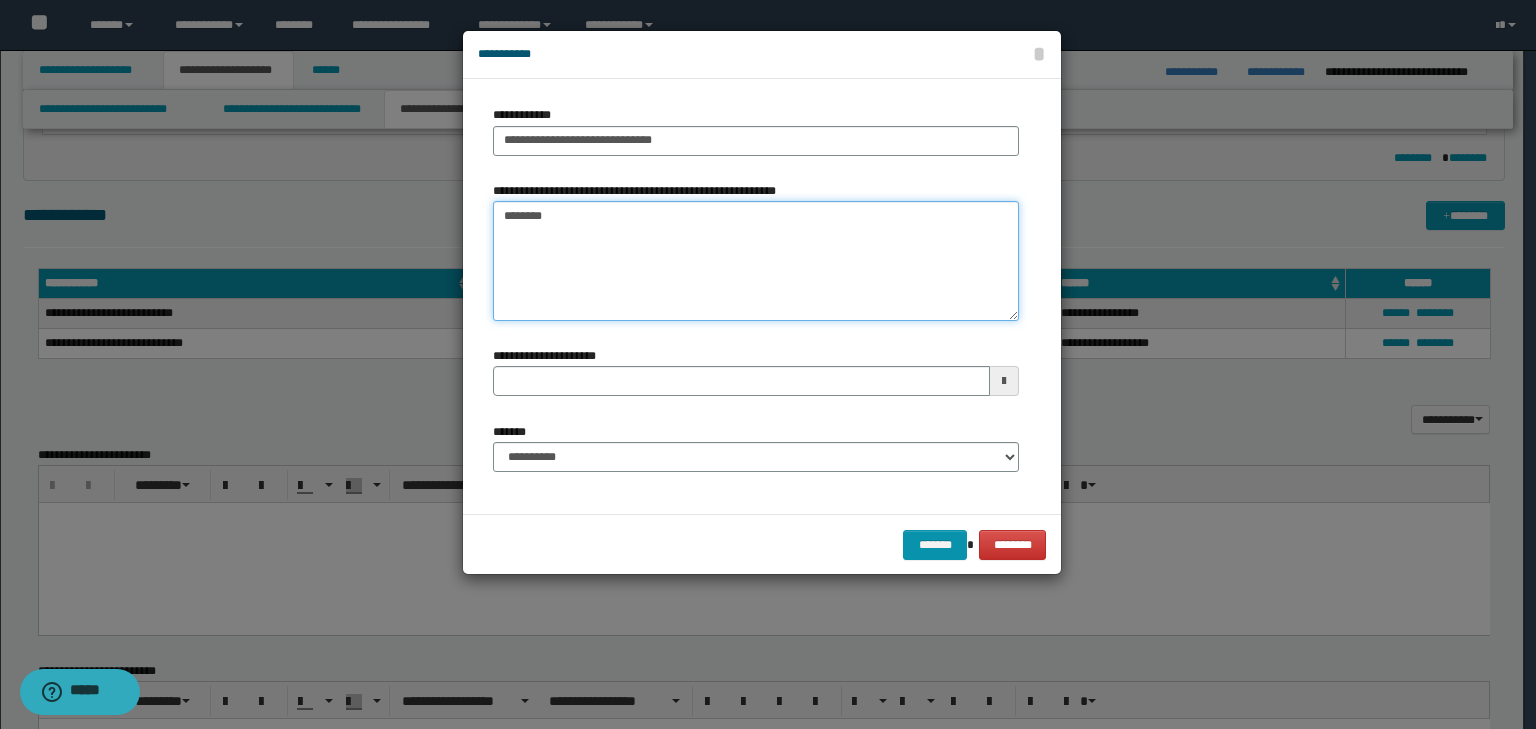 type on "*********" 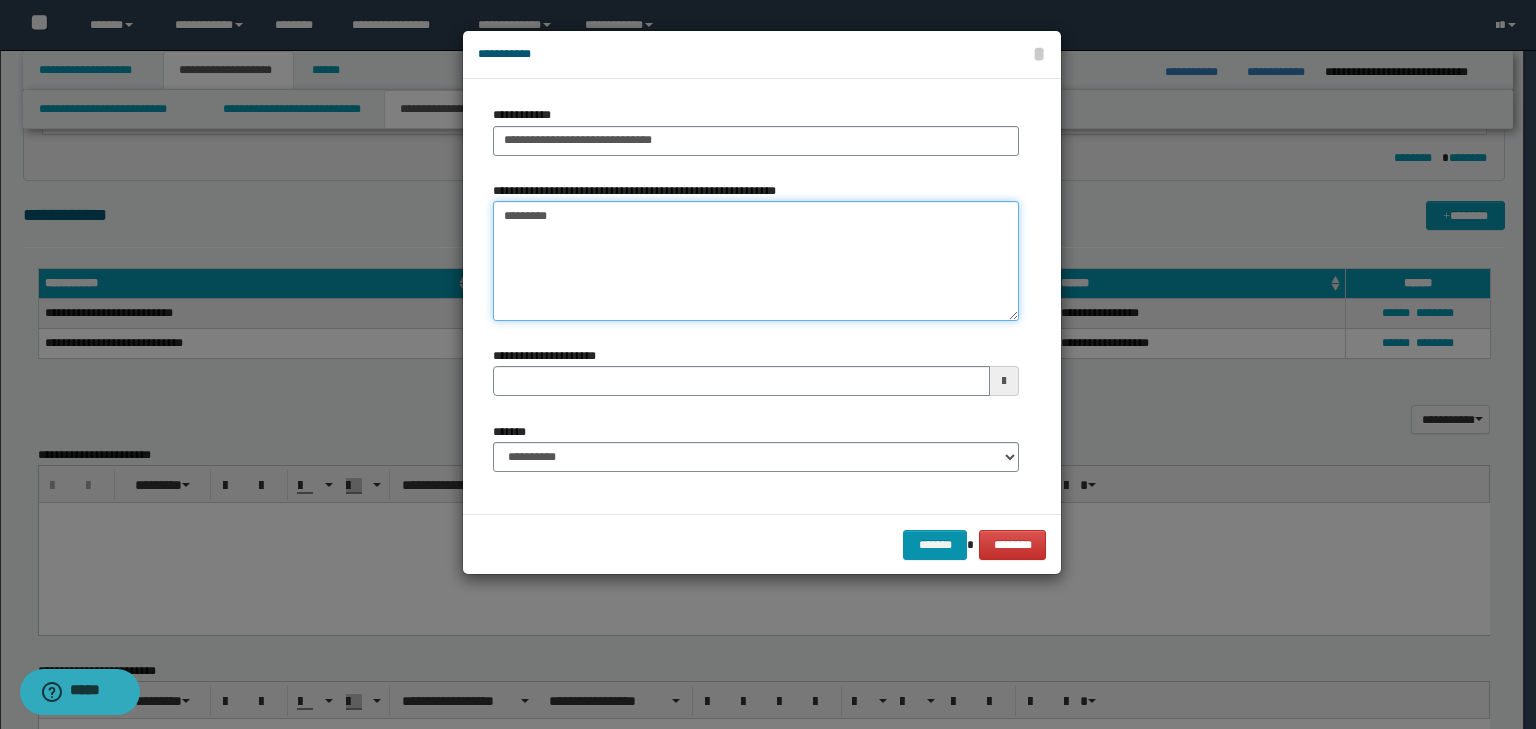 type 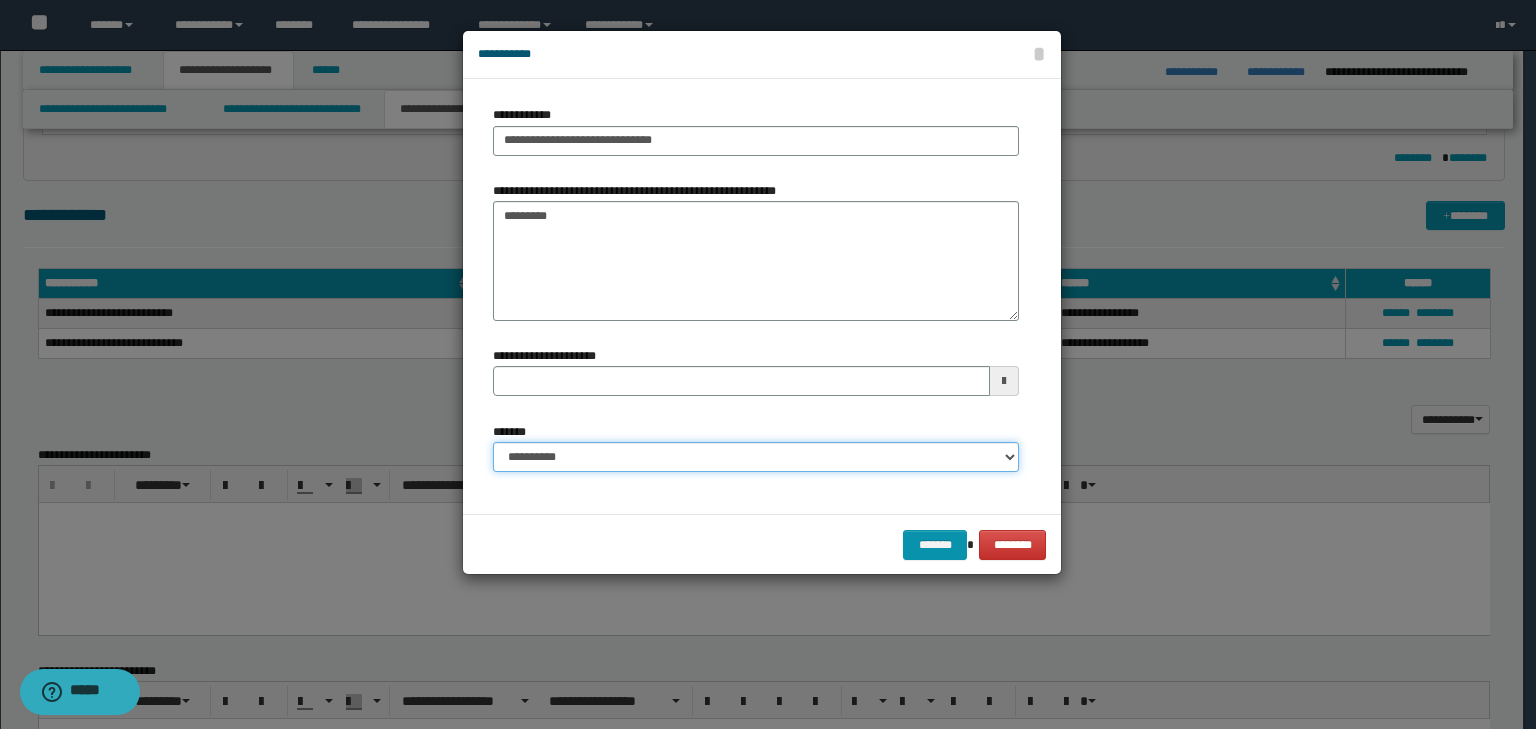 click on "**********" at bounding box center [756, 457] 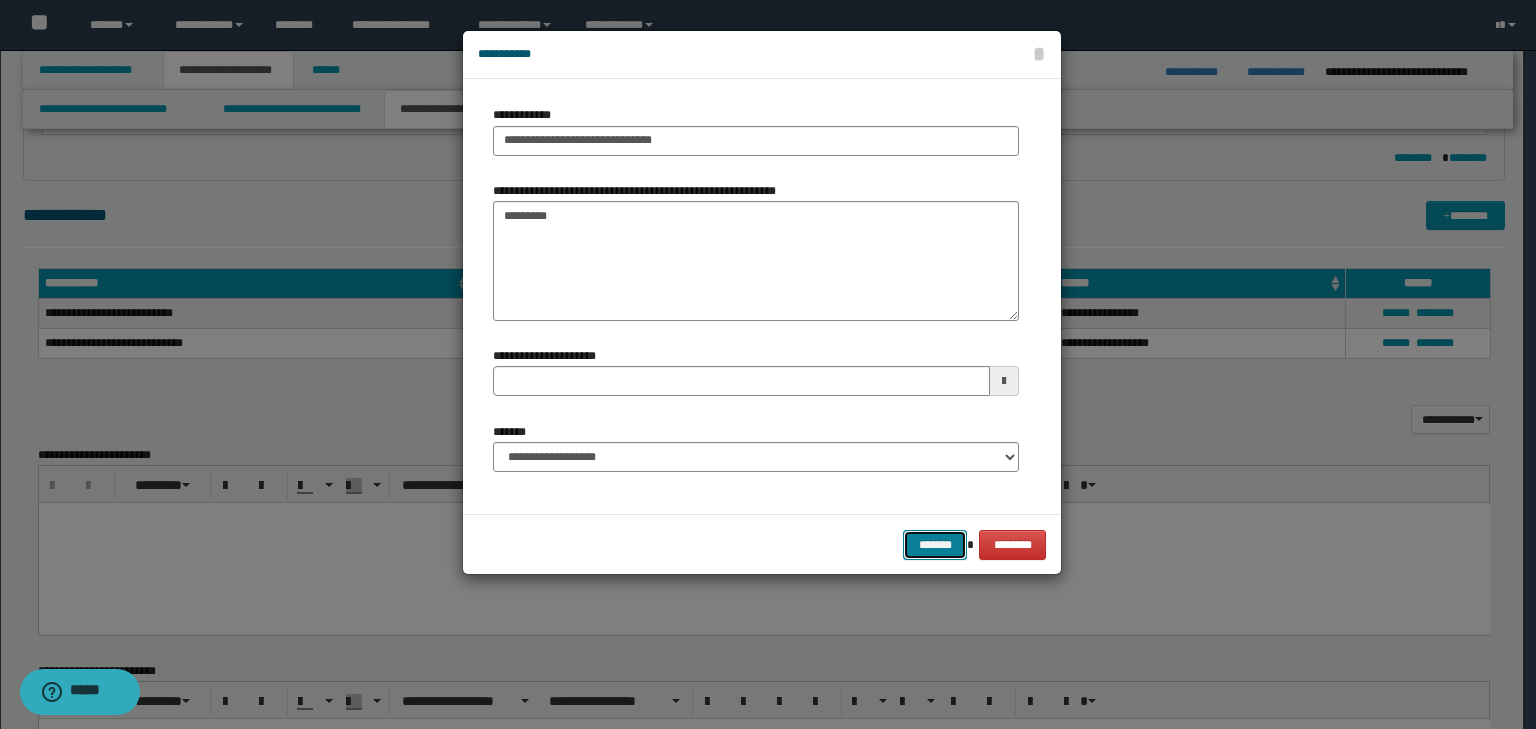 click on "*******" at bounding box center [935, 545] 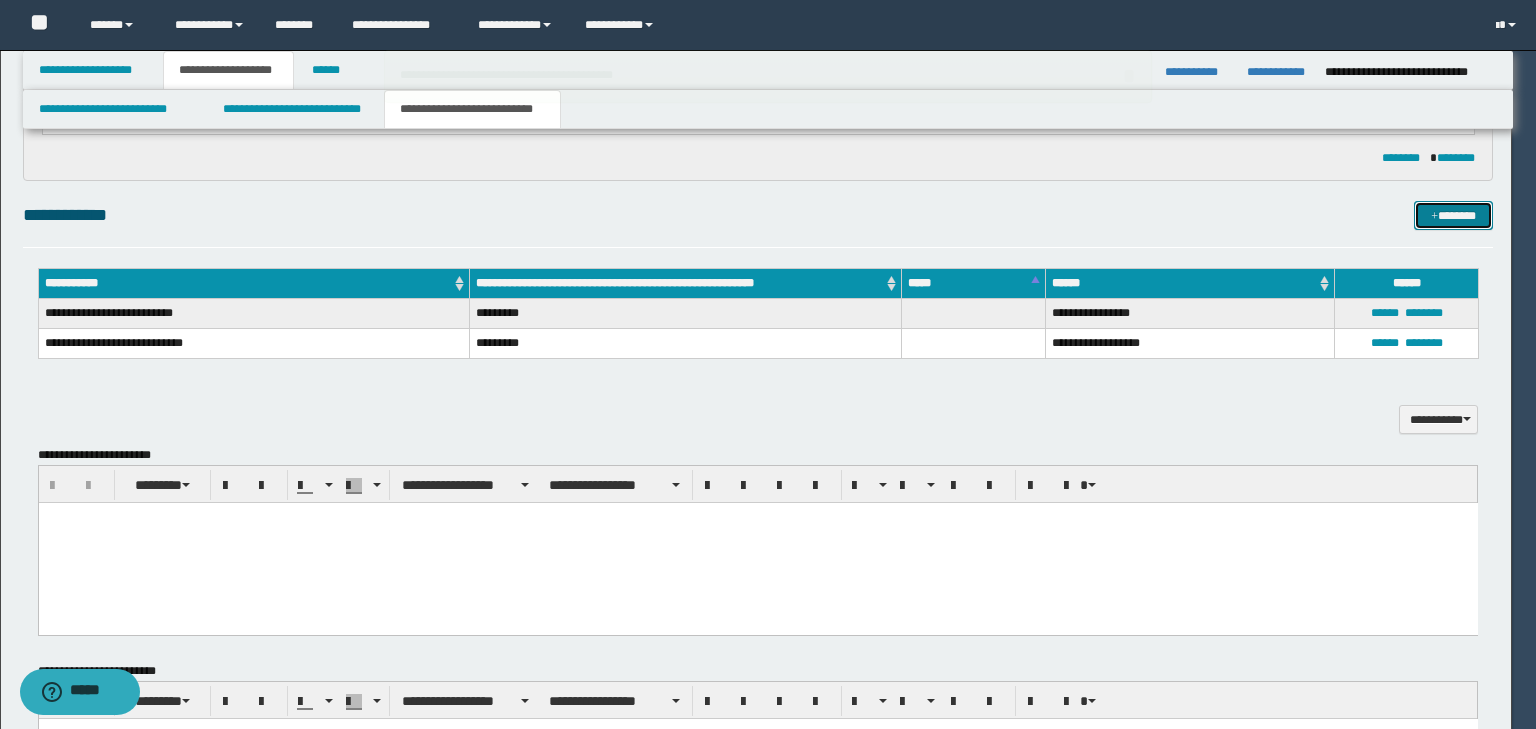 type 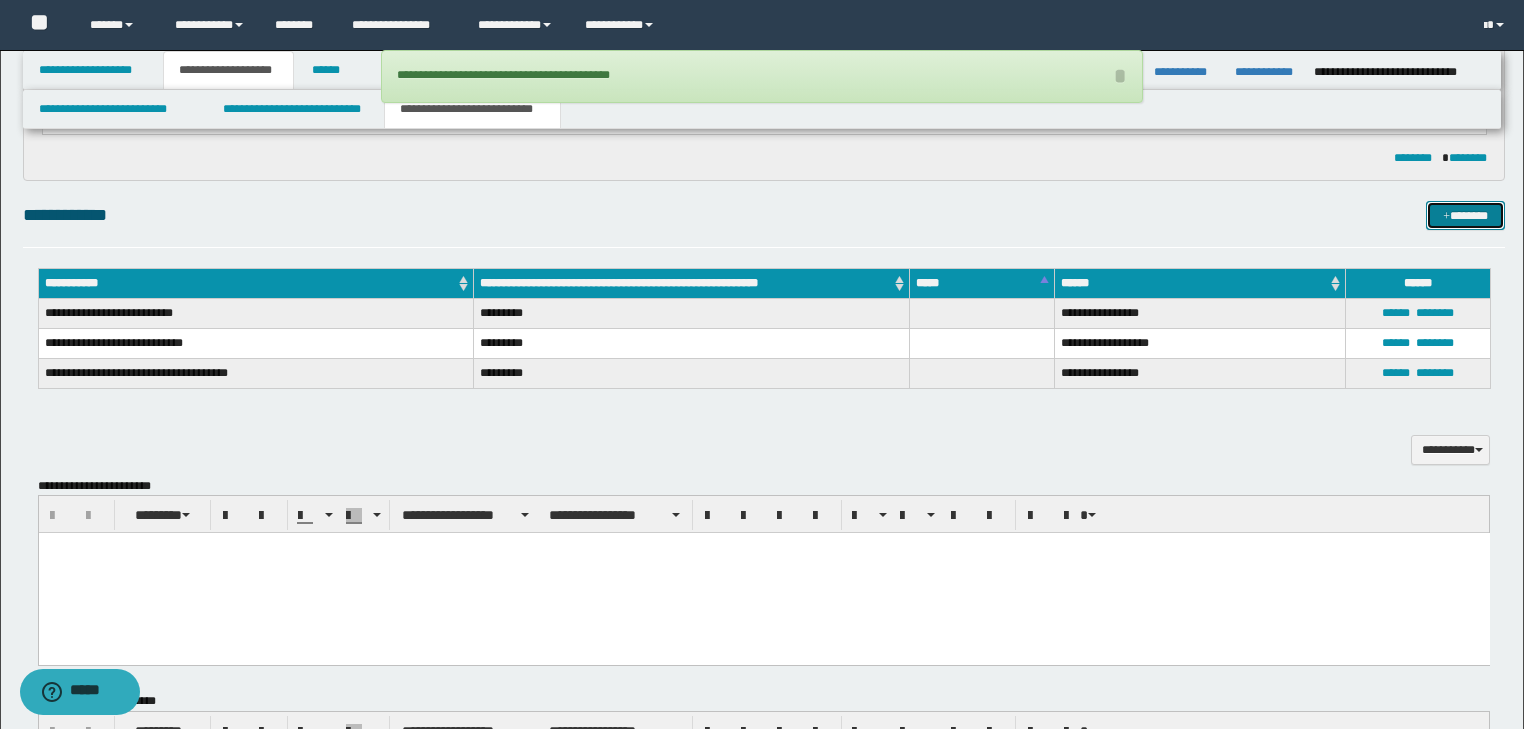 click on "*******" at bounding box center (1465, 216) 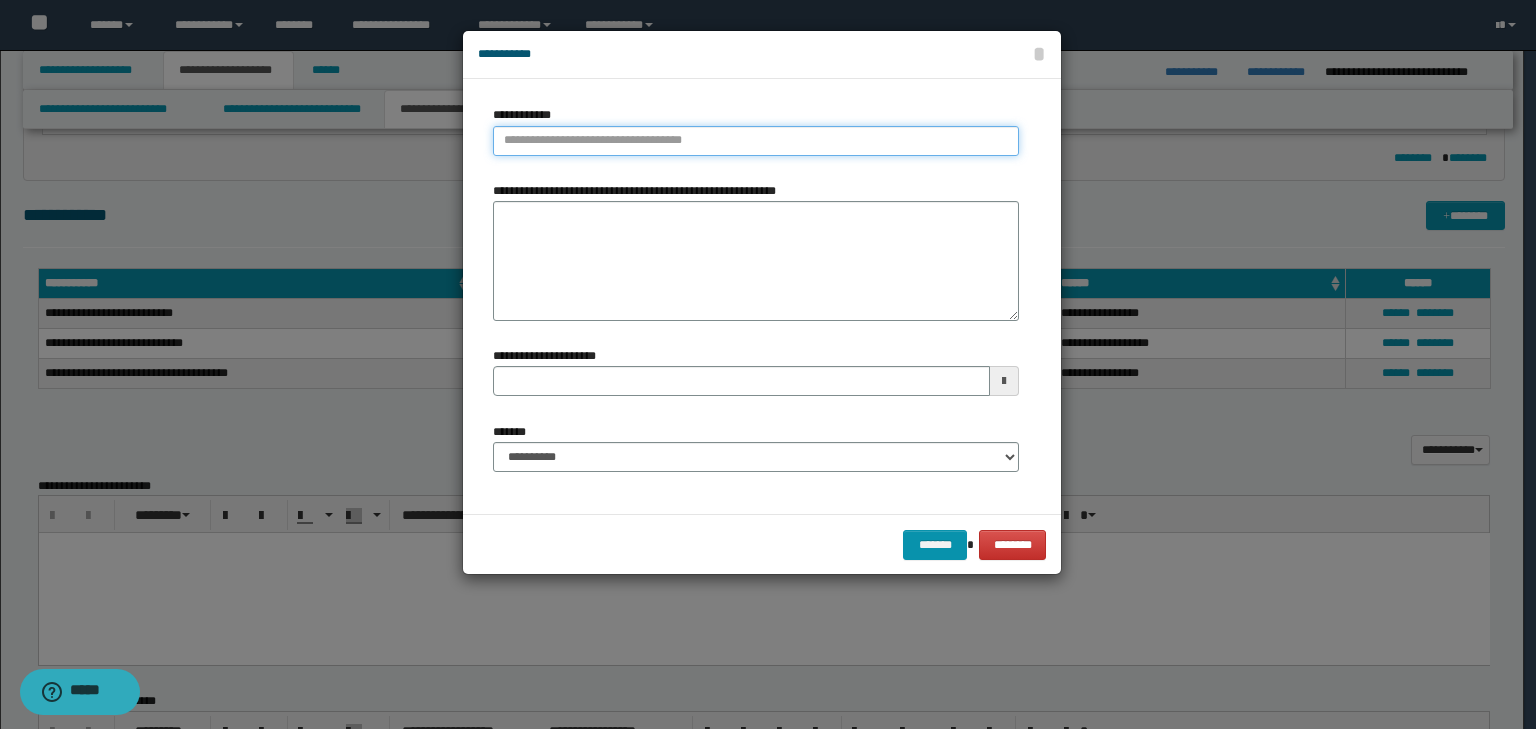 type on "**********" 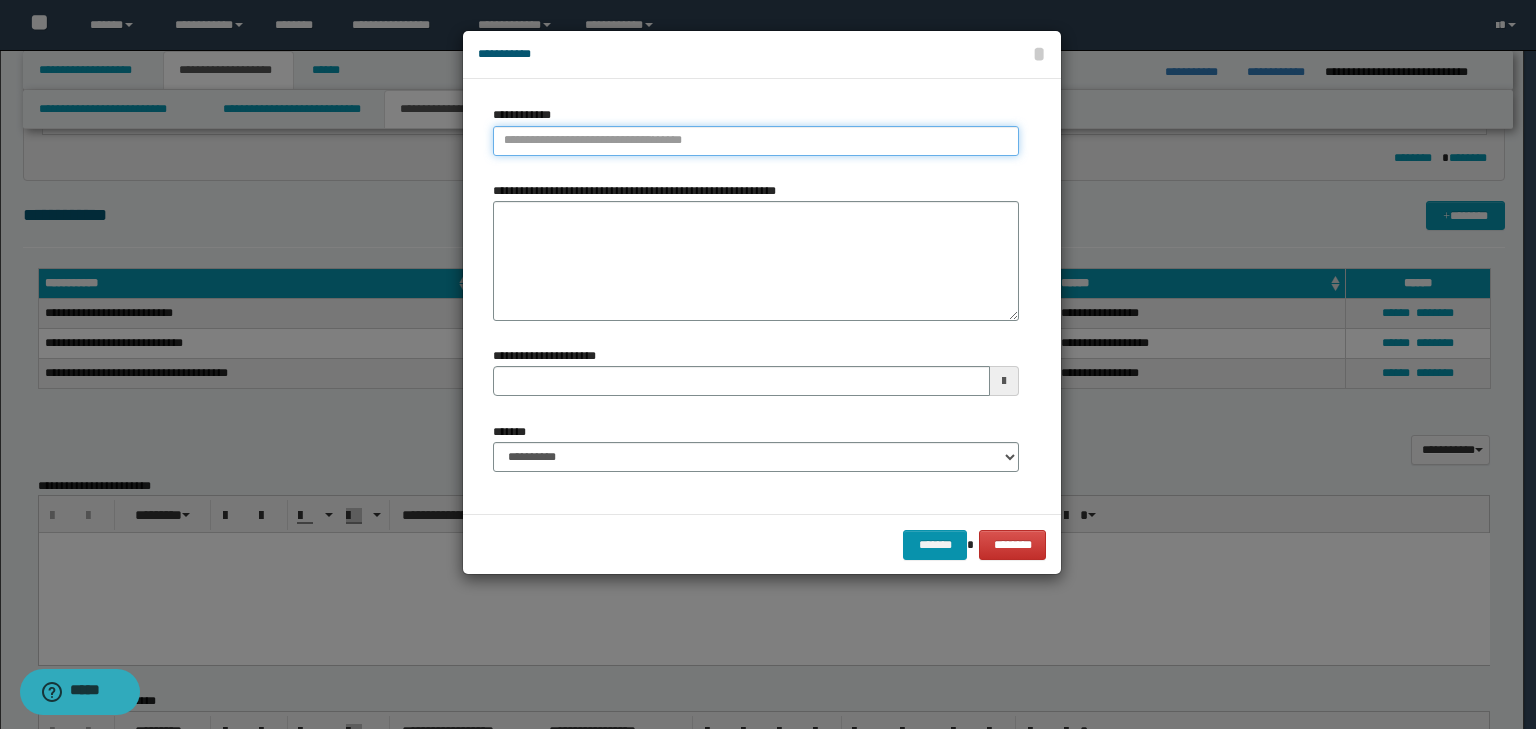 click on "**********" at bounding box center (756, 141) 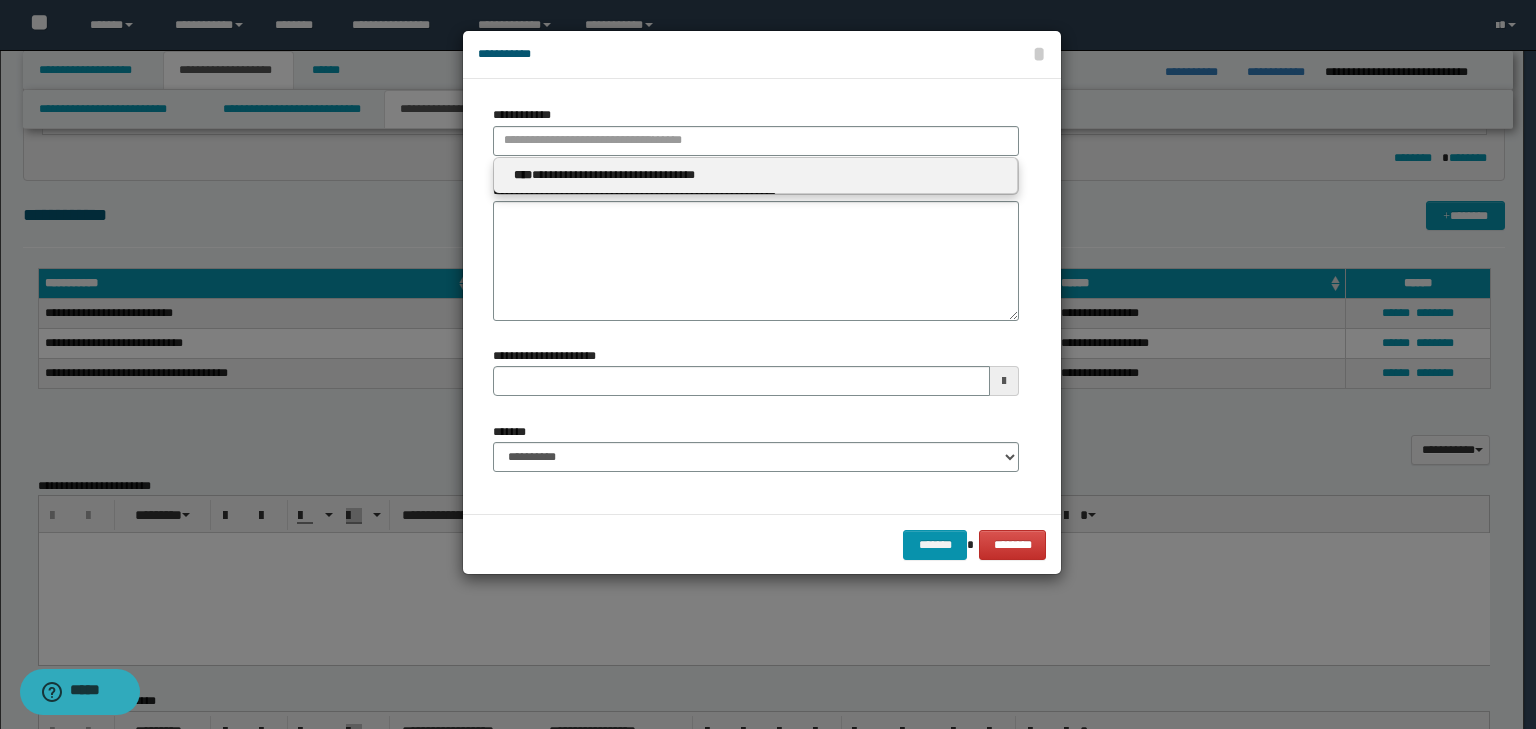 type 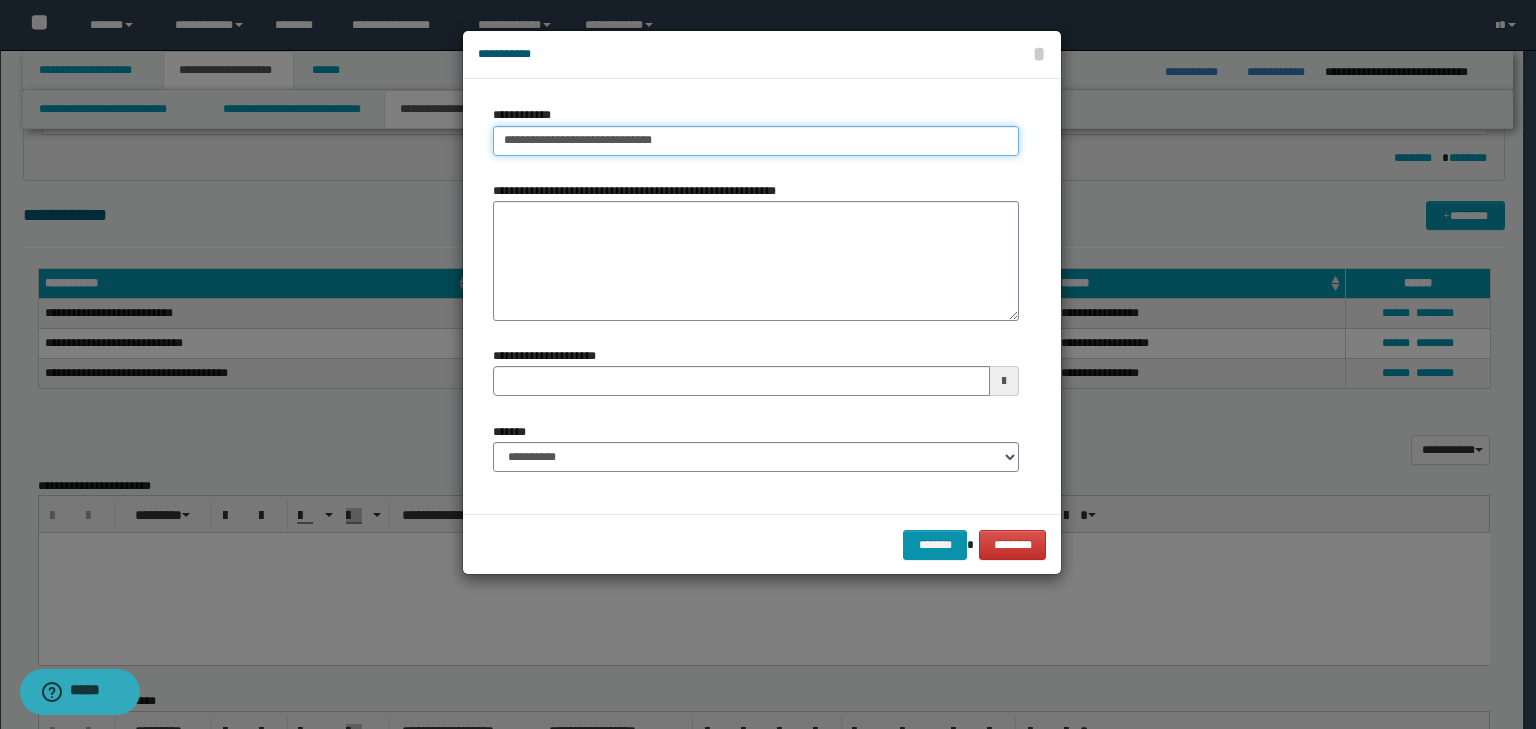 type on "**********" 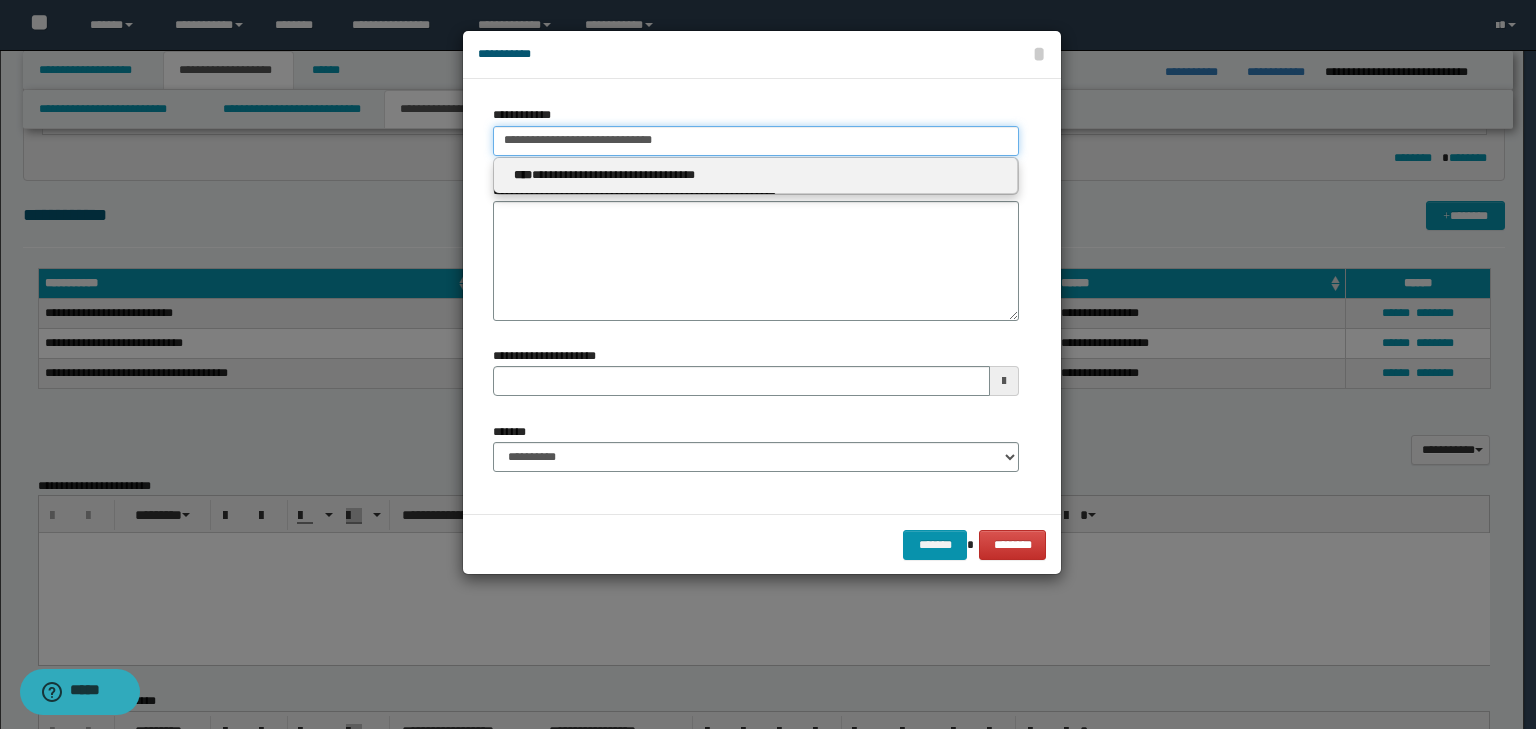 type 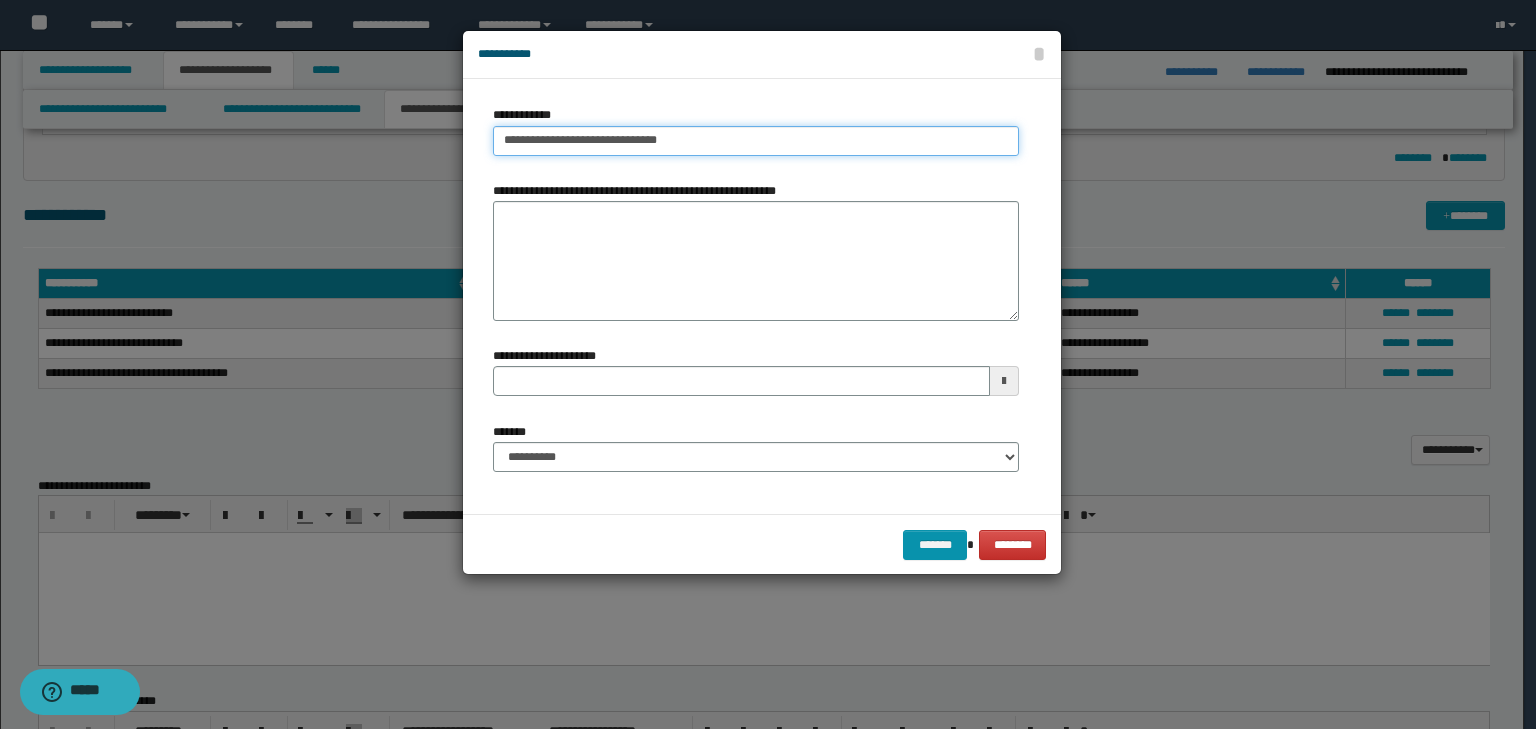 type on "**********" 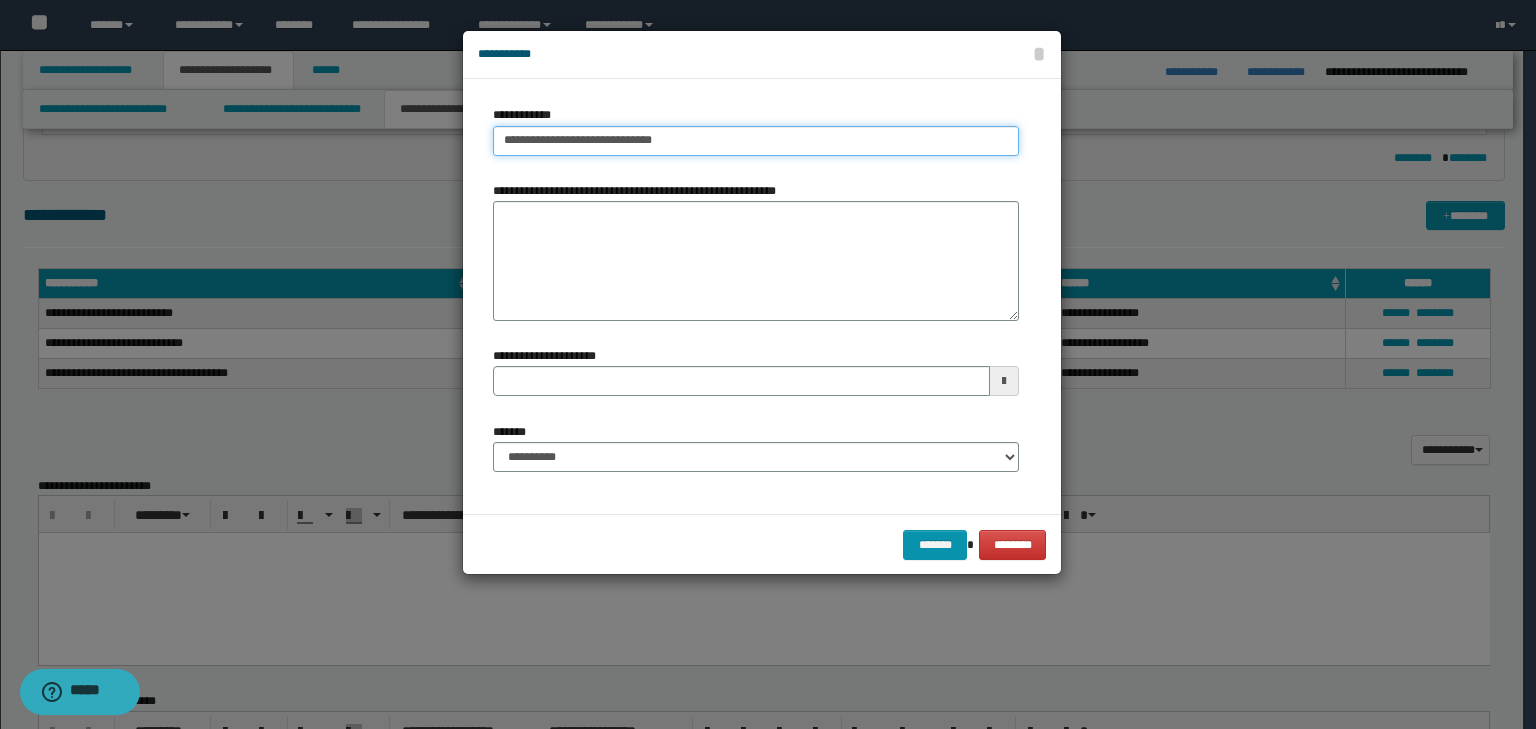 type on "**********" 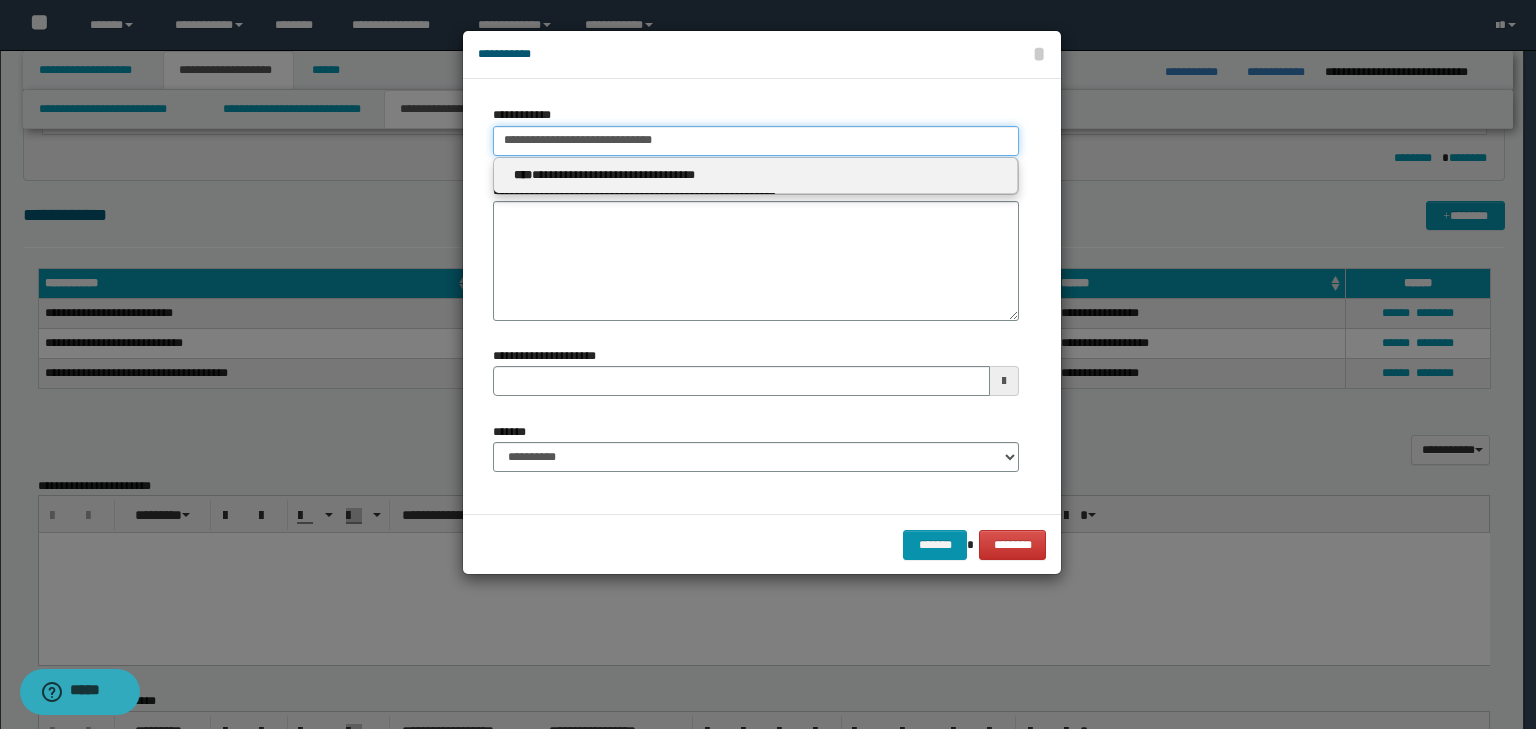 type 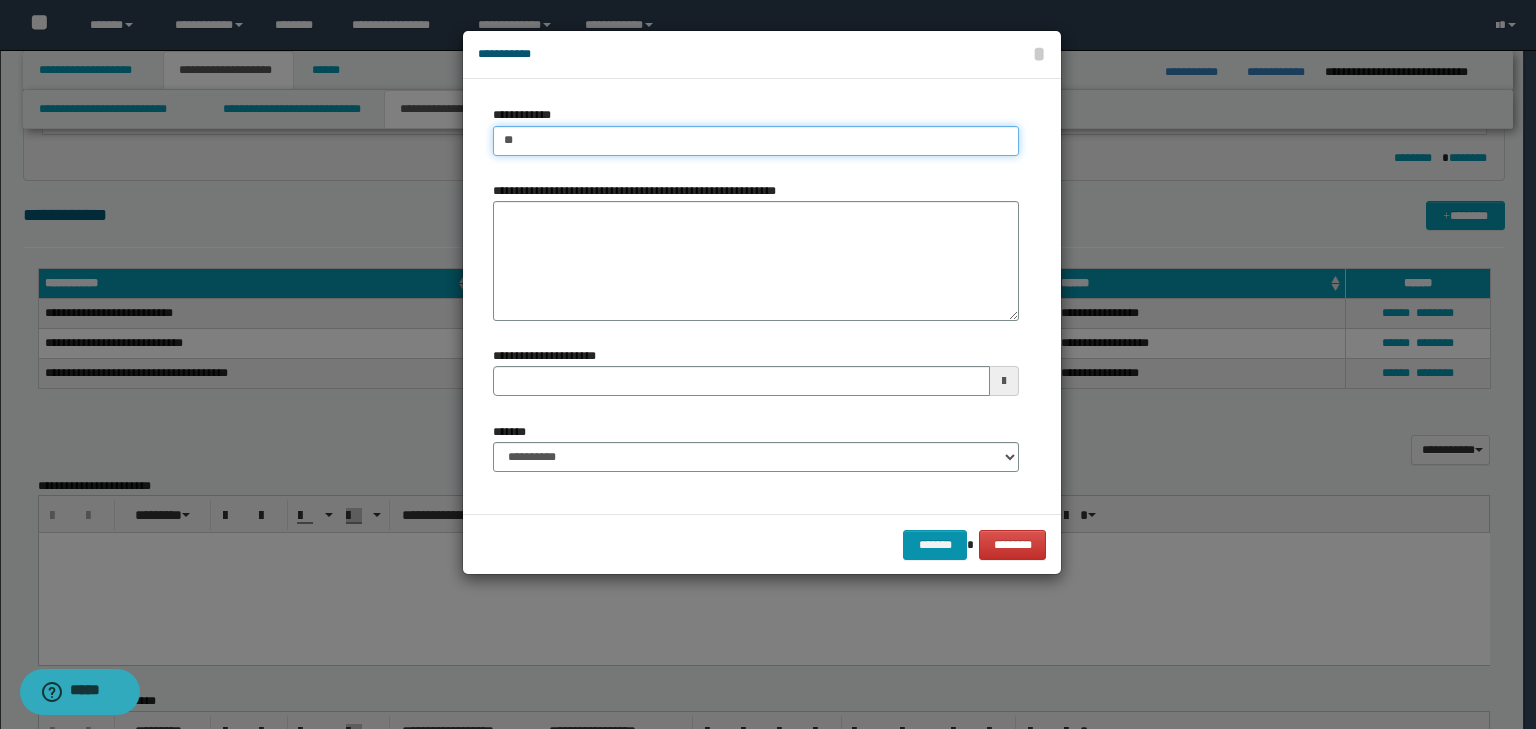 type on "*" 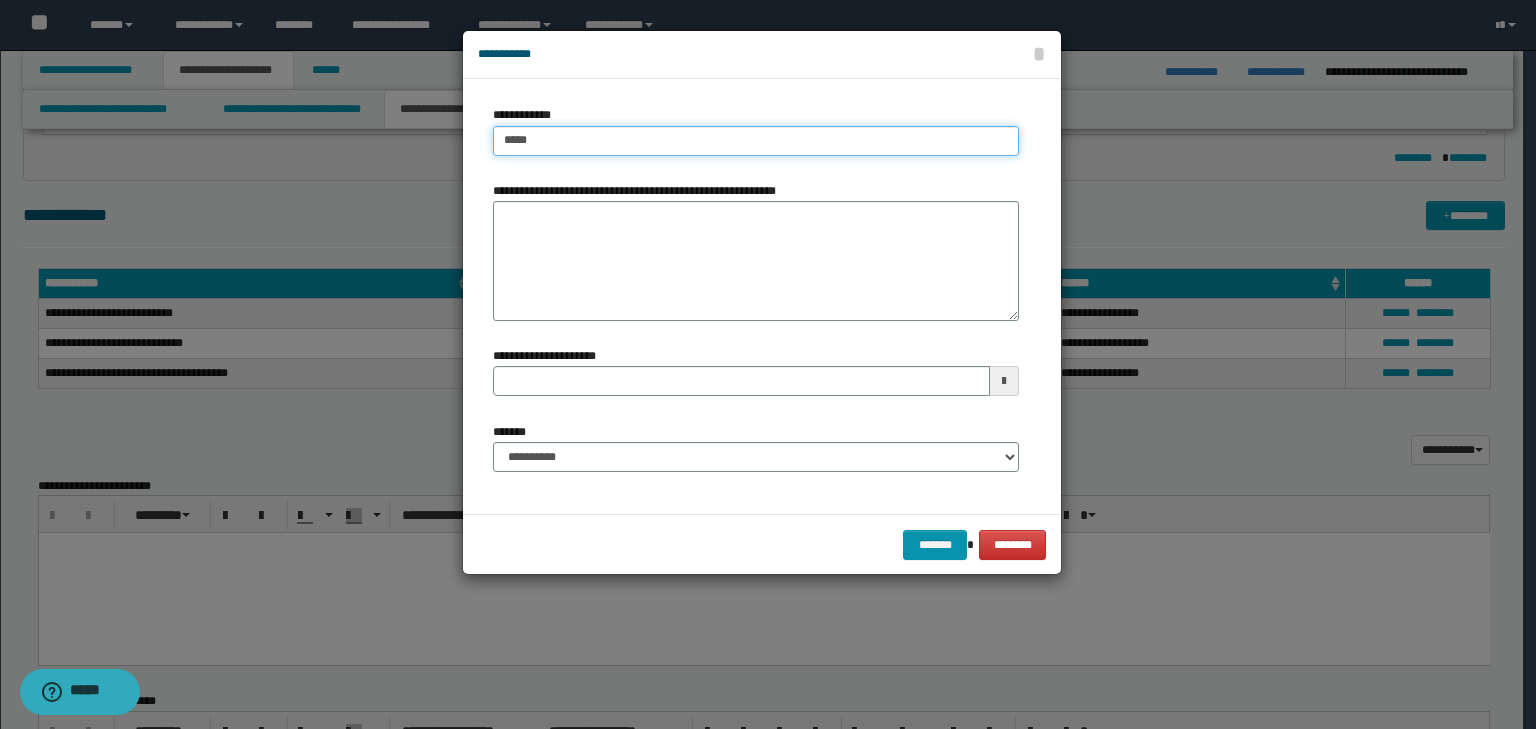 click on "****" at bounding box center (756, 141) 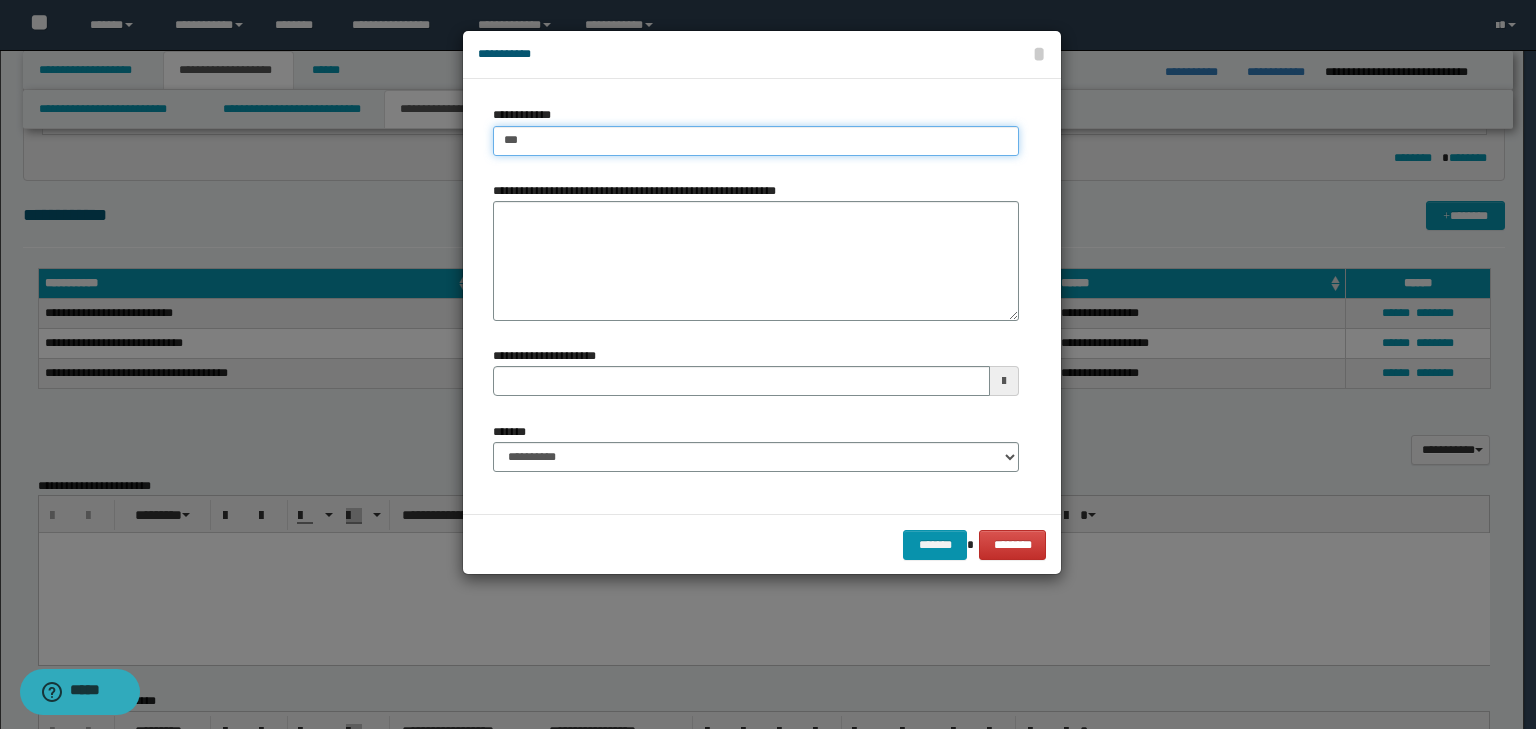 type on "****" 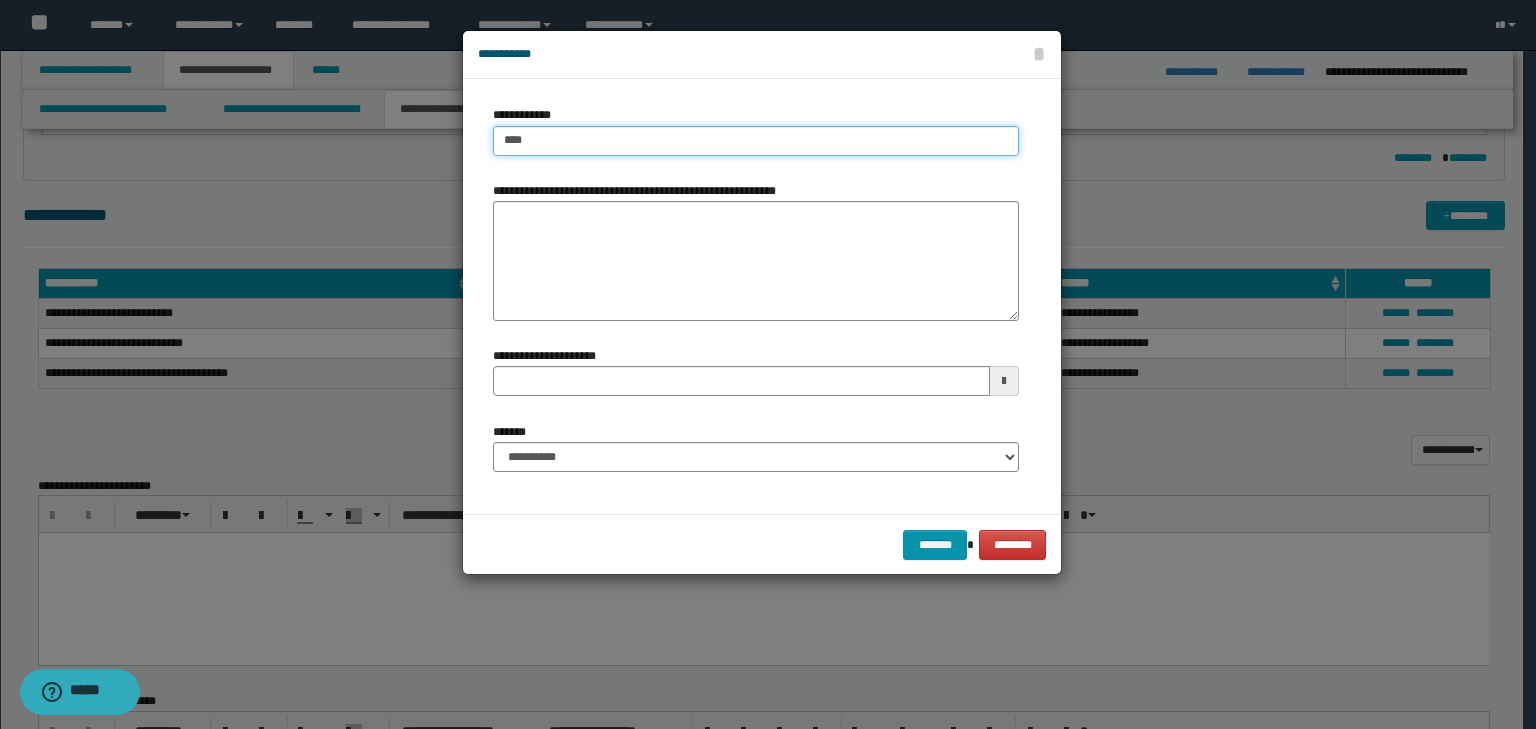 type on "****" 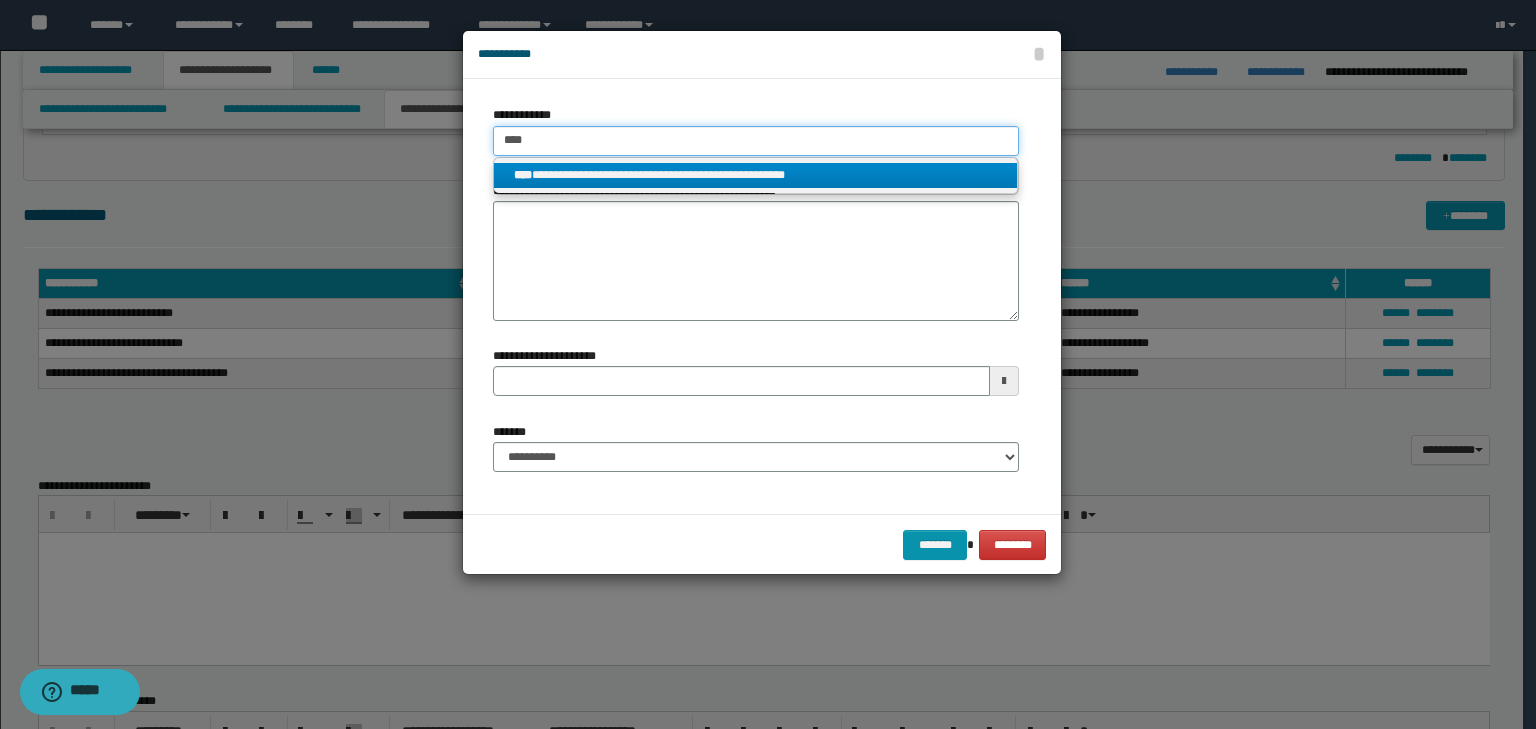 type on "****" 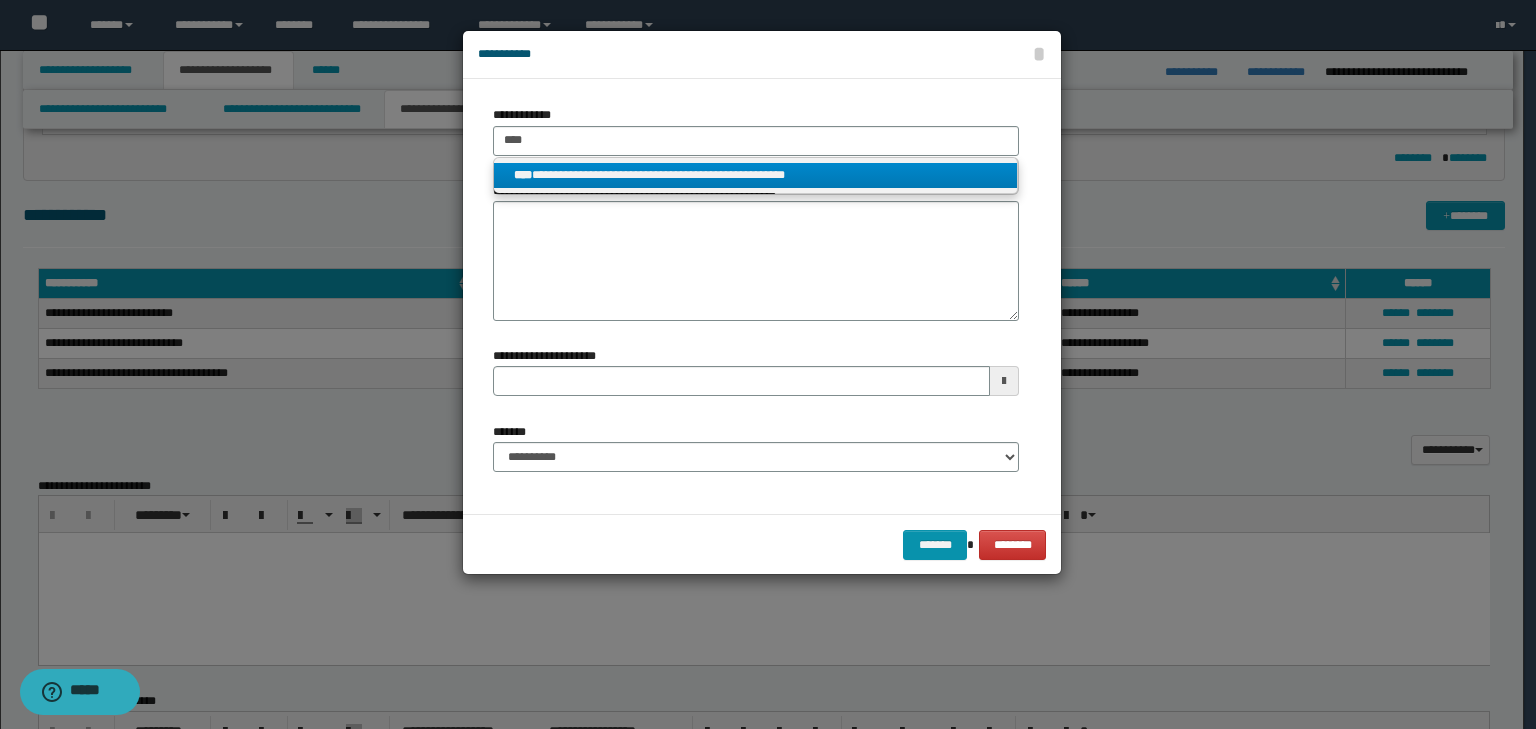 click on "**********" at bounding box center [756, 175] 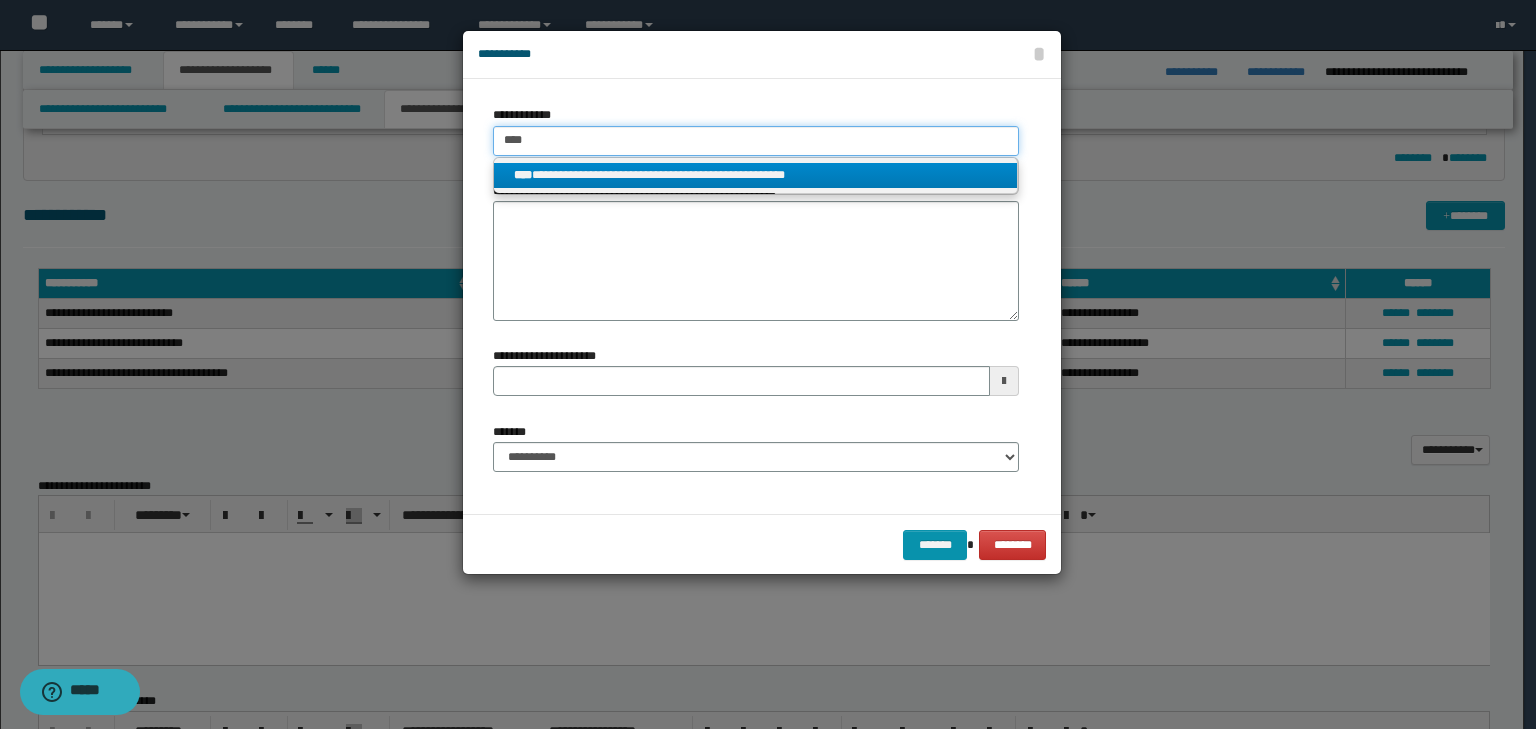 type 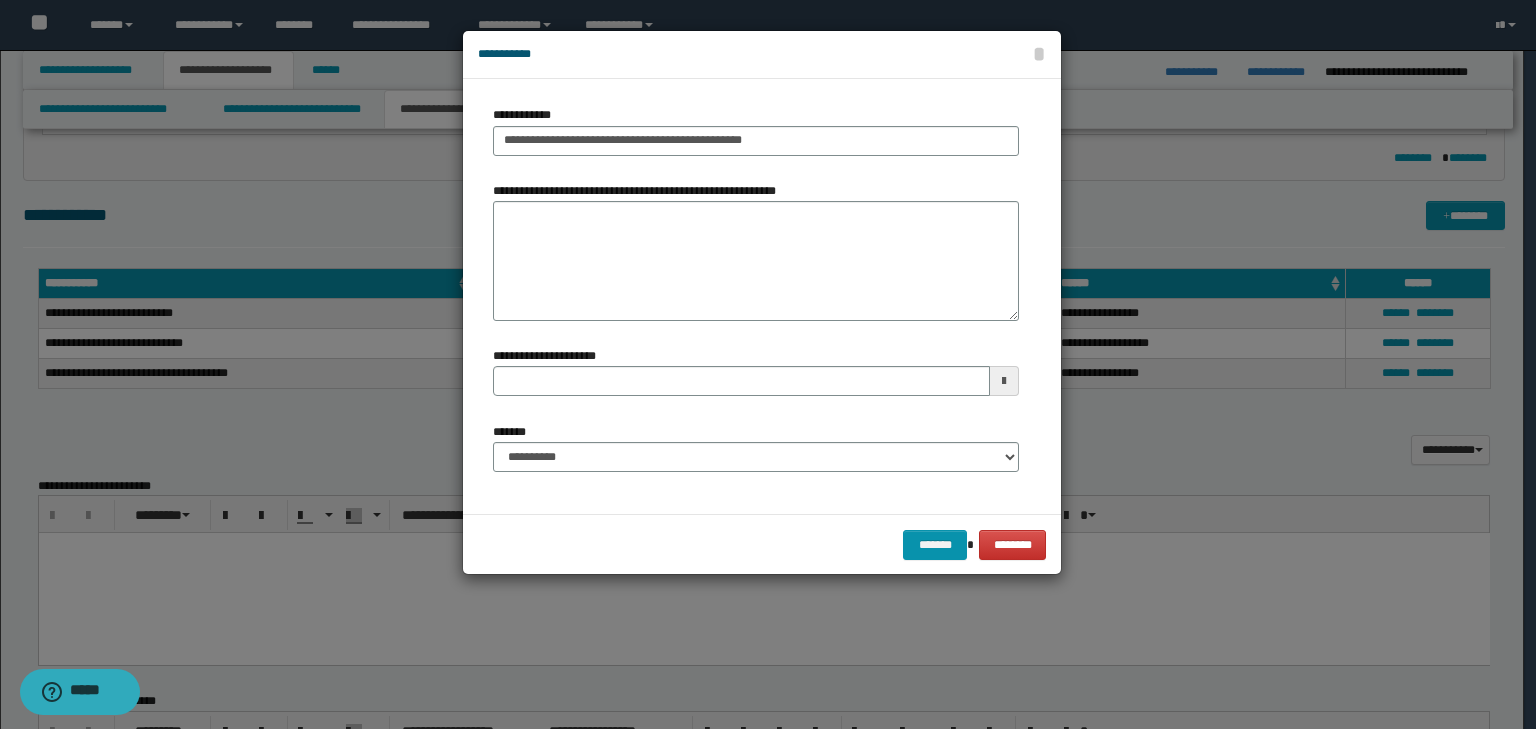 type 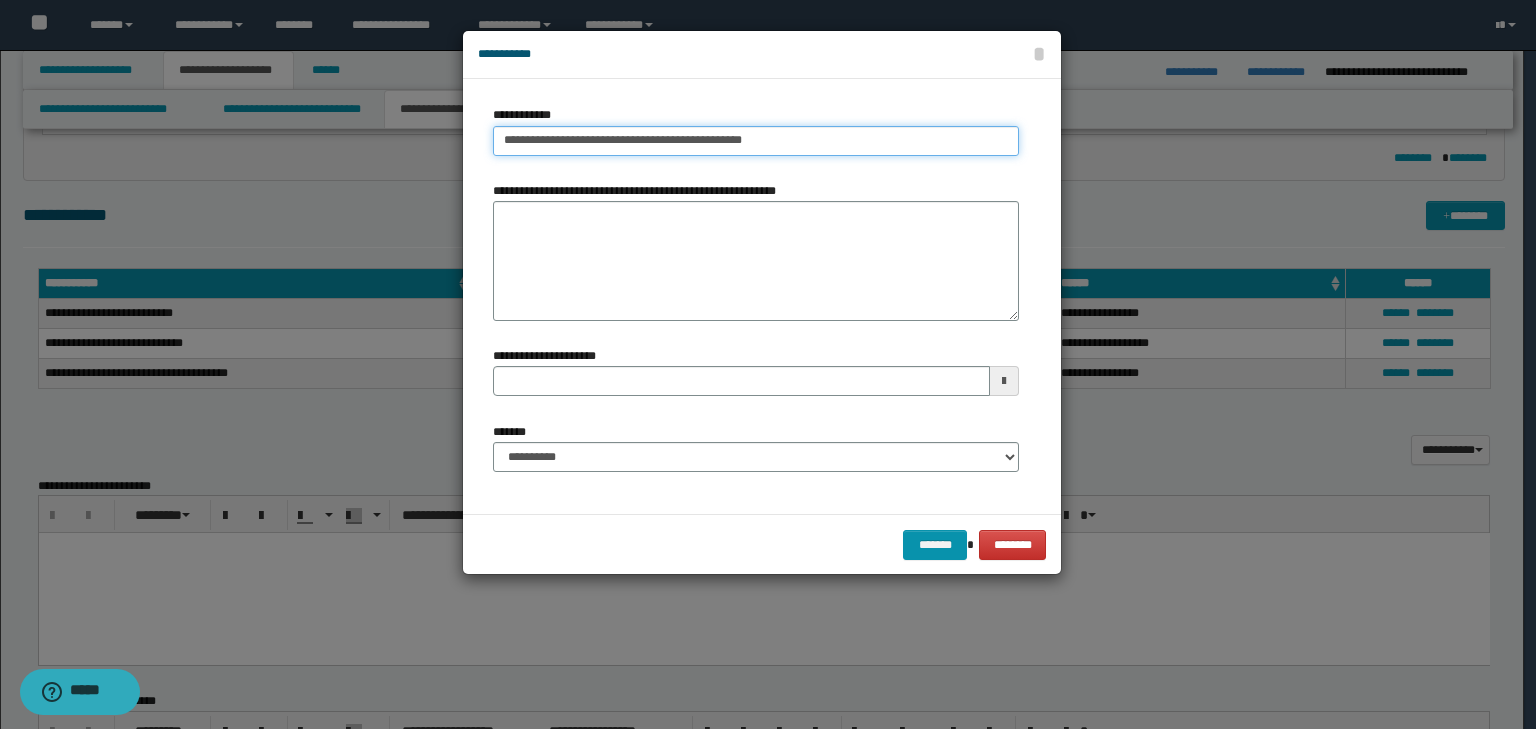 type on "**********" 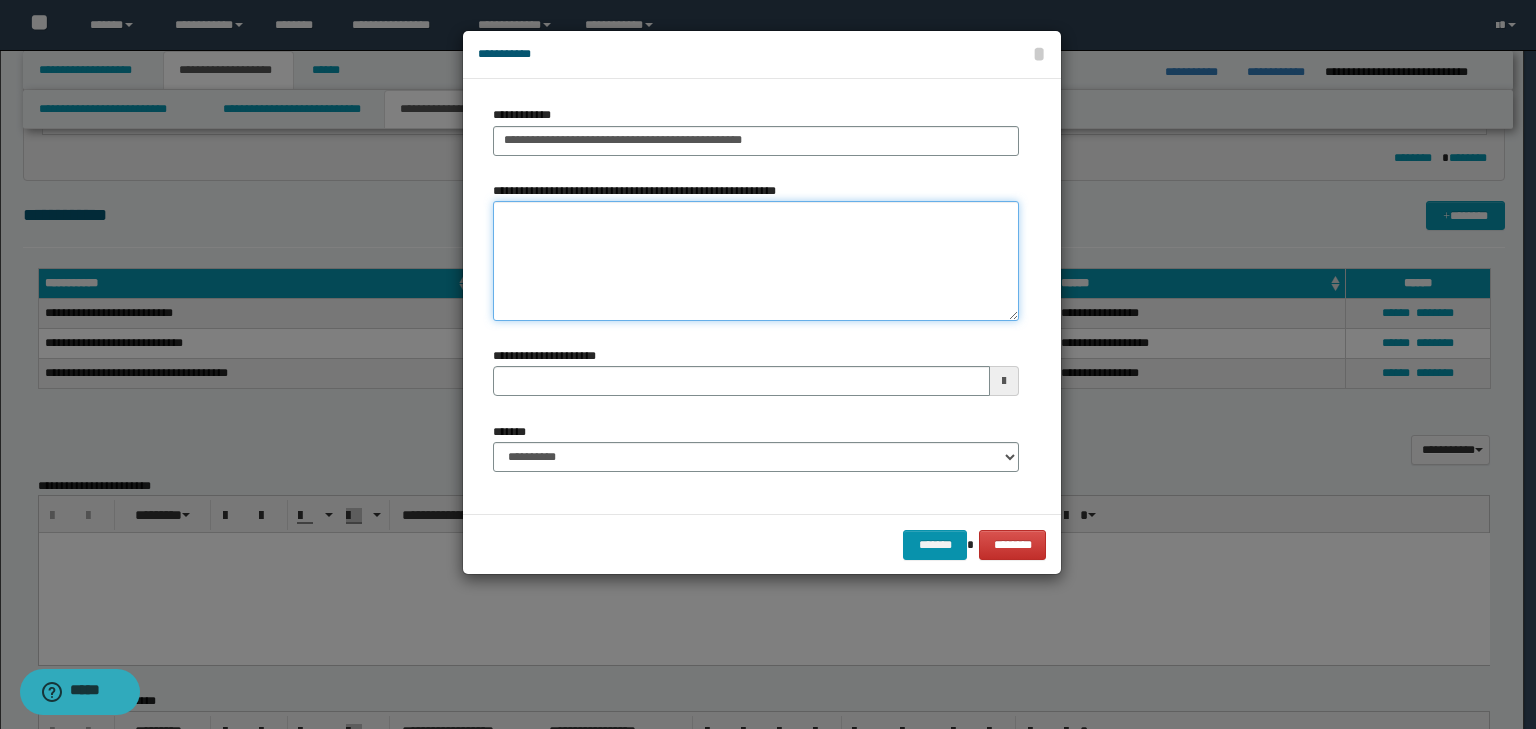 type 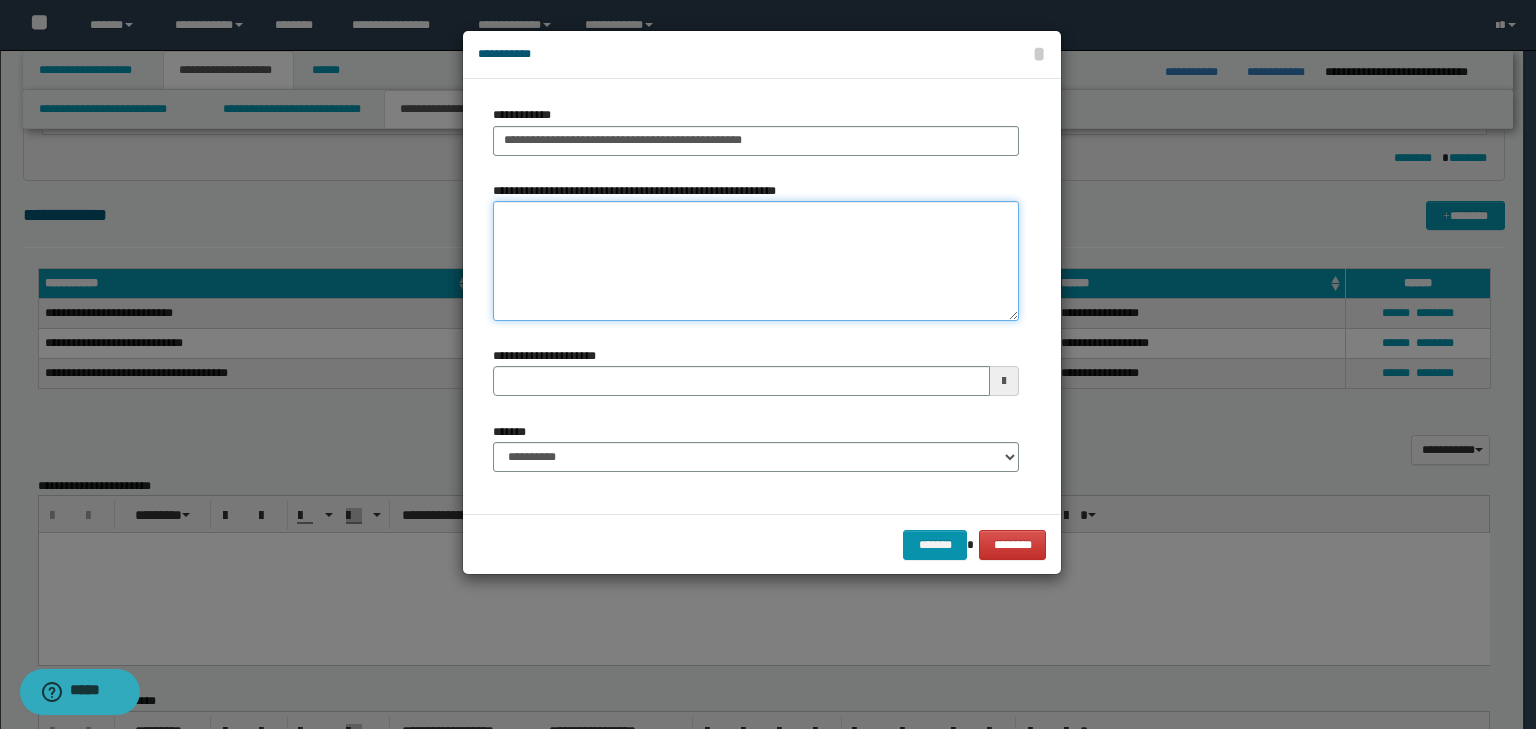 click on "**********" at bounding box center [756, 261] 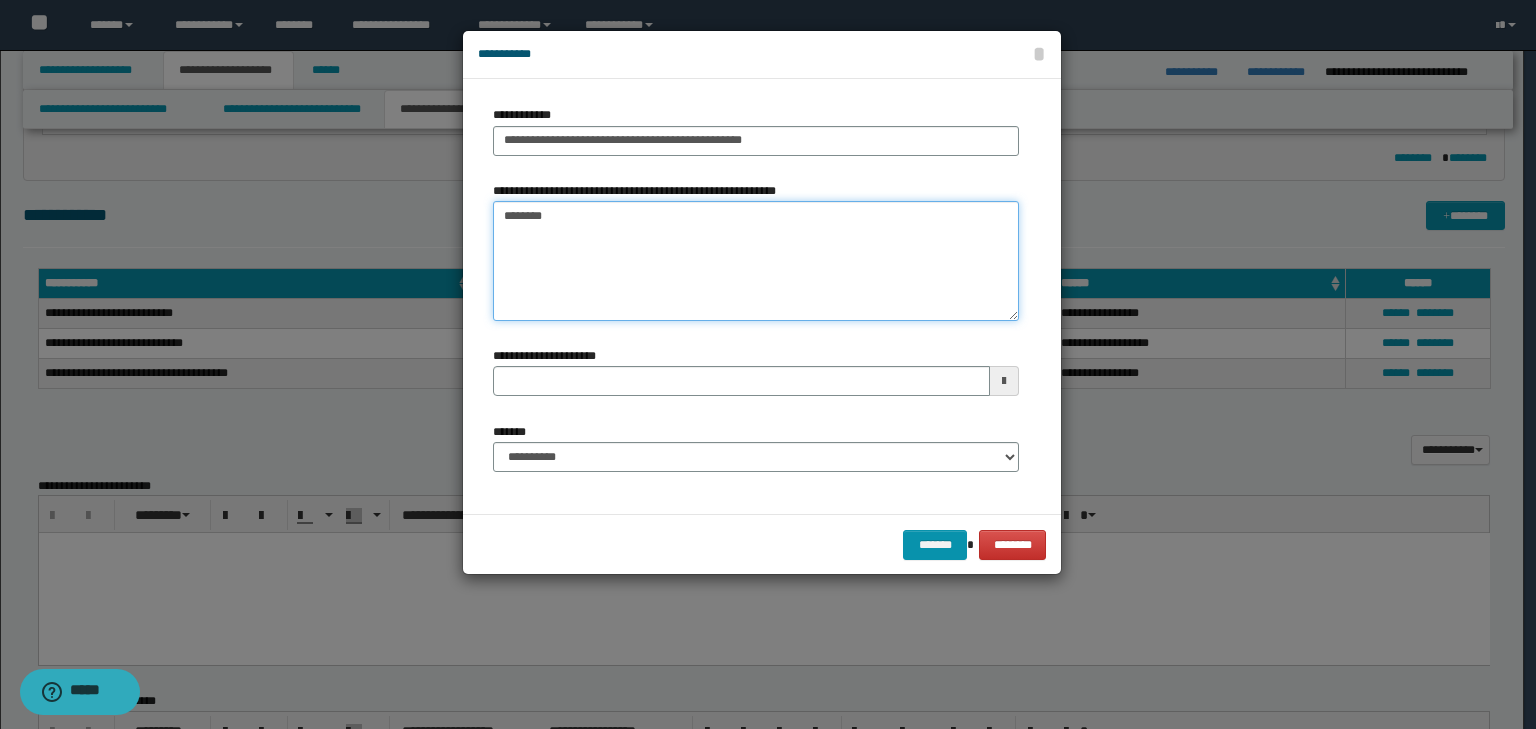 type on "*********" 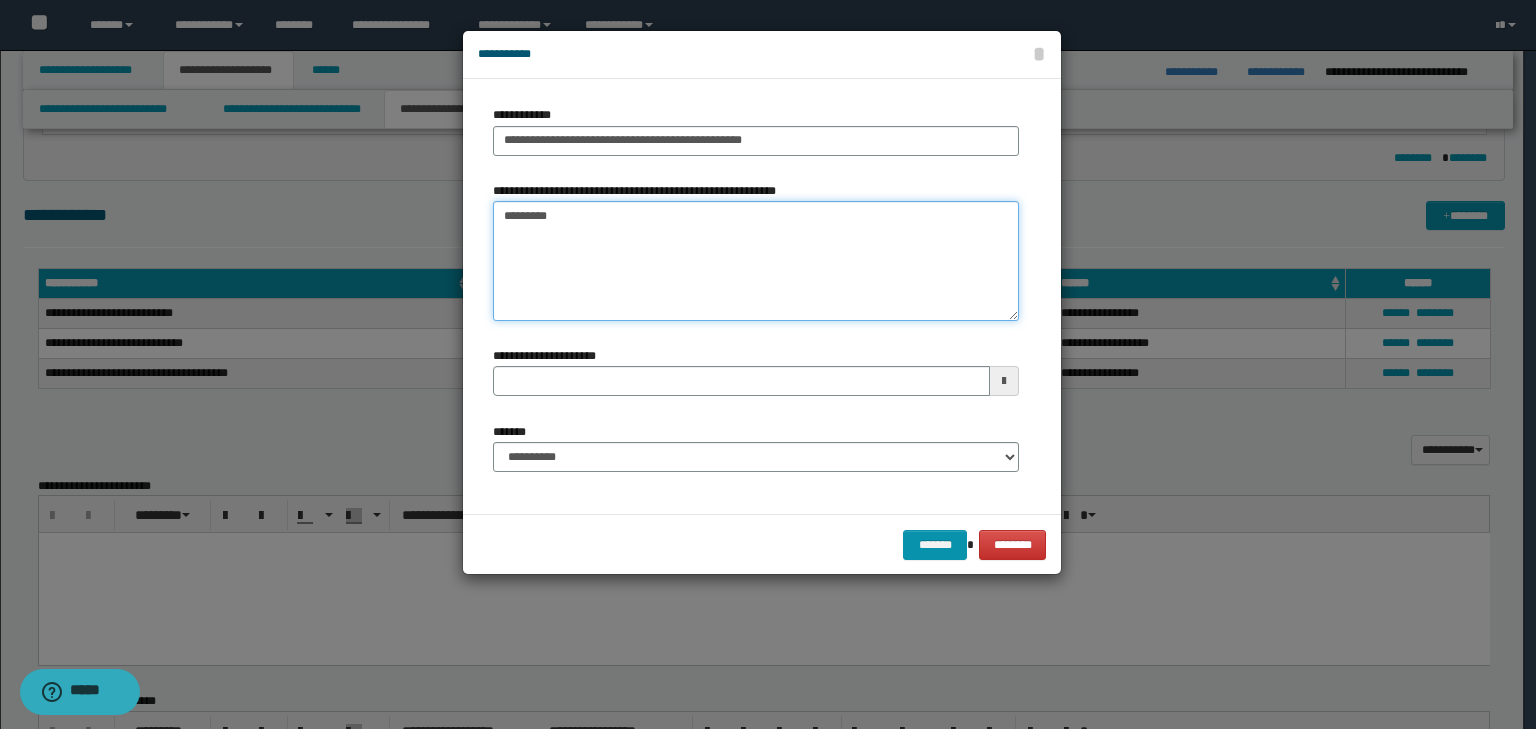 type 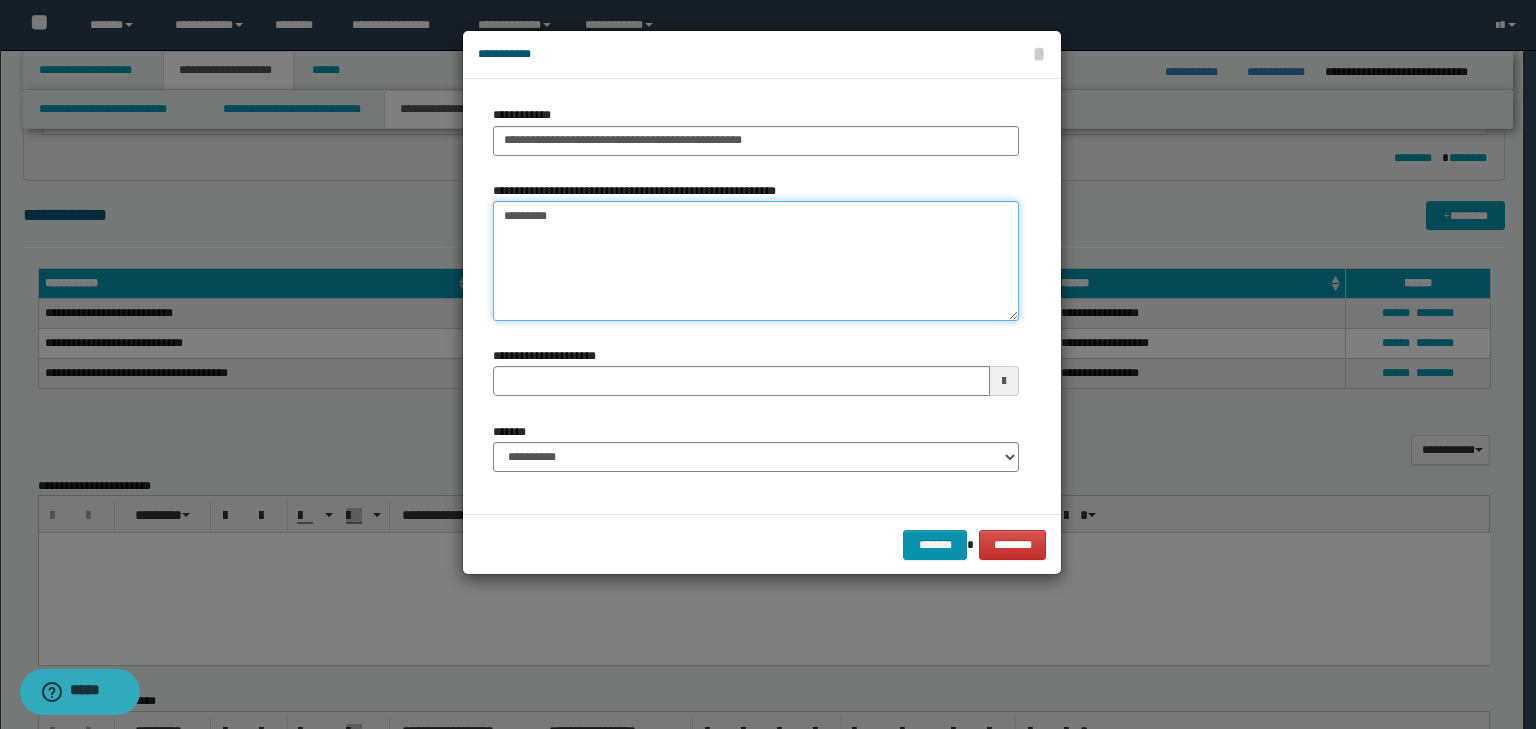 type 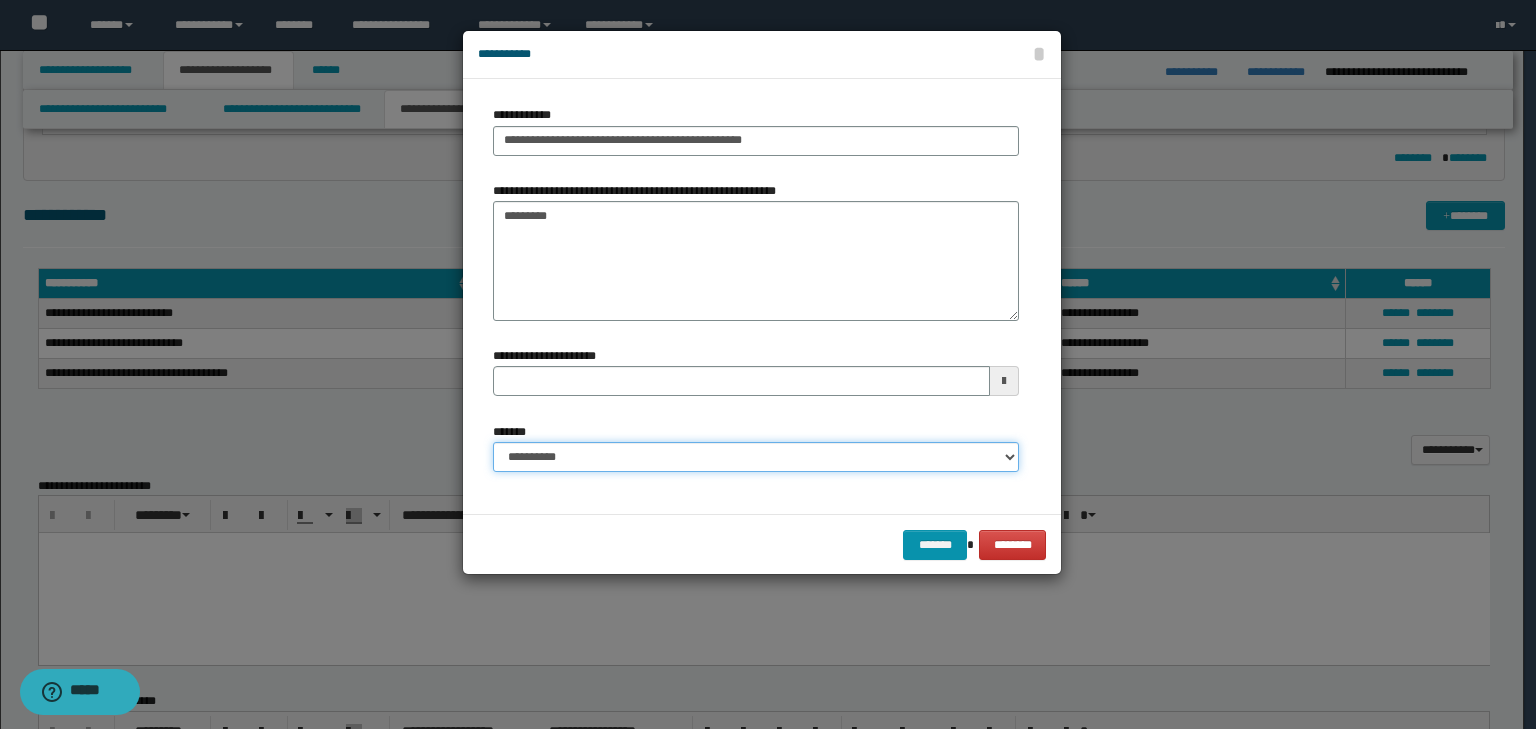 click on "**********" at bounding box center (756, 457) 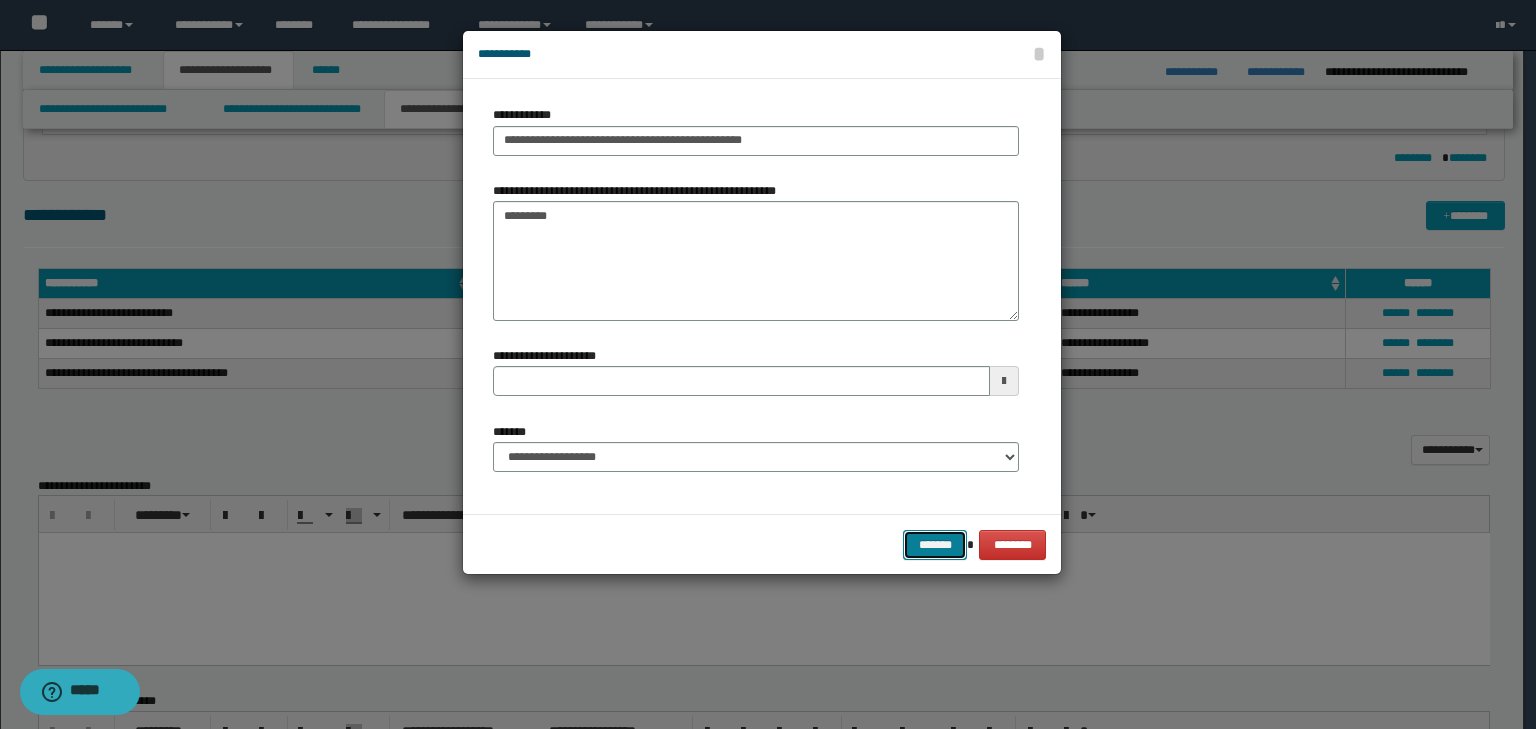 click on "*******" at bounding box center (935, 545) 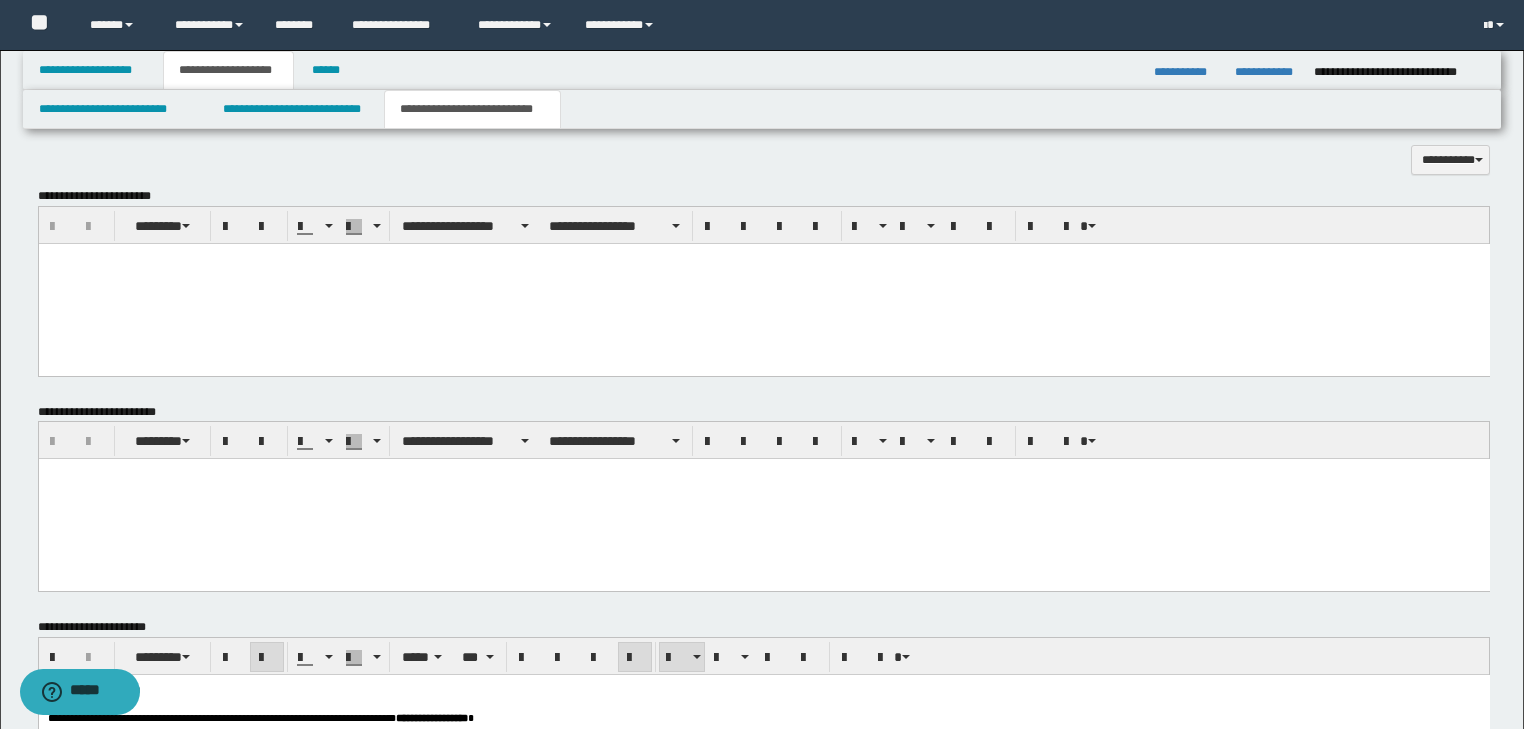 scroll, scrollTop: 960, scrollLeft: 0, axis: vertical 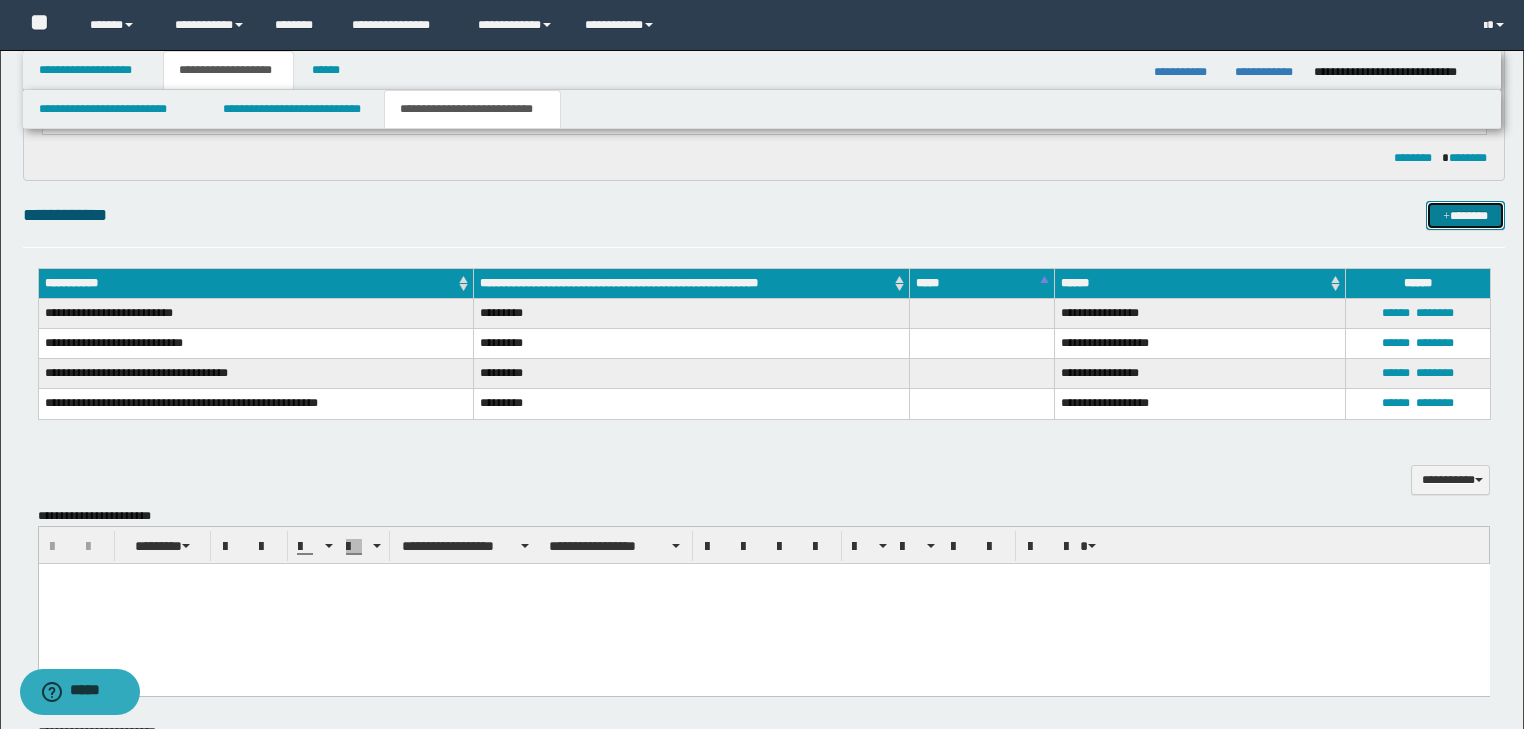 type 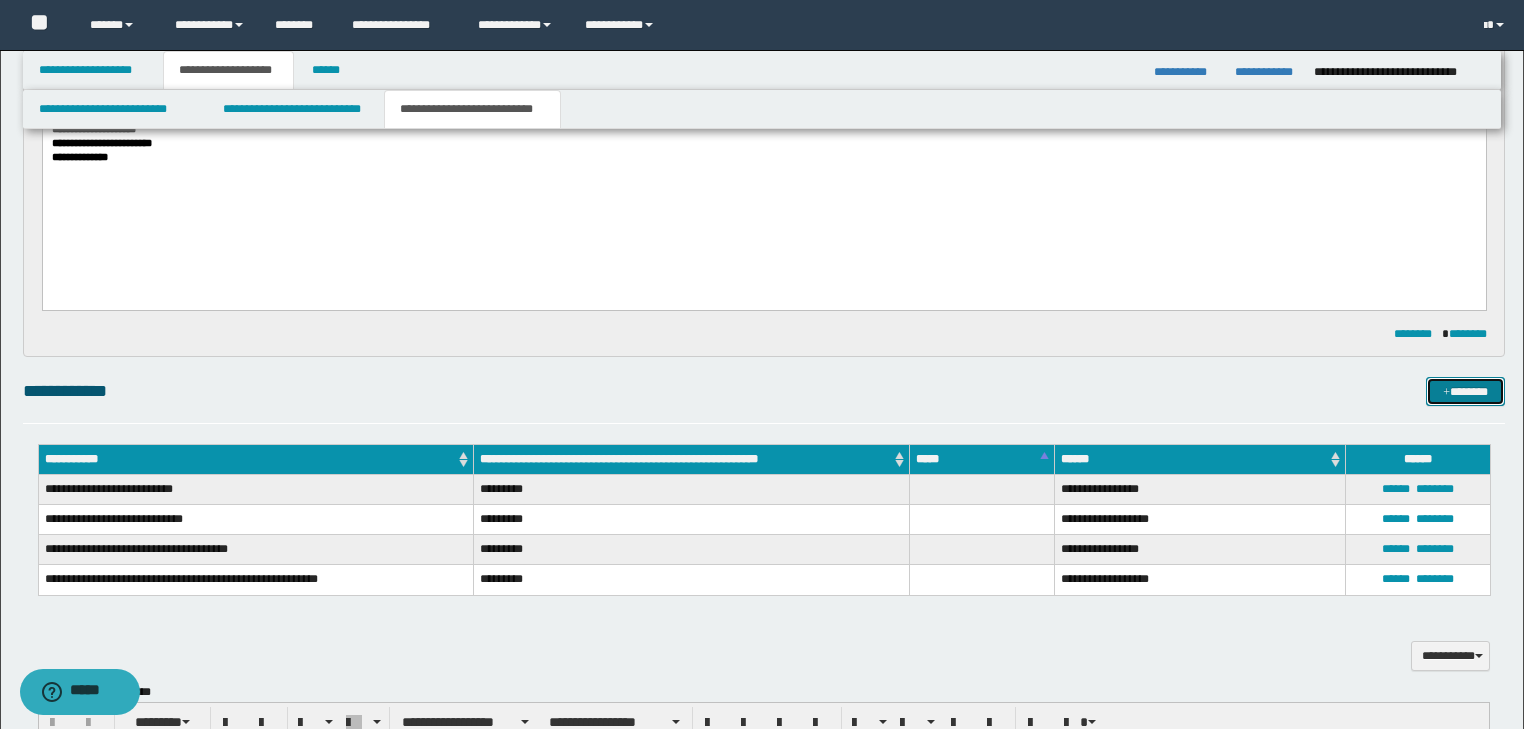scroll, scrollTop: 640, scrollLeft: 0, axis: vertical 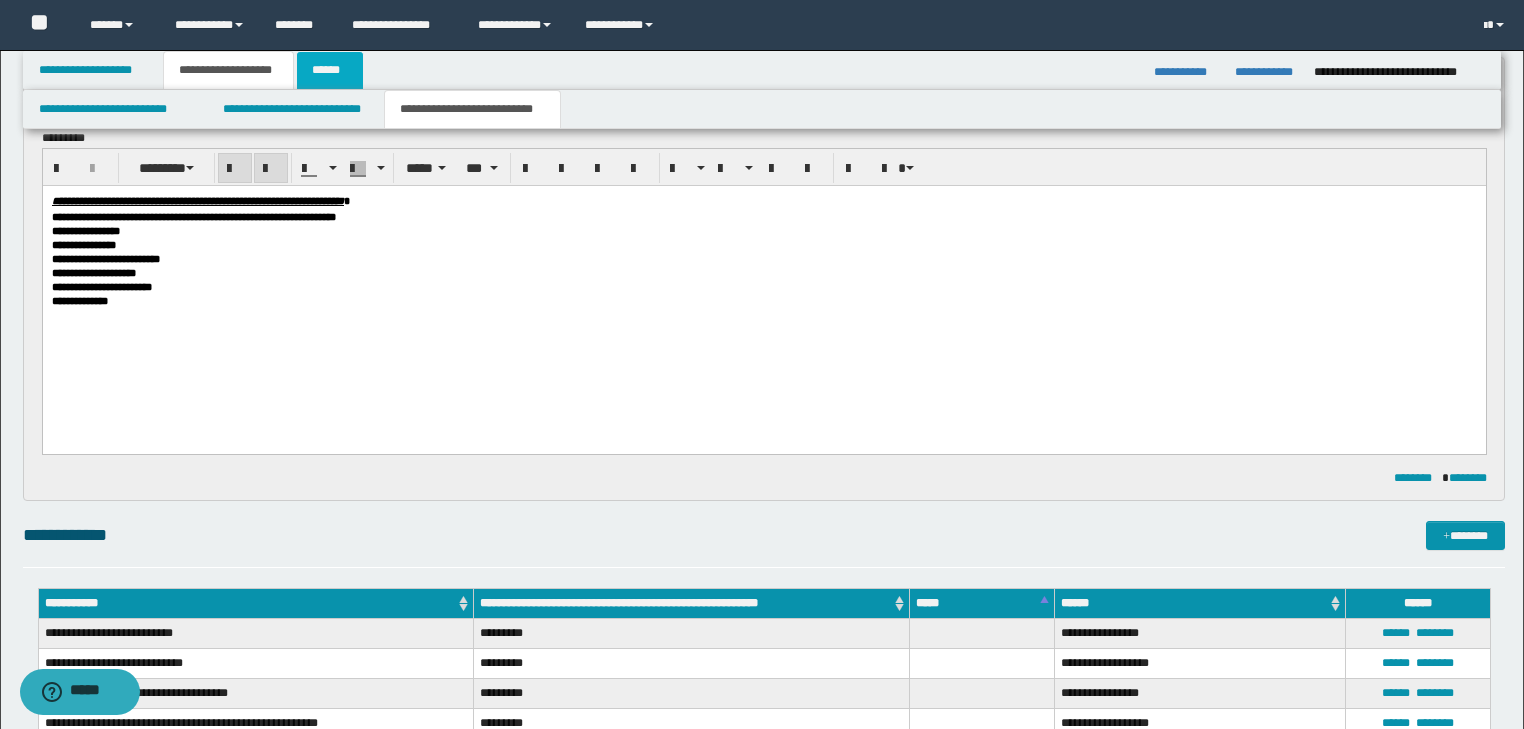 click on "******" at bounding box center [330, 70] 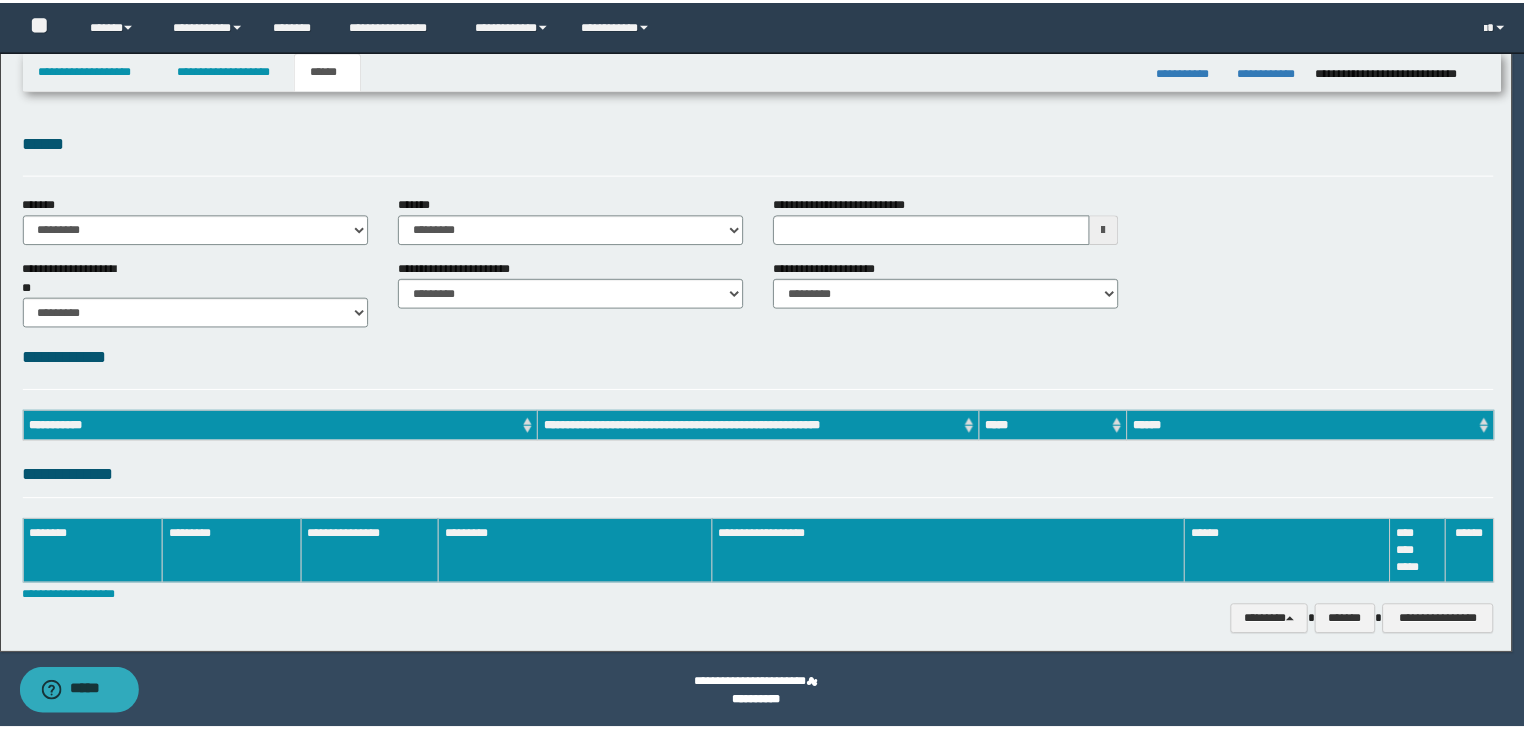 scroll, scrollTop: 0, scrollLeft: 0, axis: both 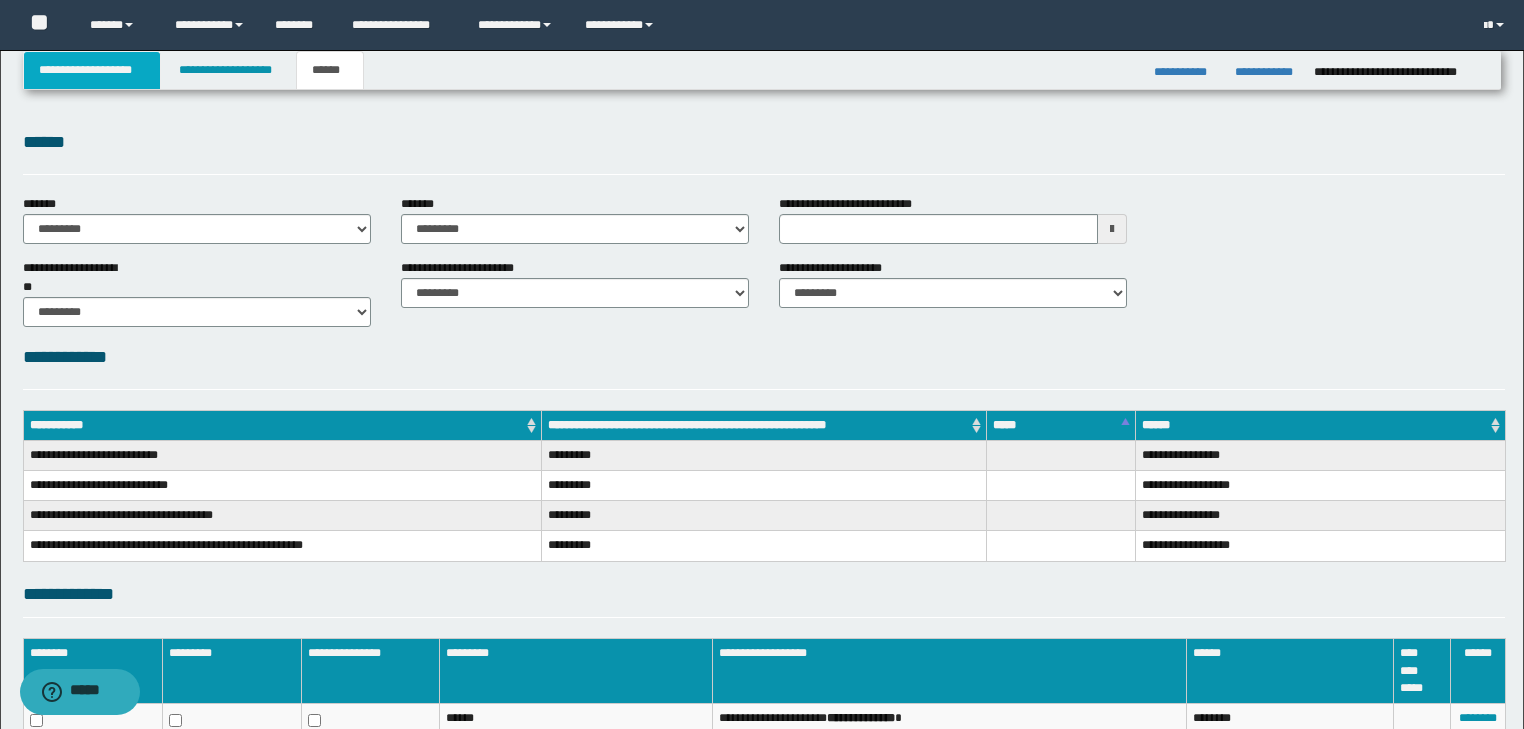 click on "**********" at bounding box center [92, 70] 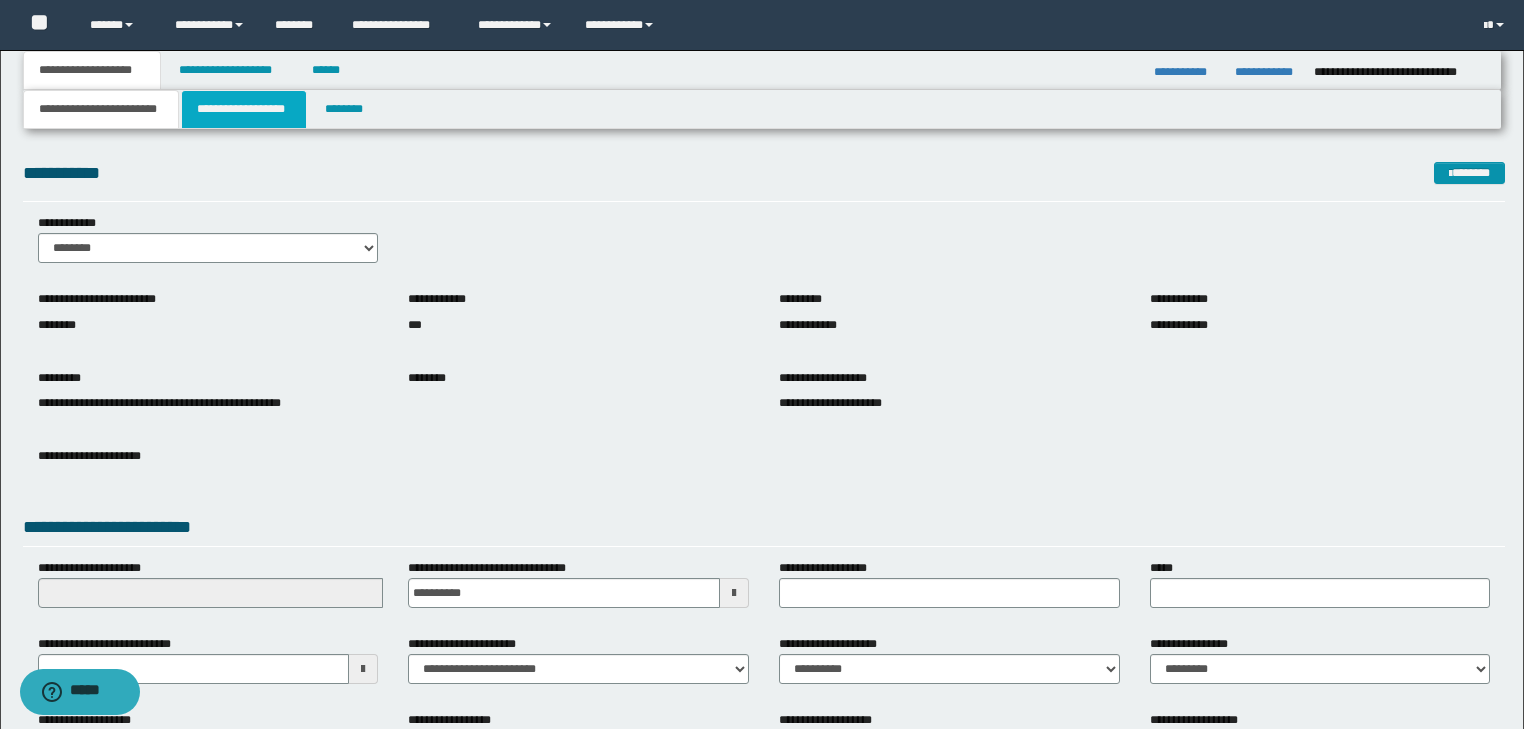 click on "**********" at bounding box center (244, 109) 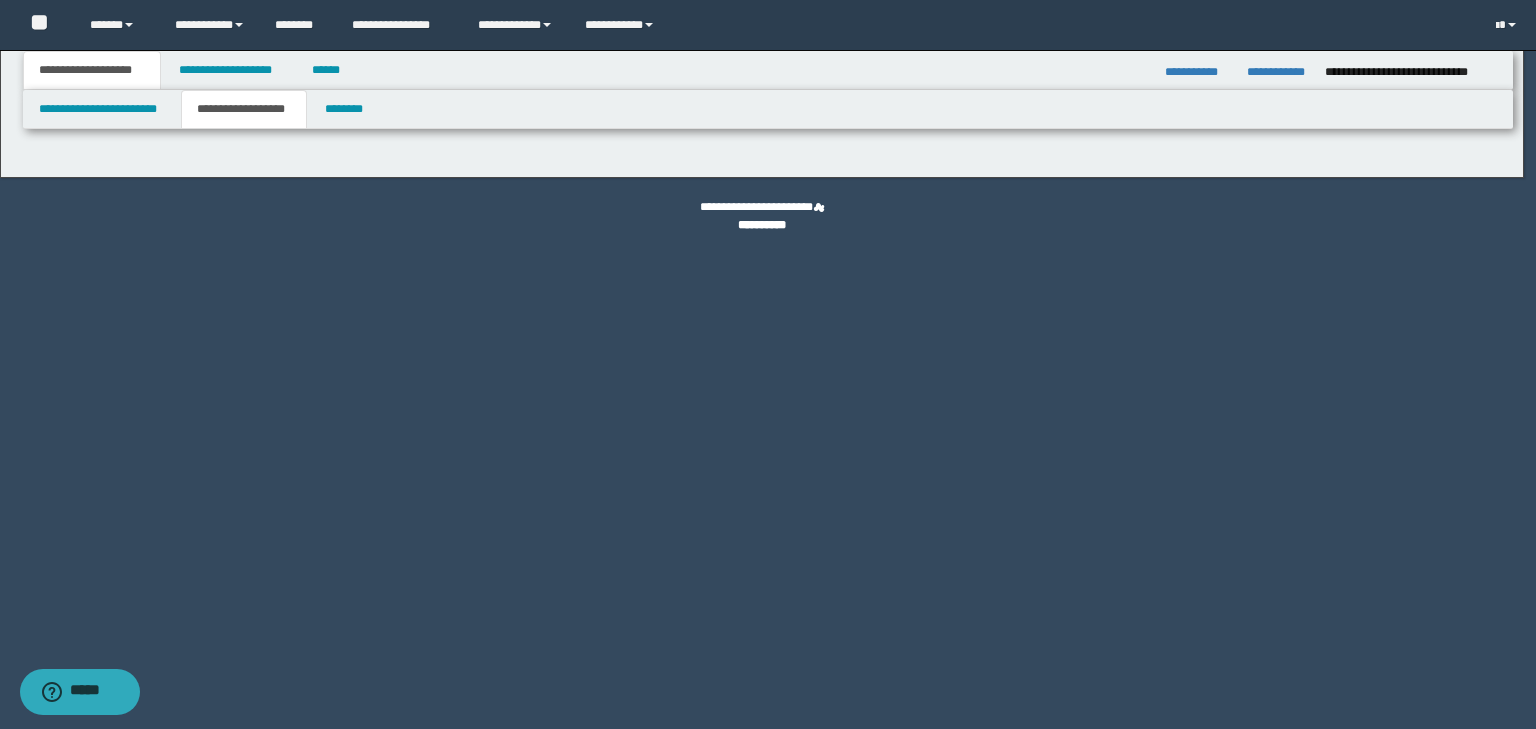 type on "********" 